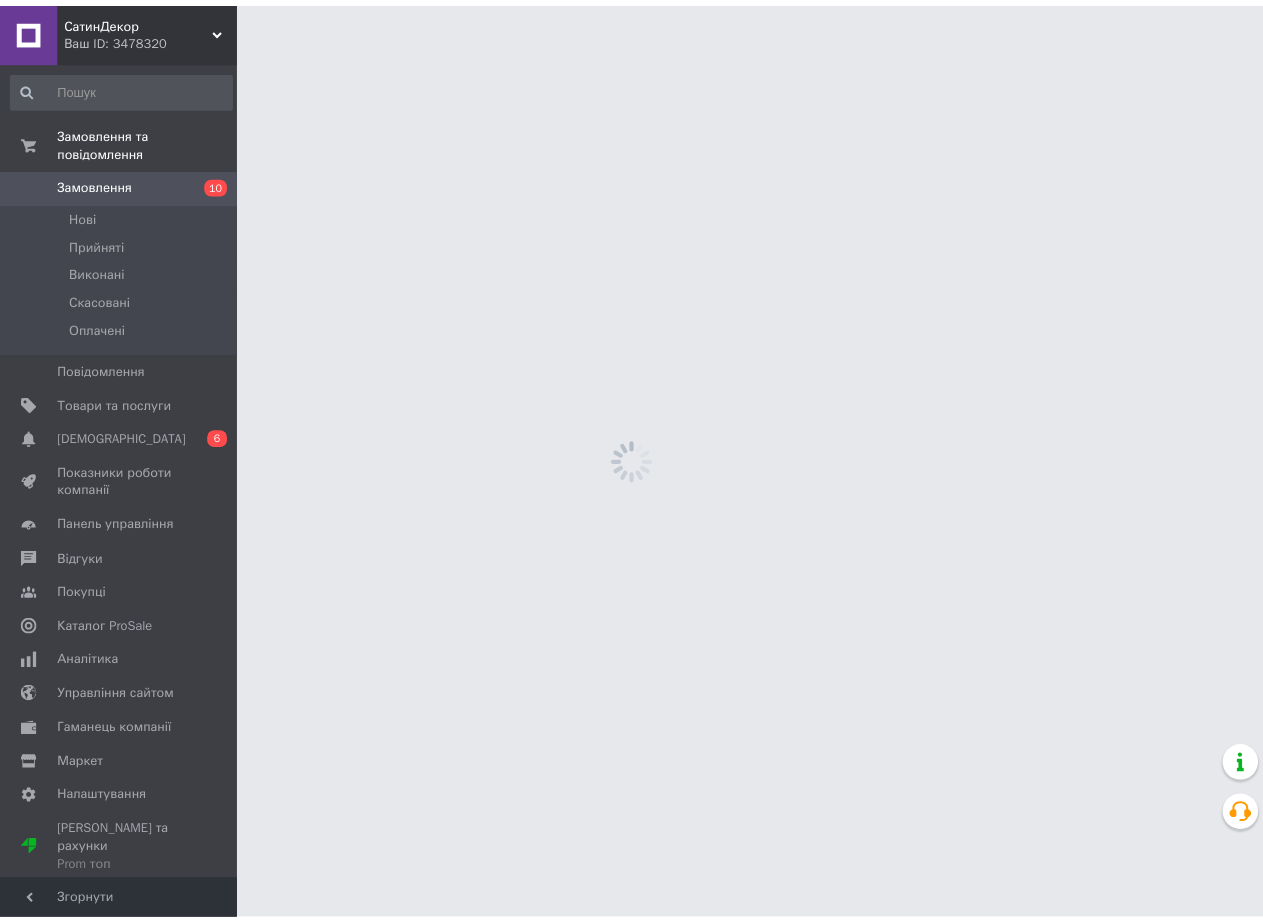 scroll, scrollTop: 0, scrollLeft: 0, axis: both 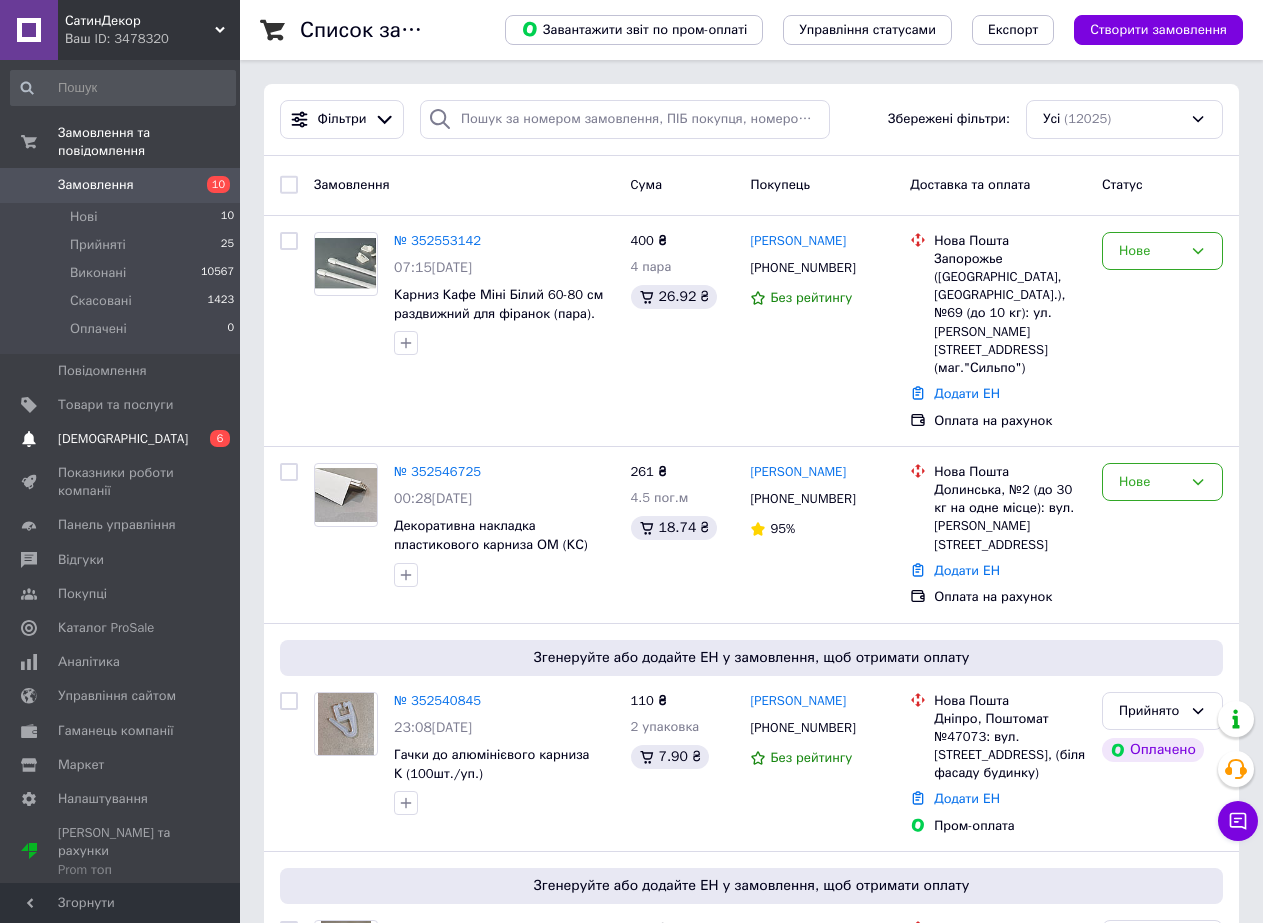 click on "[DEMOGRAPHIC_DATA]" at bounding box center [123, 439] 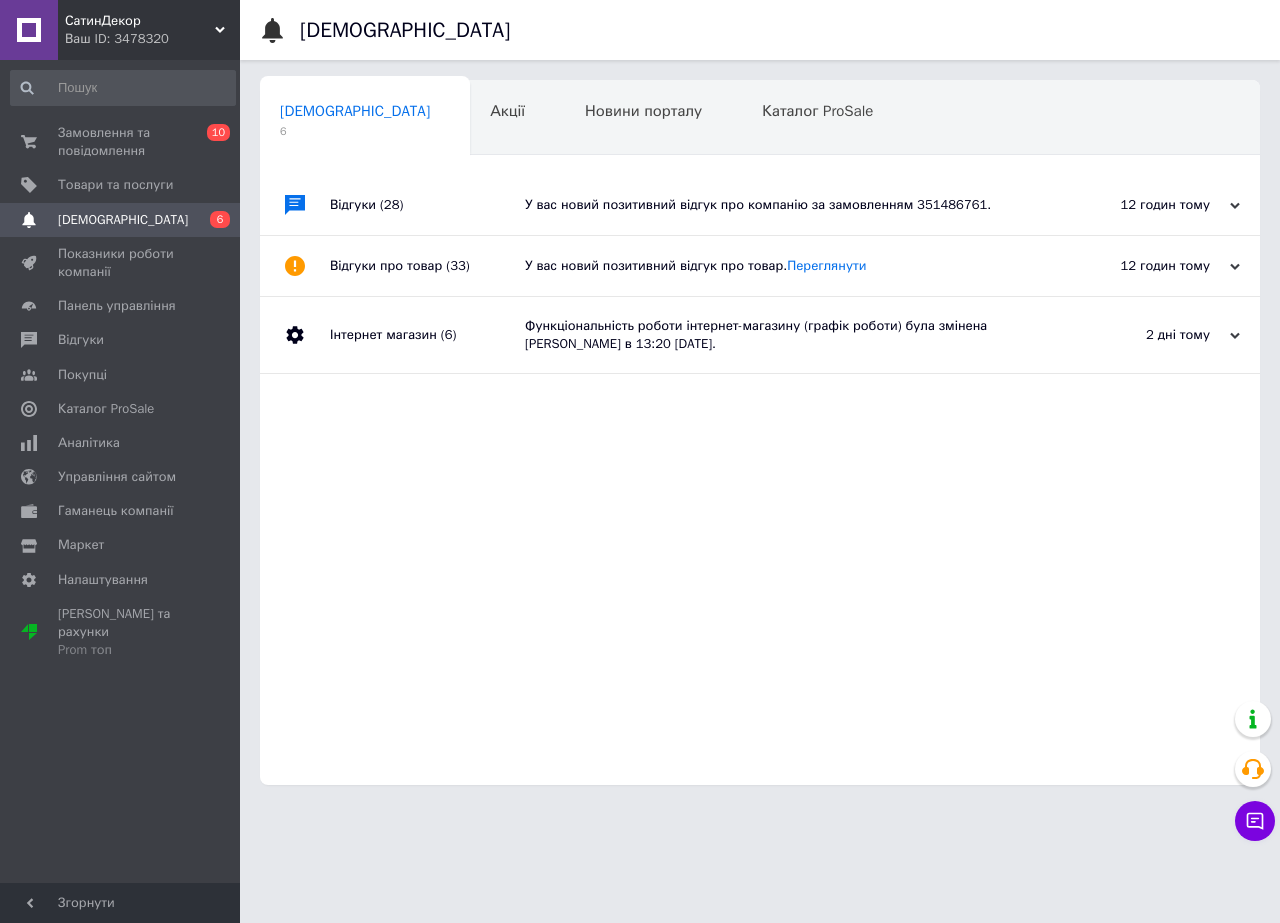 click on "12 годин тому [DATE]" at bounding box center [1150, 266] 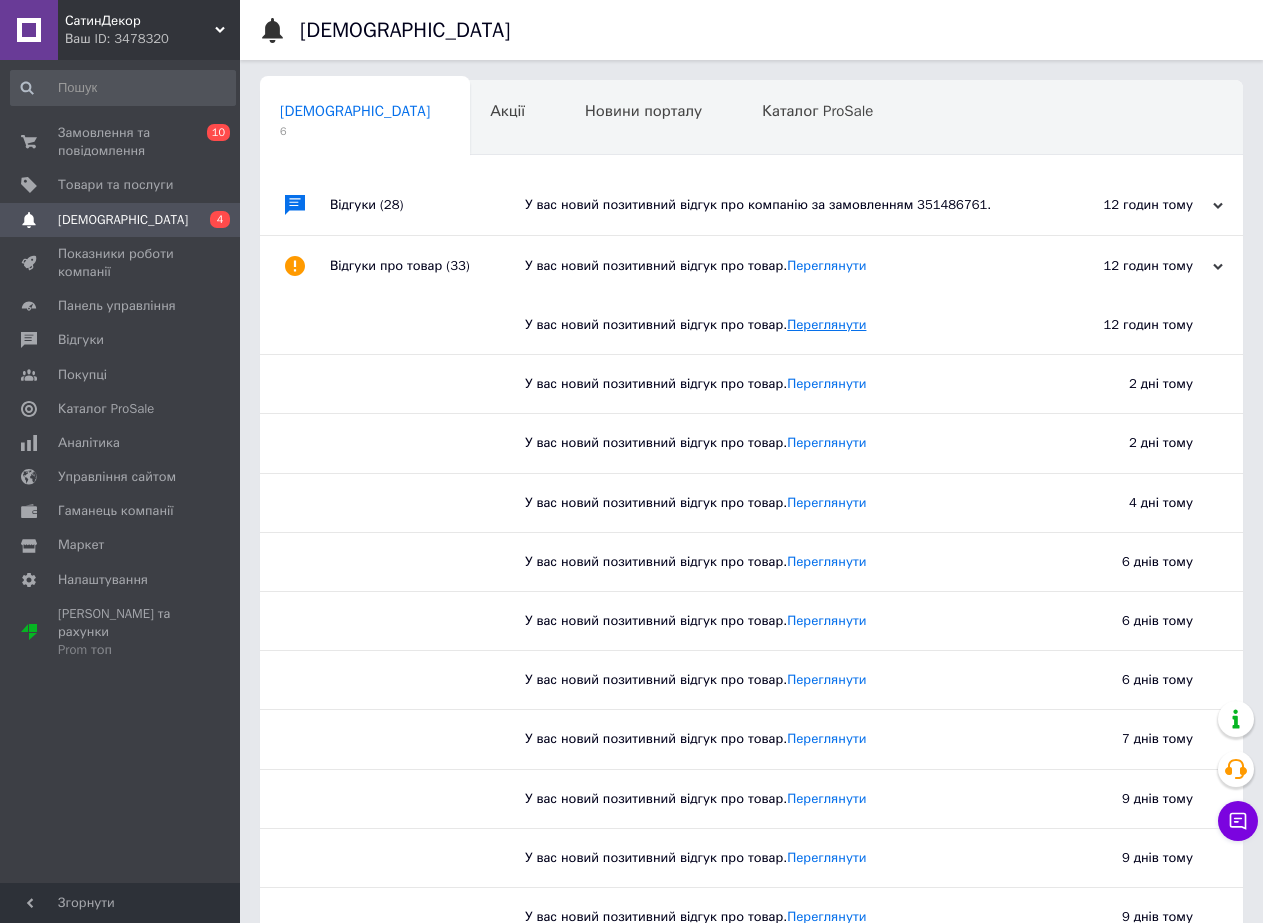 click on "Переглянути" at bounding box center [826, 324] 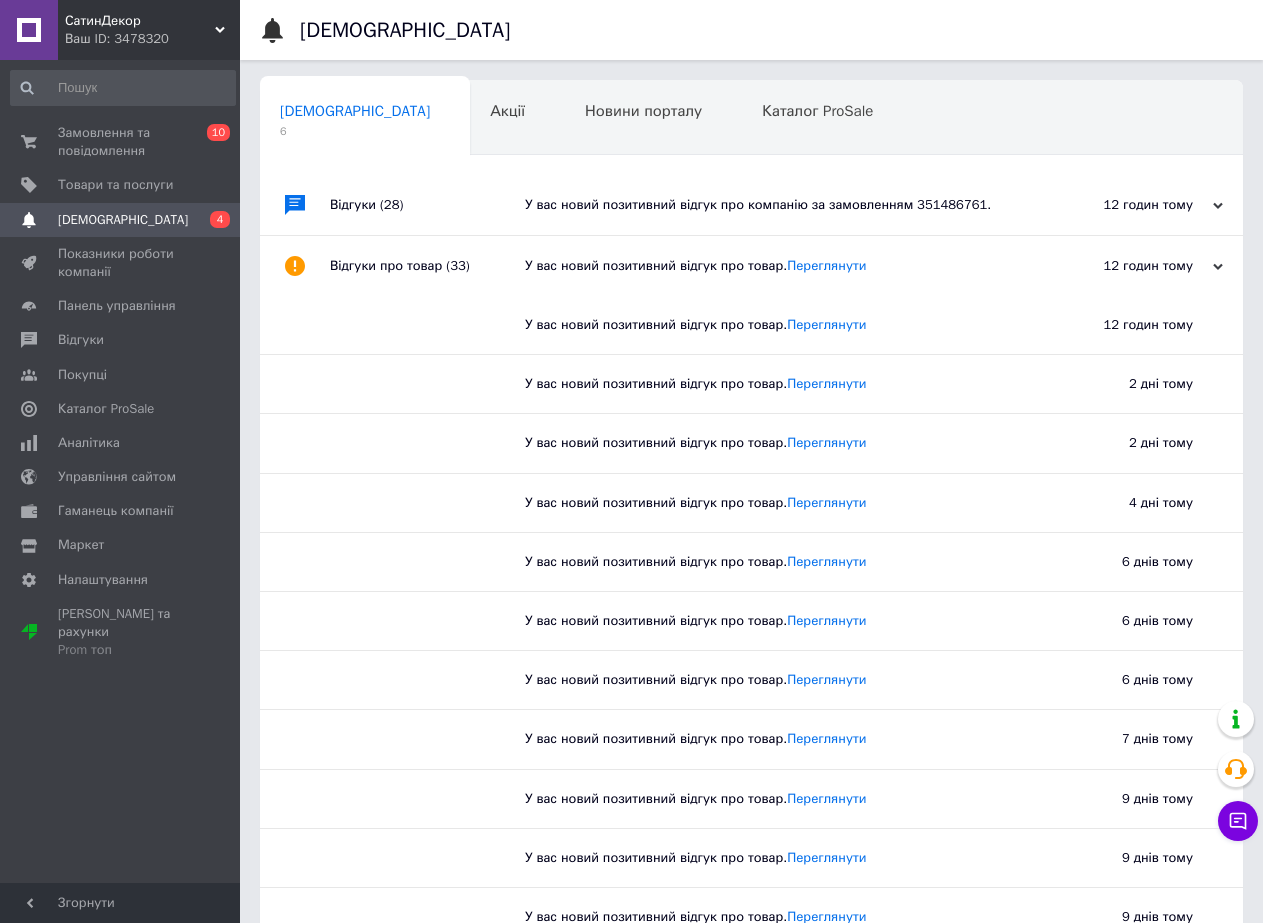 click on "12 годин тому" at bounding box center (1123, 205) 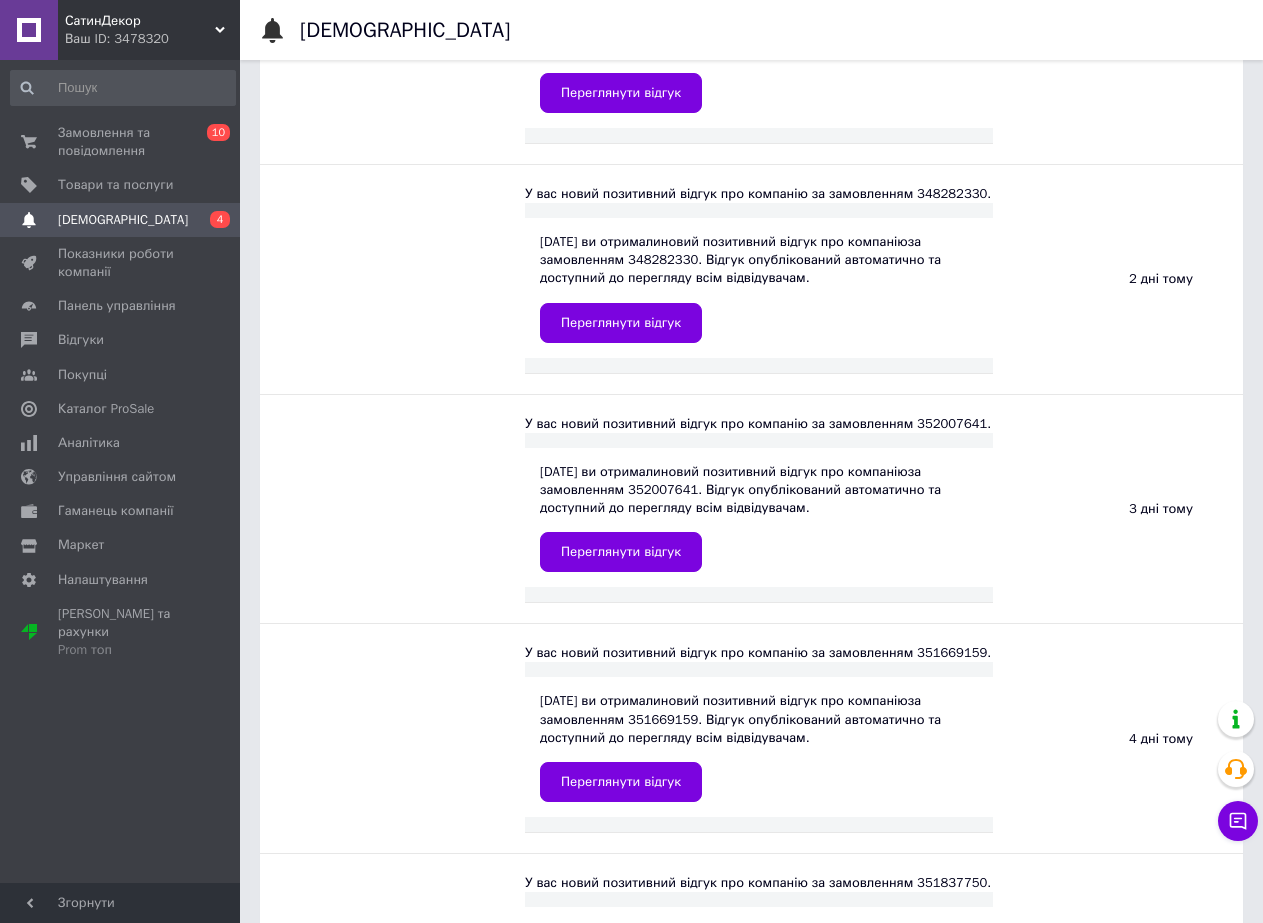 scroll, scrollTop: 100, scrollLeft: 0, axis: vertical 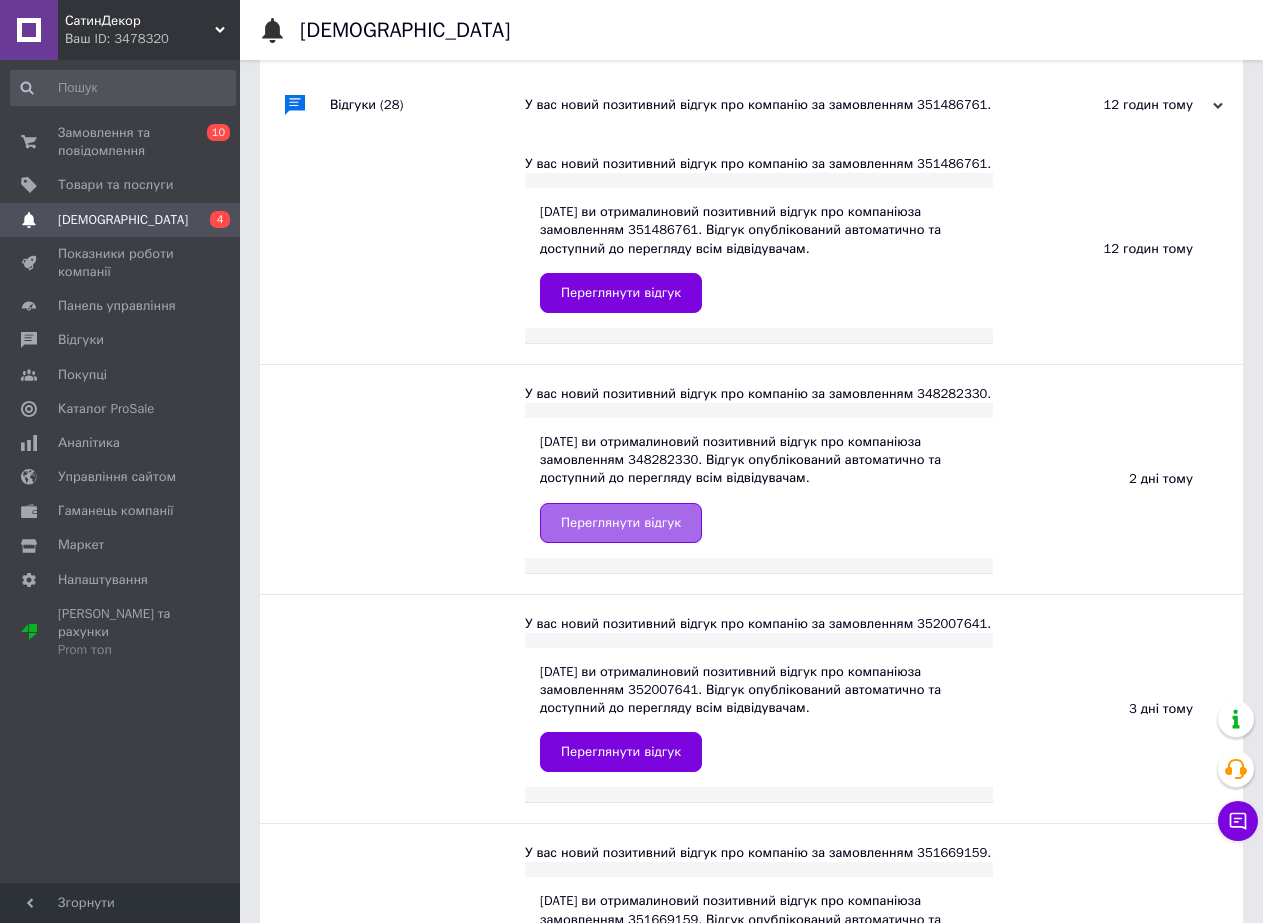 click on "Переглянути відгук" at bounding box center [621, 523] 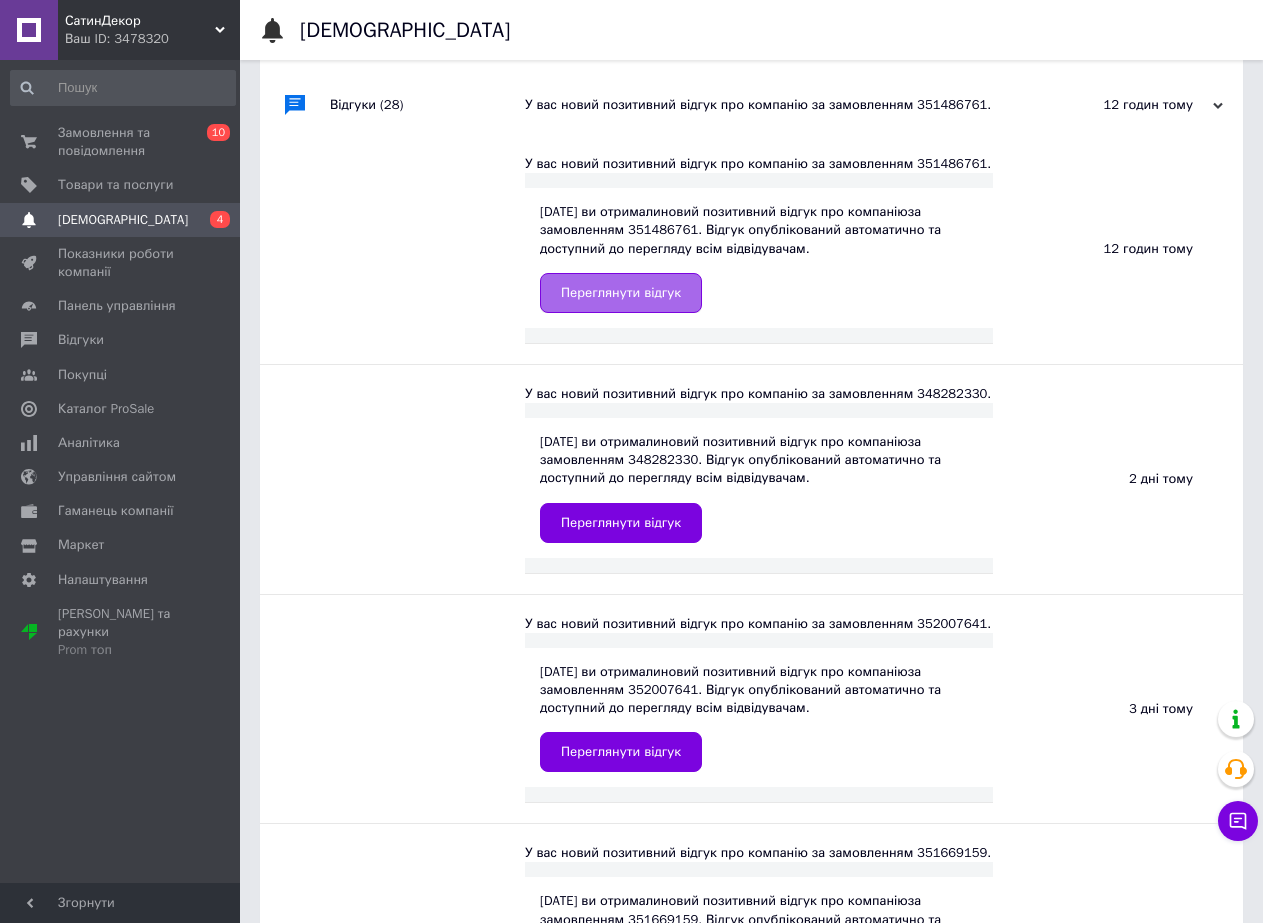 click on "Переглянути відгук" at bounding box center [621, 293] 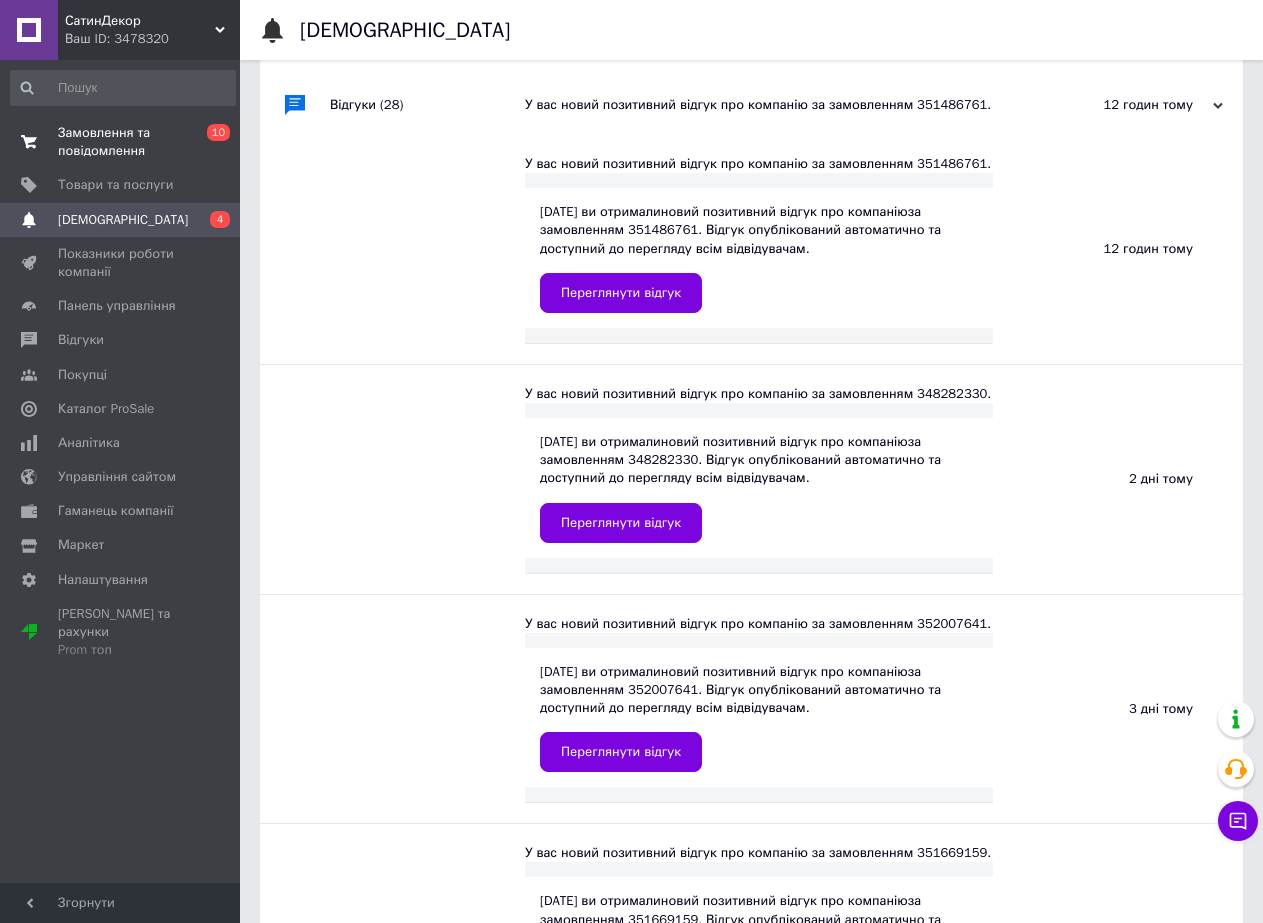 click on "Замовлення та повідомлення" at bounding box center (121, 142) 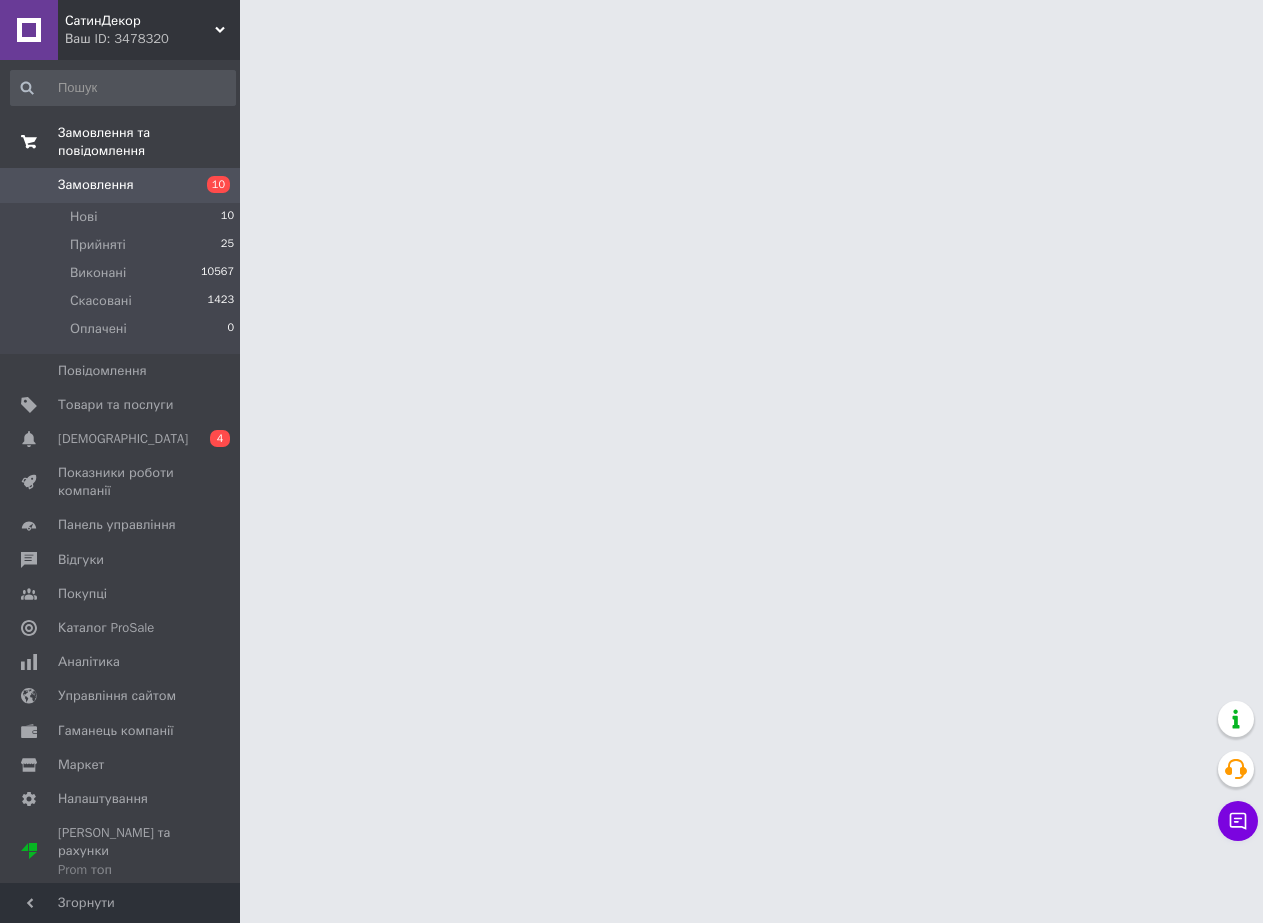 scroll, scrollTop: 0, scrollLeft: 0, axis: both 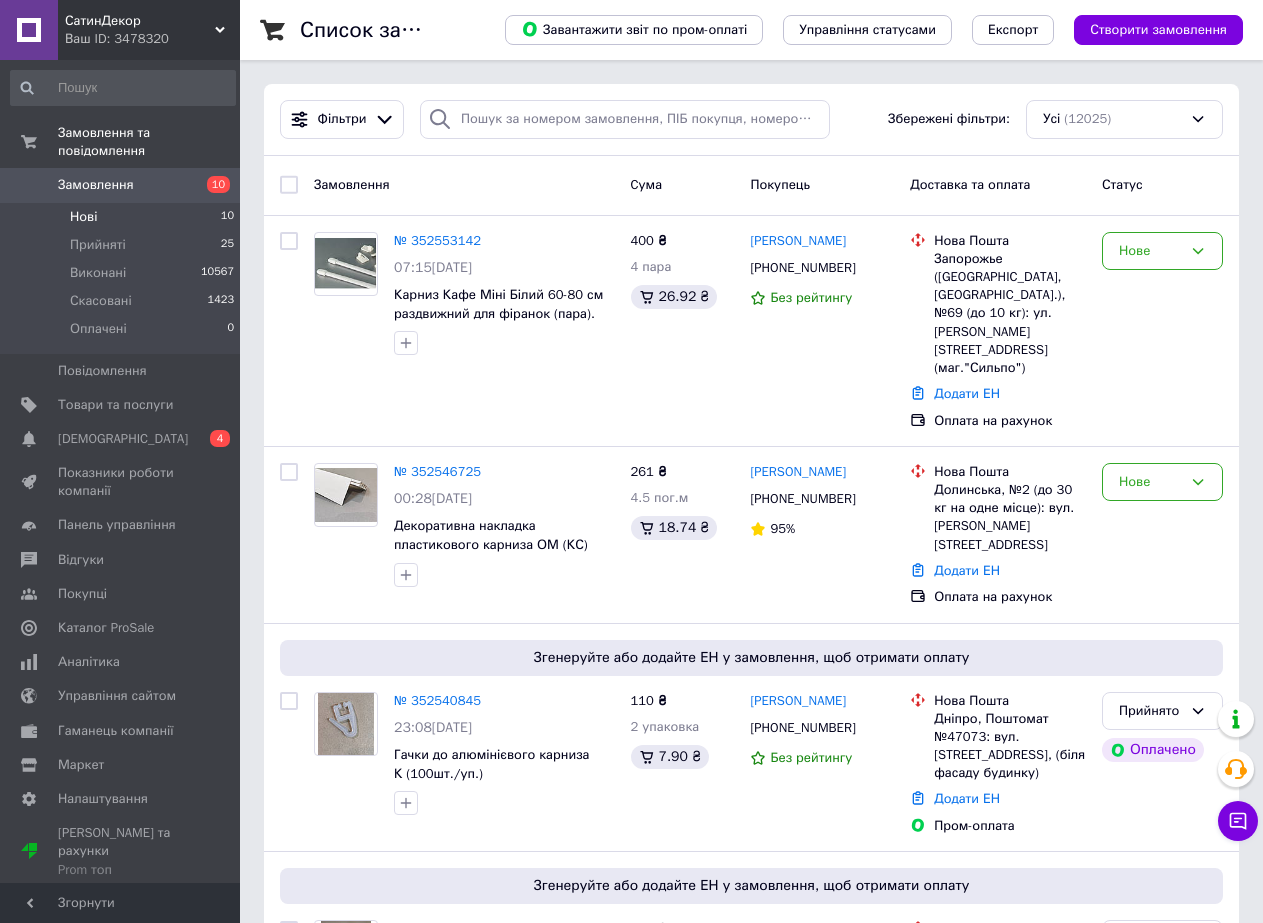 click on "Нові" at bounding box center (83, 217) 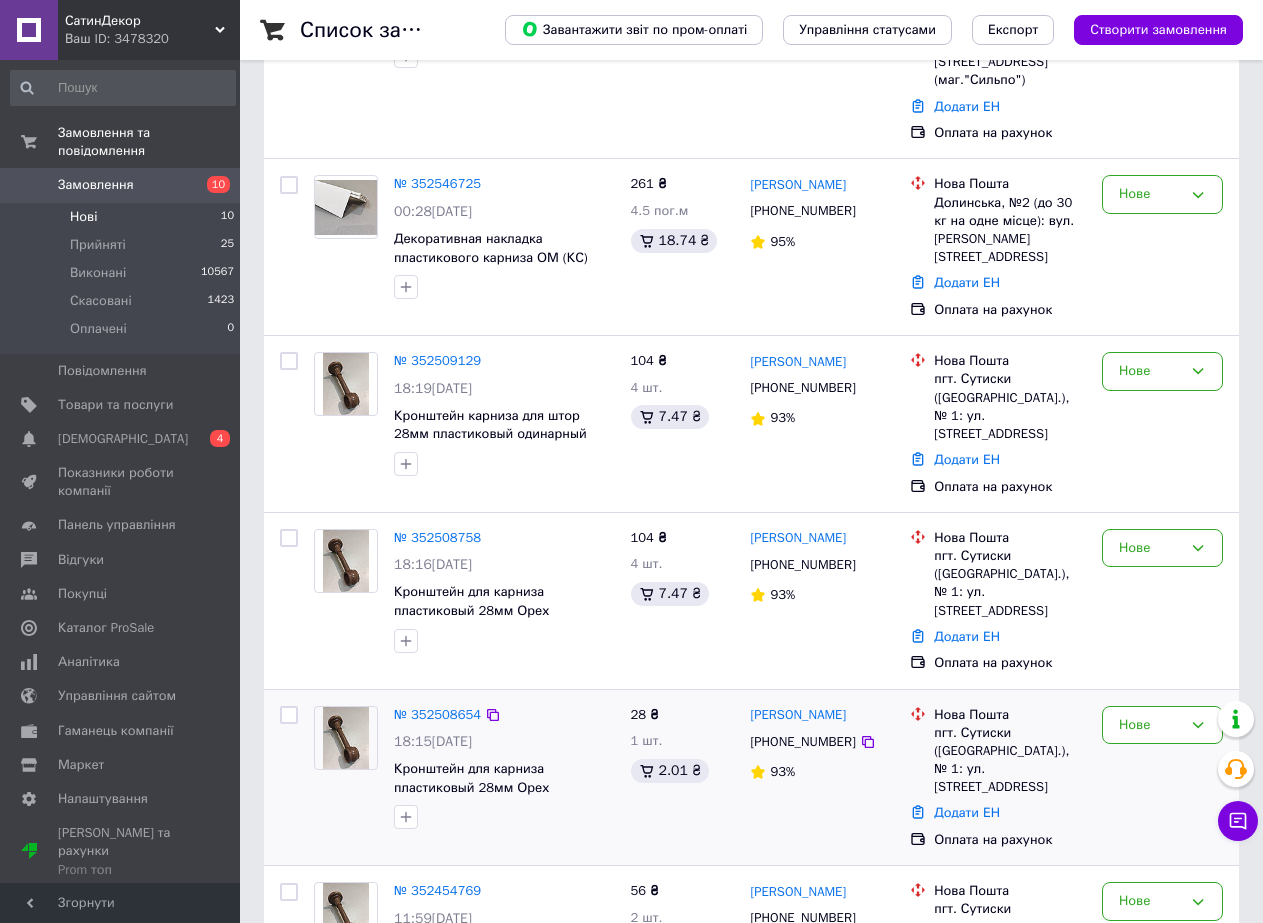 scroll, scrollTop: 559, scrollLeft: 0, axis: vertical 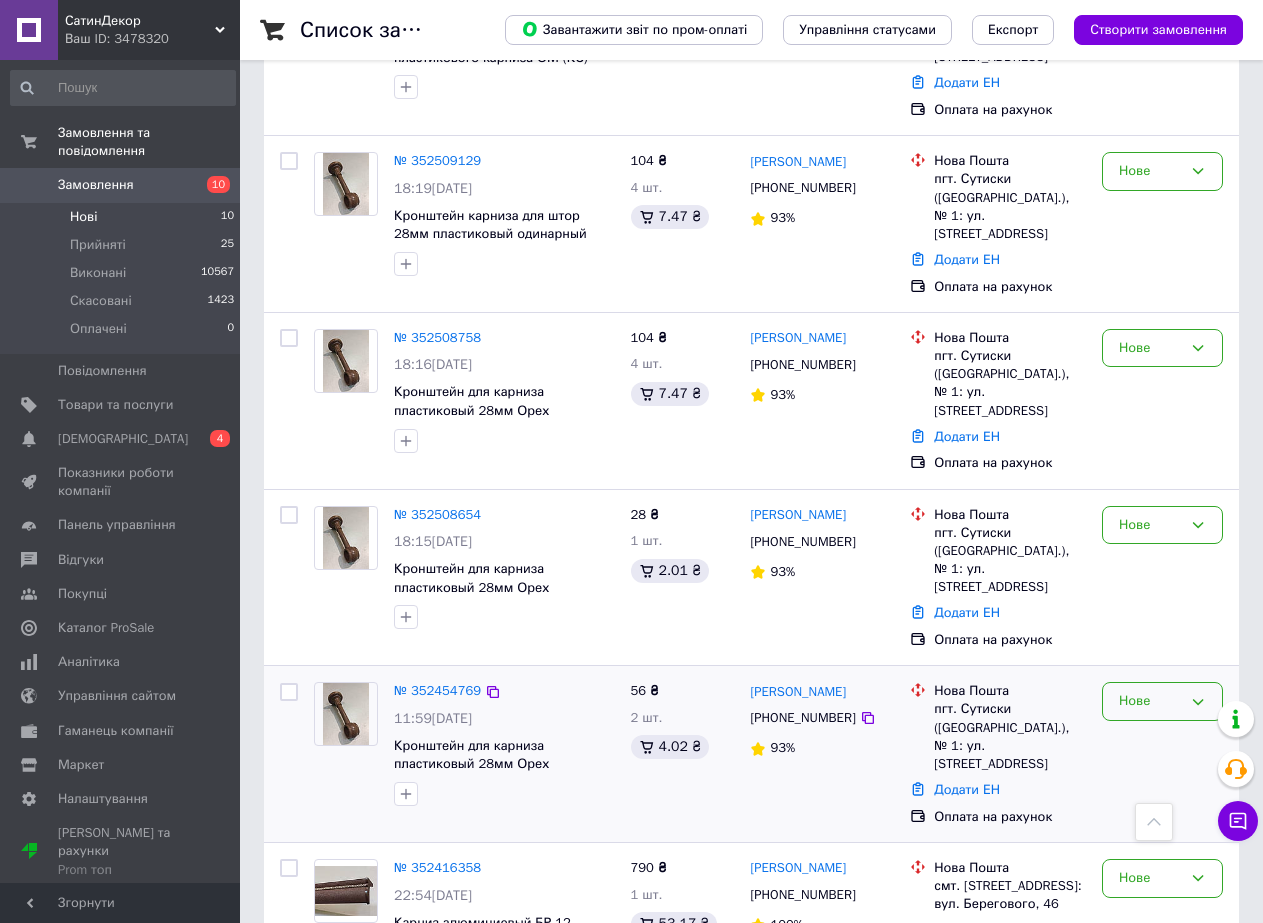 click 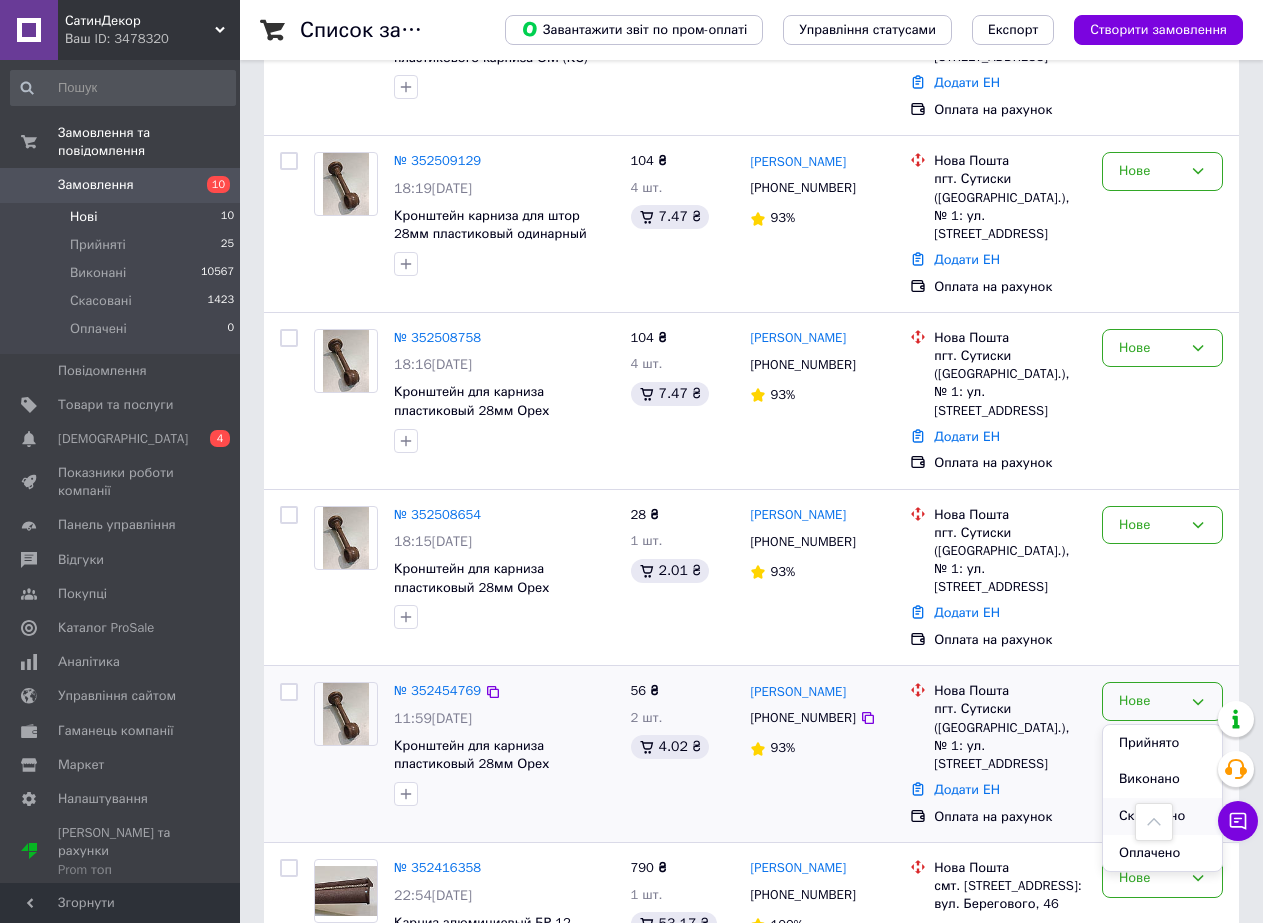 click on "Скасовано" at bounding box center (1162, 816) 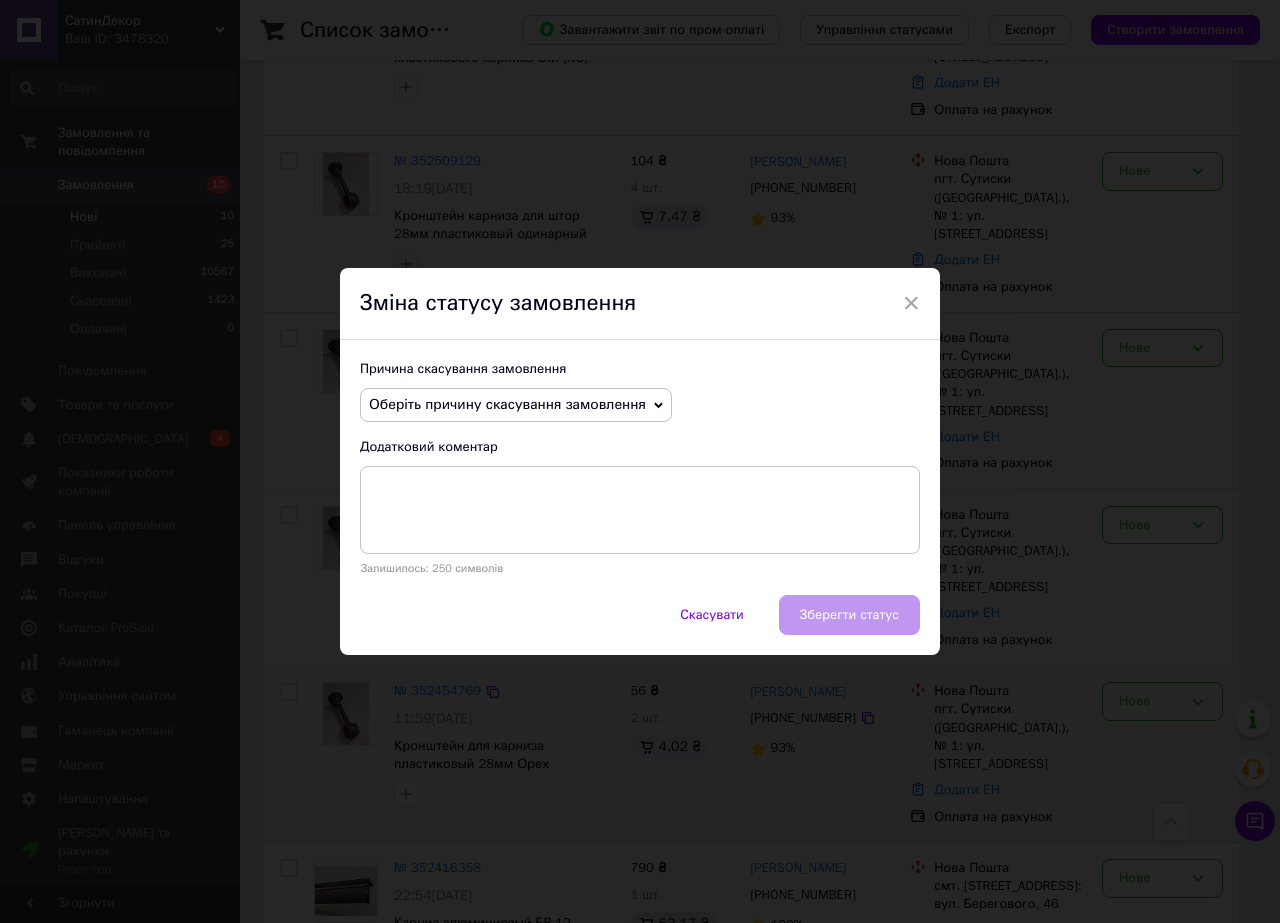 click on "Оберіть причину скасування замовлення" at bounding box center (516, 405) 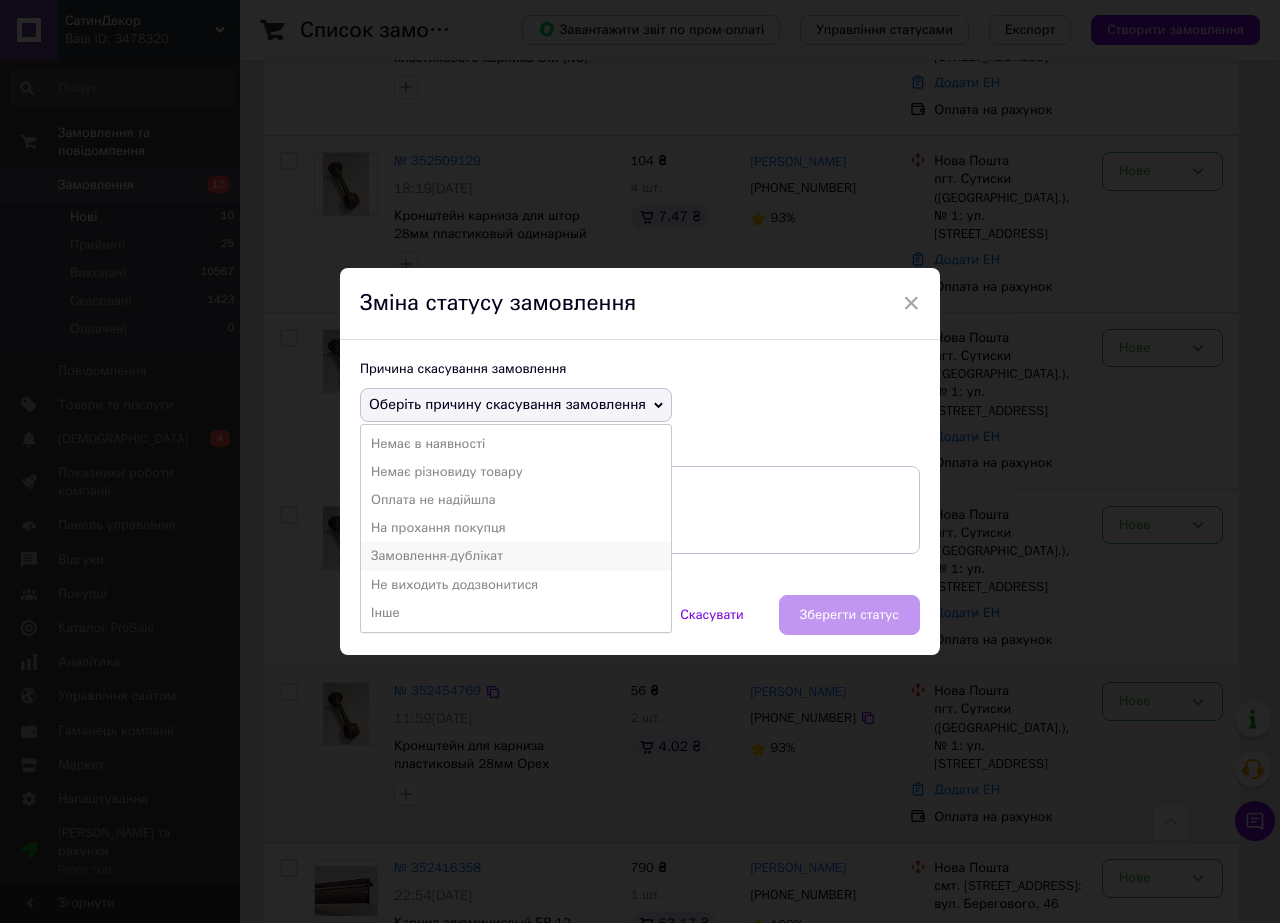 click on "Замовлення-дублікат" at bounding box center (516, 556) 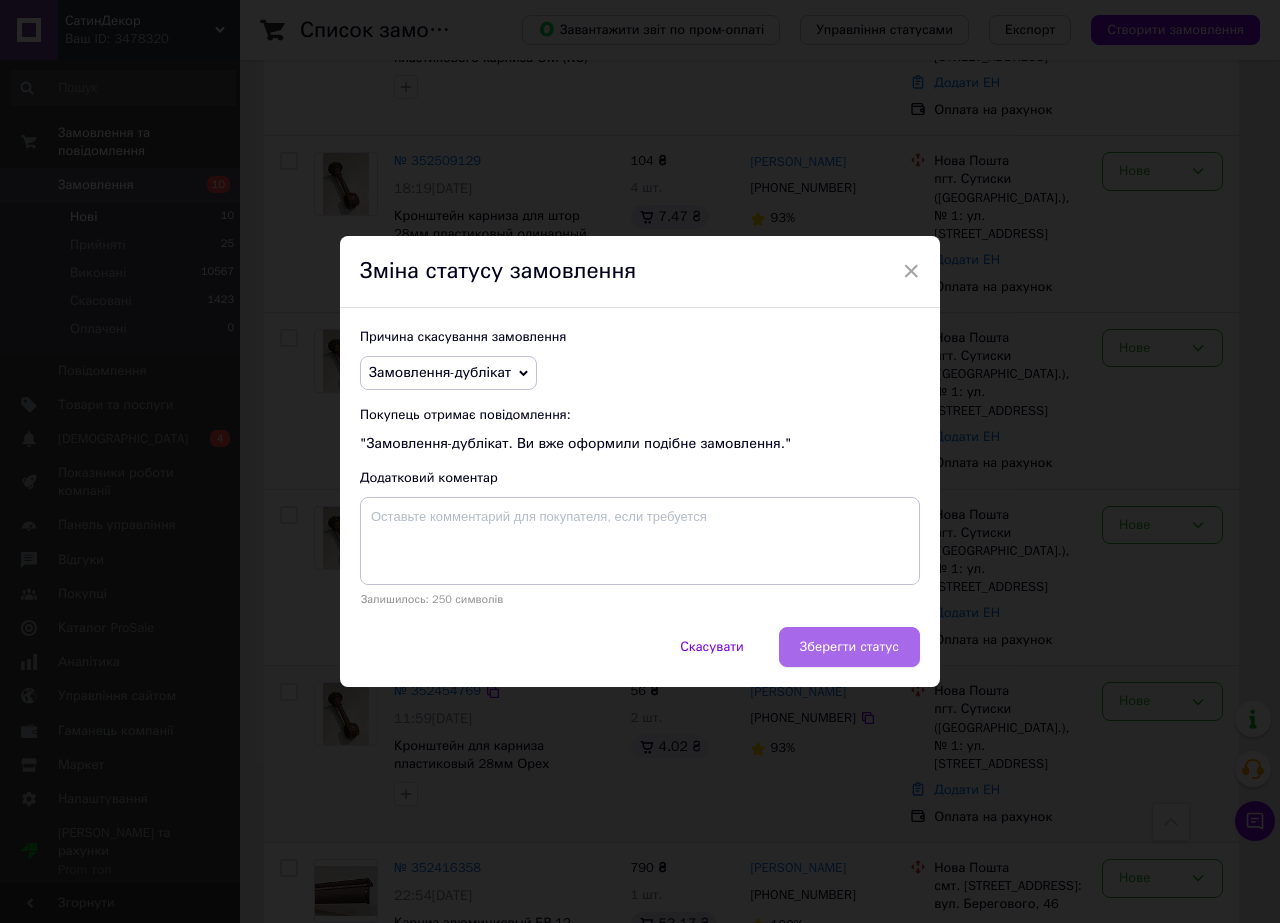 click on "Зберегти статус" at bounding box center (849, 647) 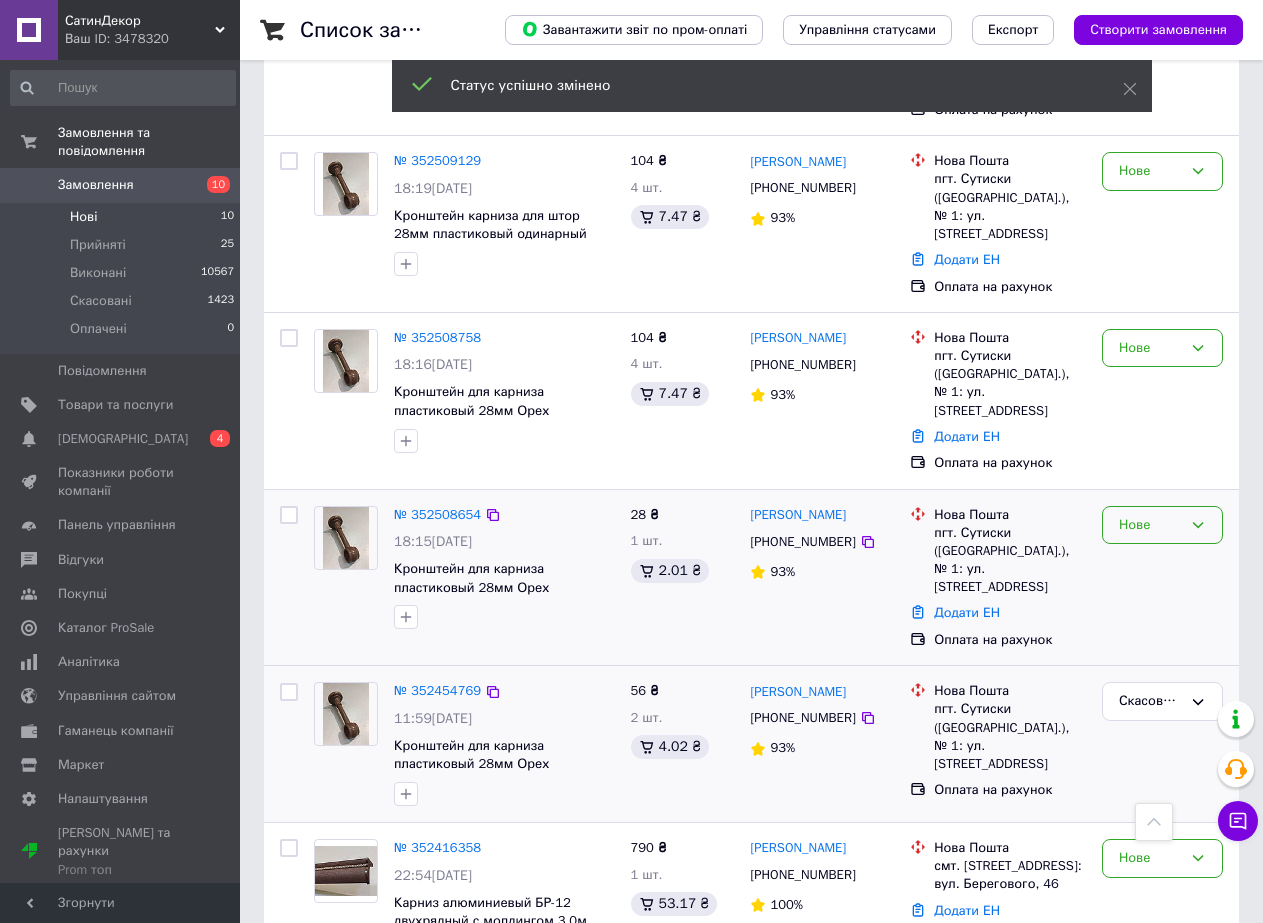 click on "Нове" at bounding box center [1150, 525] 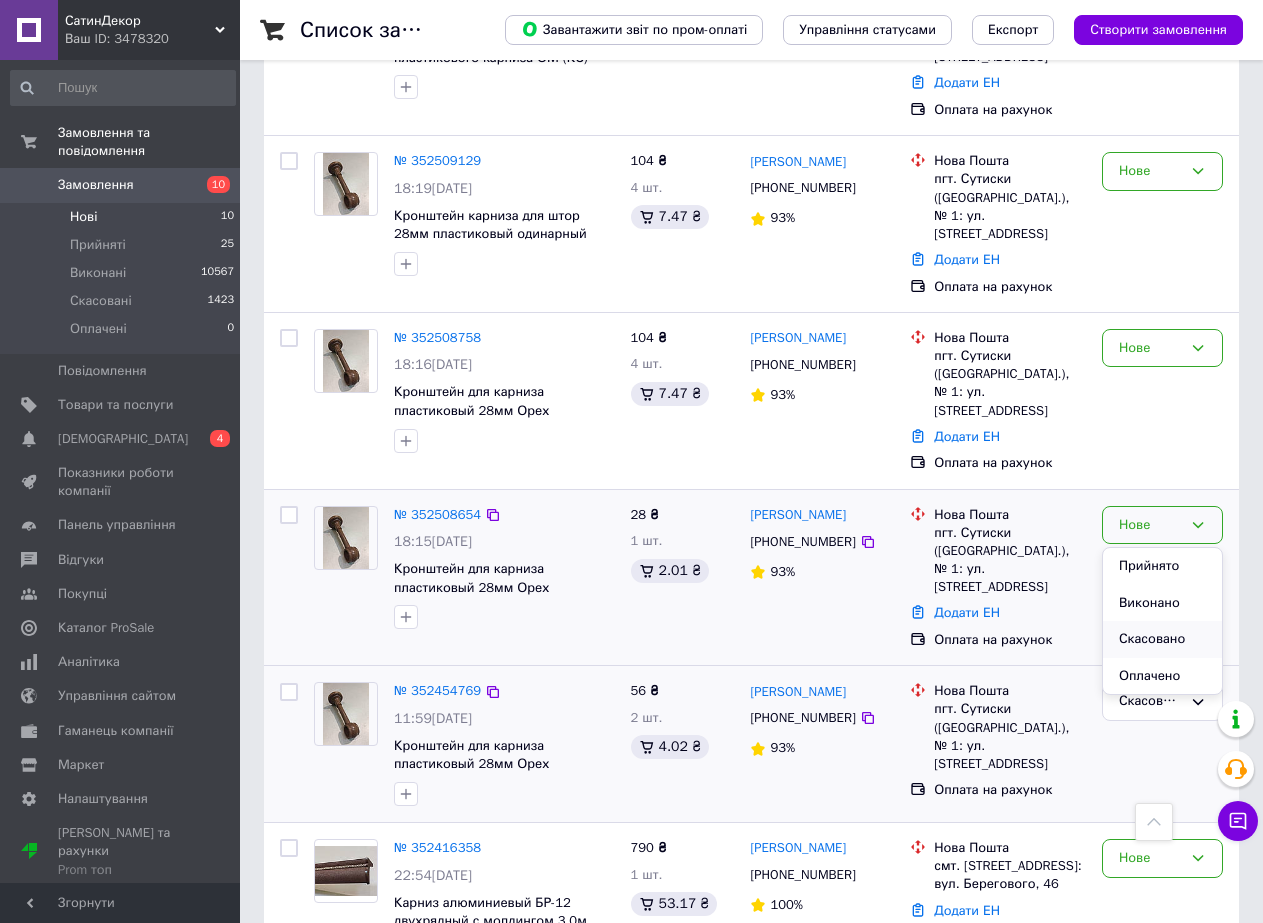 click on "Скасовано" at bounding box center (1162, 639) 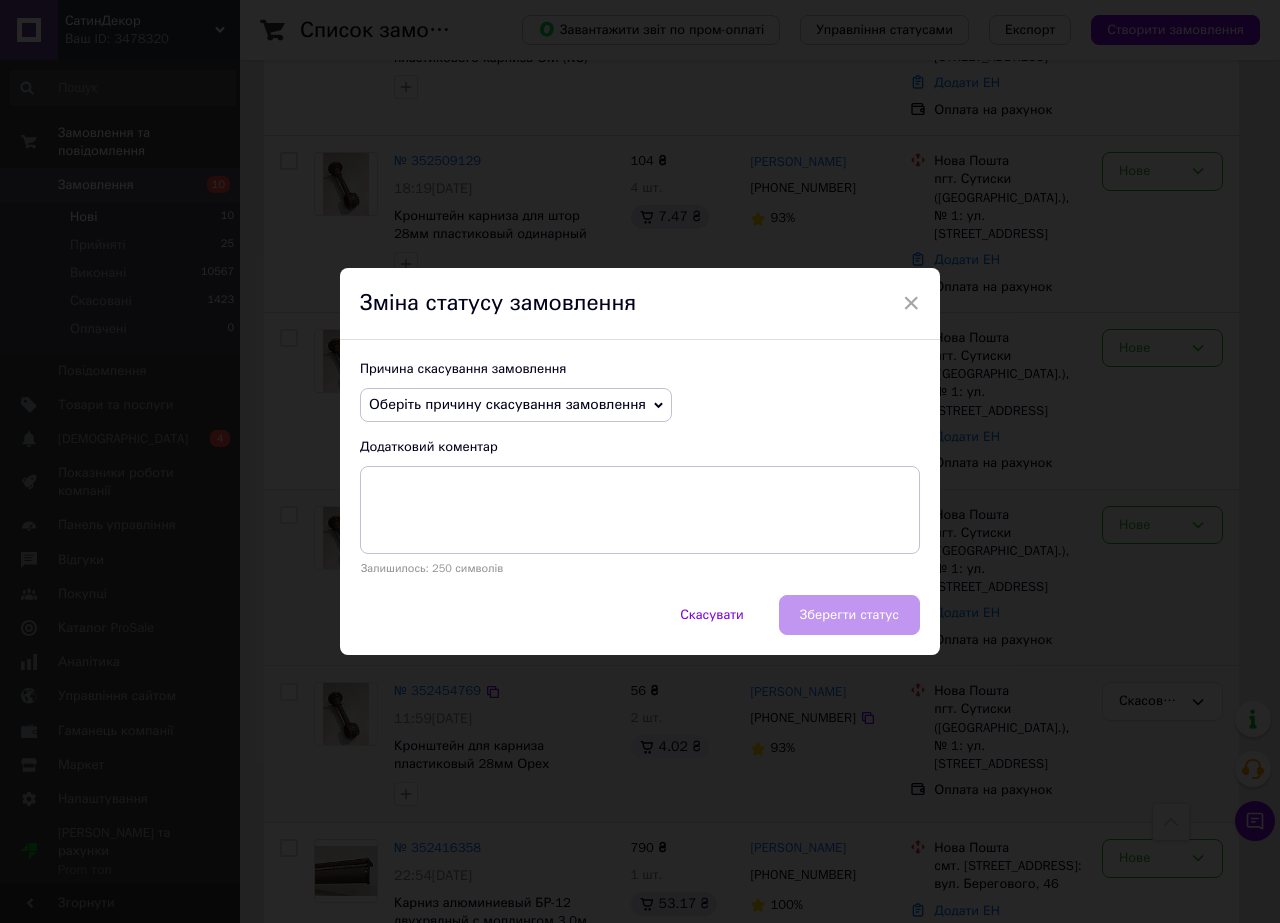 click on "Оберіть причину скасування замовлення" at bounding box center [507, 404] 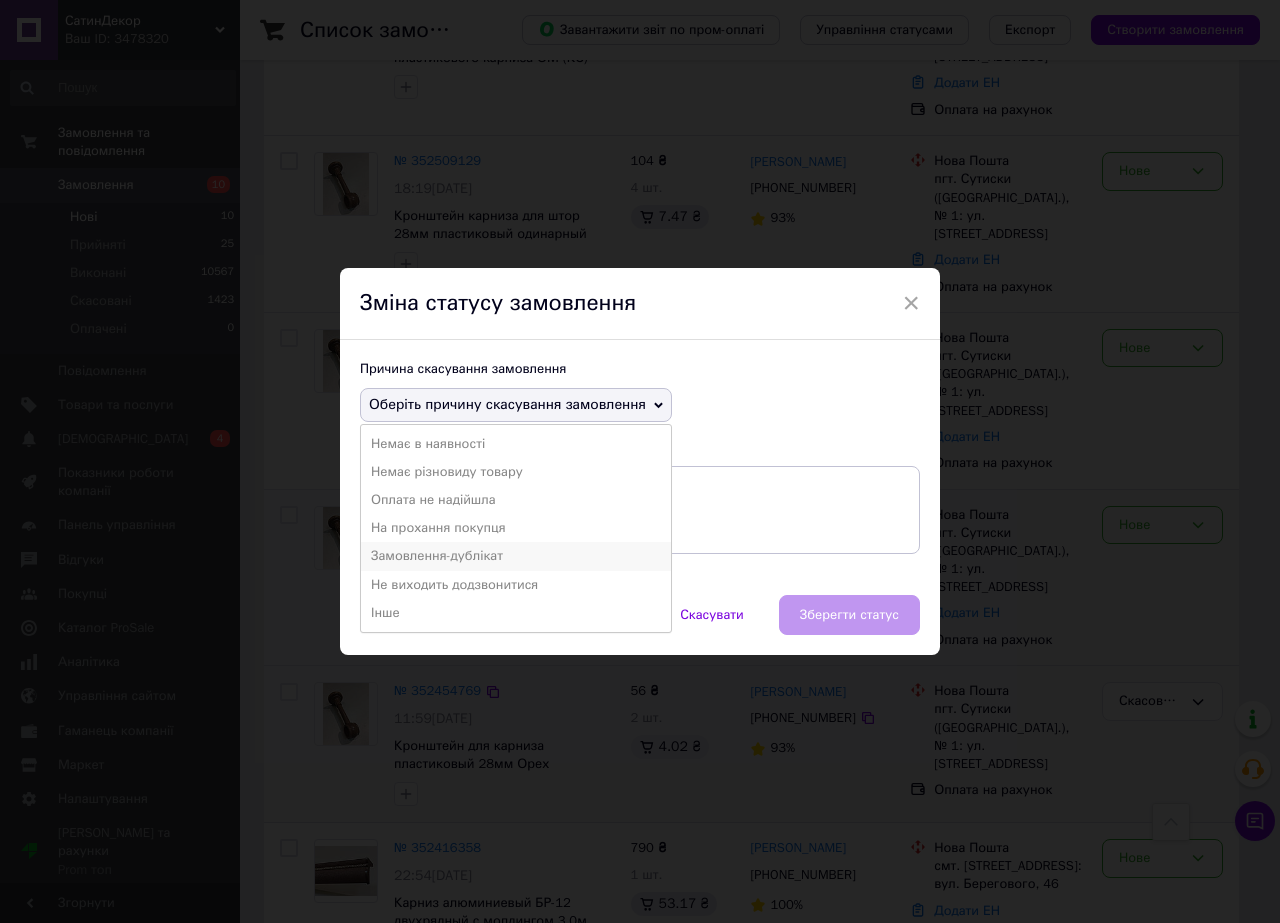 click on "Замовлення-дублікат" at bounding box center [516, 556] 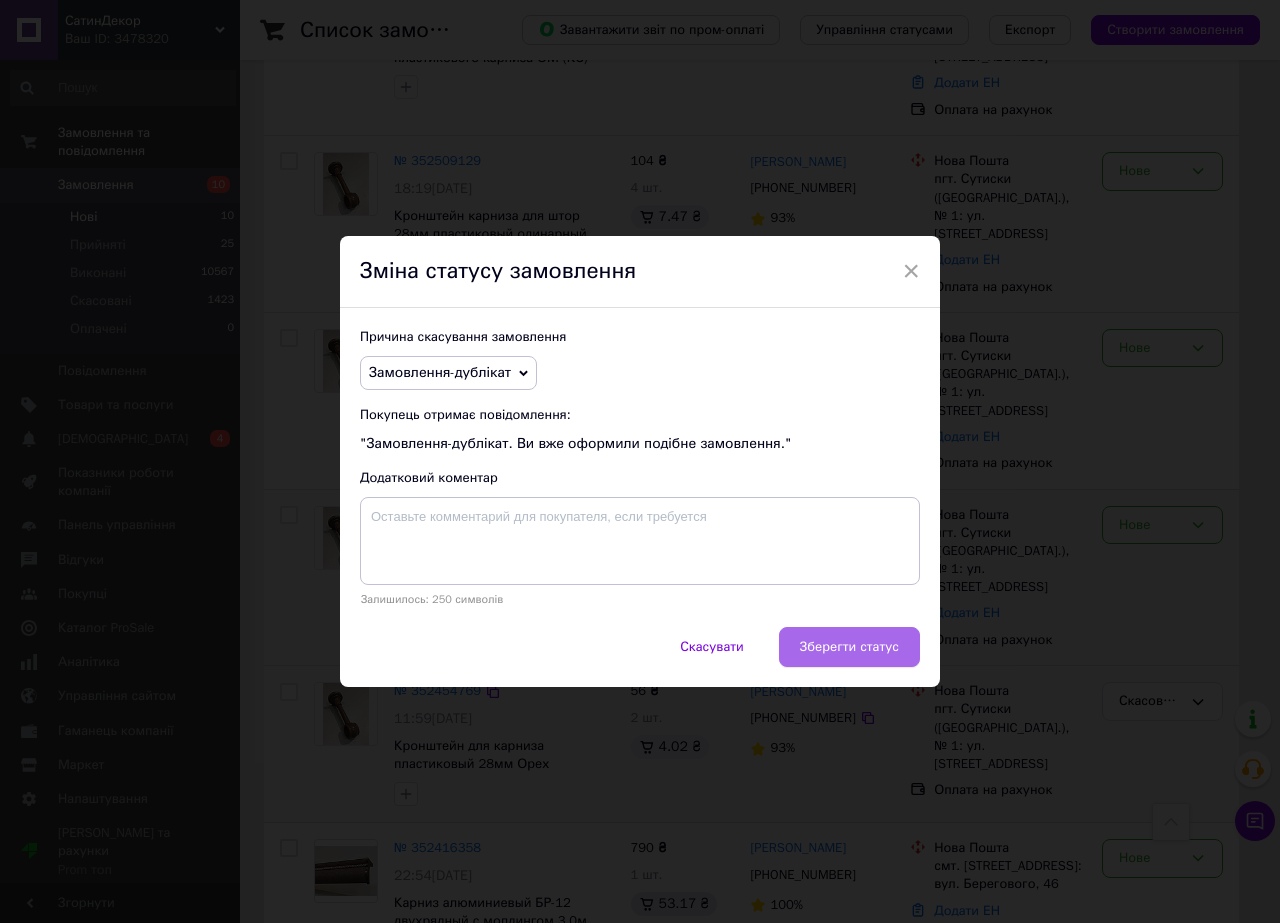 click on "Зберегти статус" at bounding box center [849, 647] 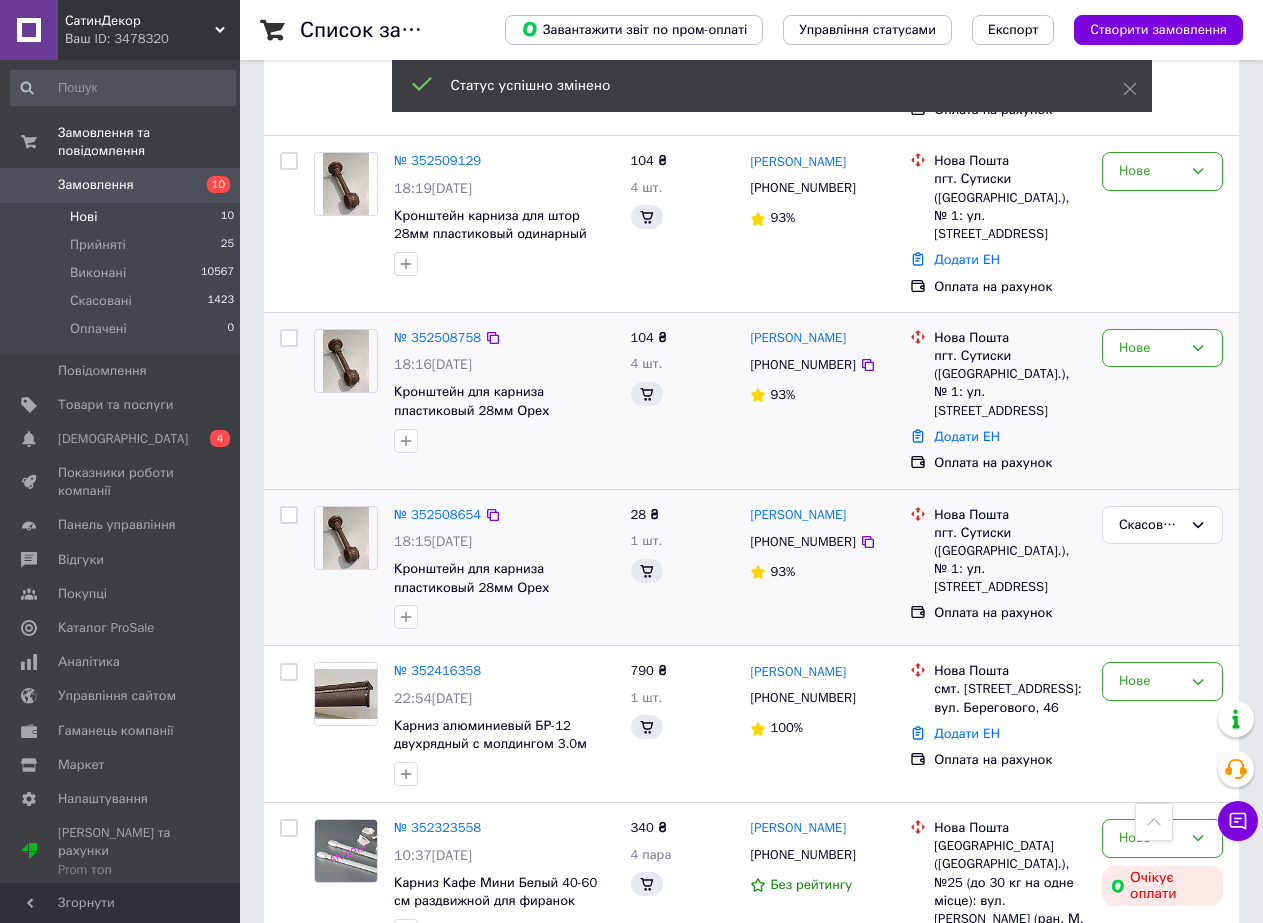 scroll, scrollTop: 459, scrollLeft: 0, axis: vertical 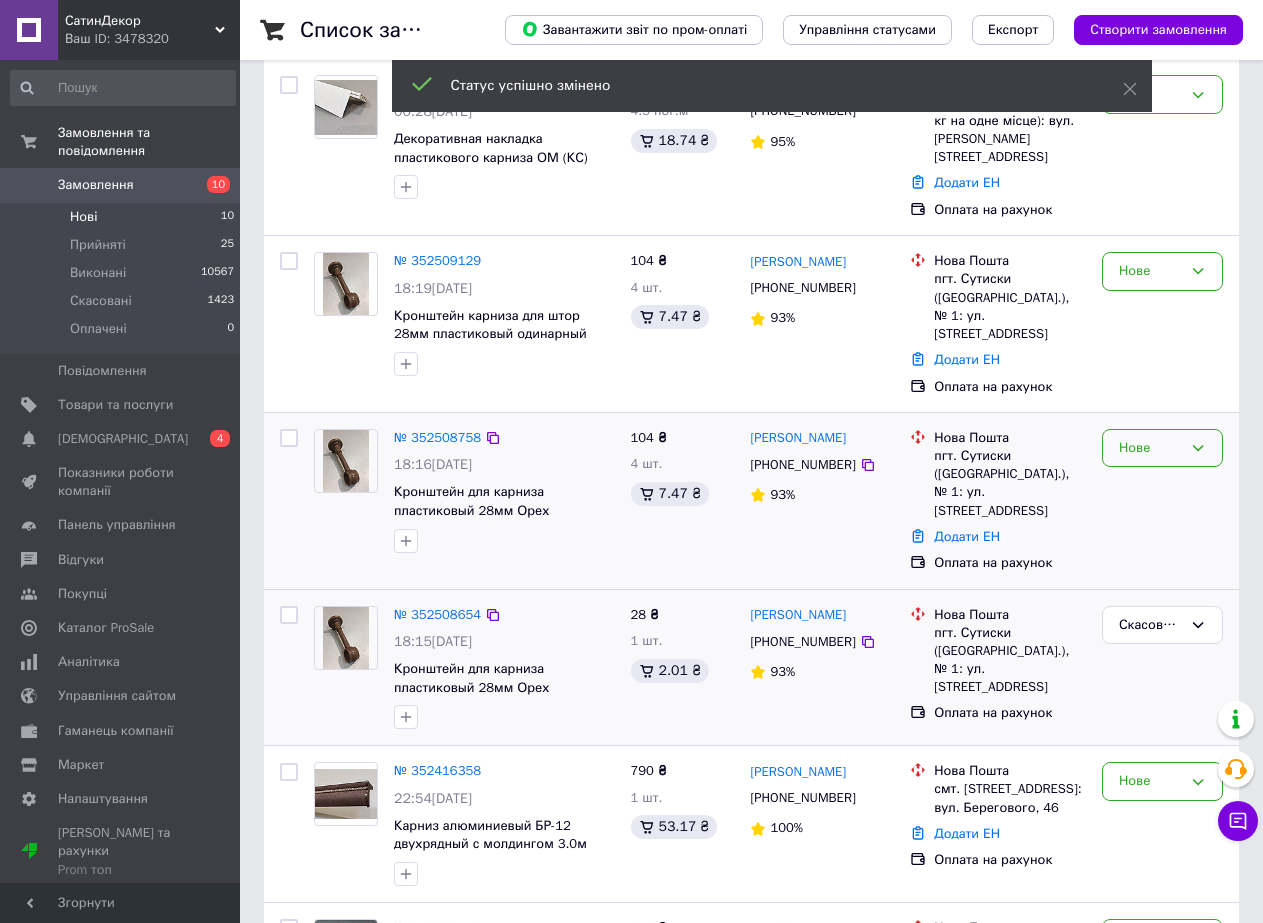 click 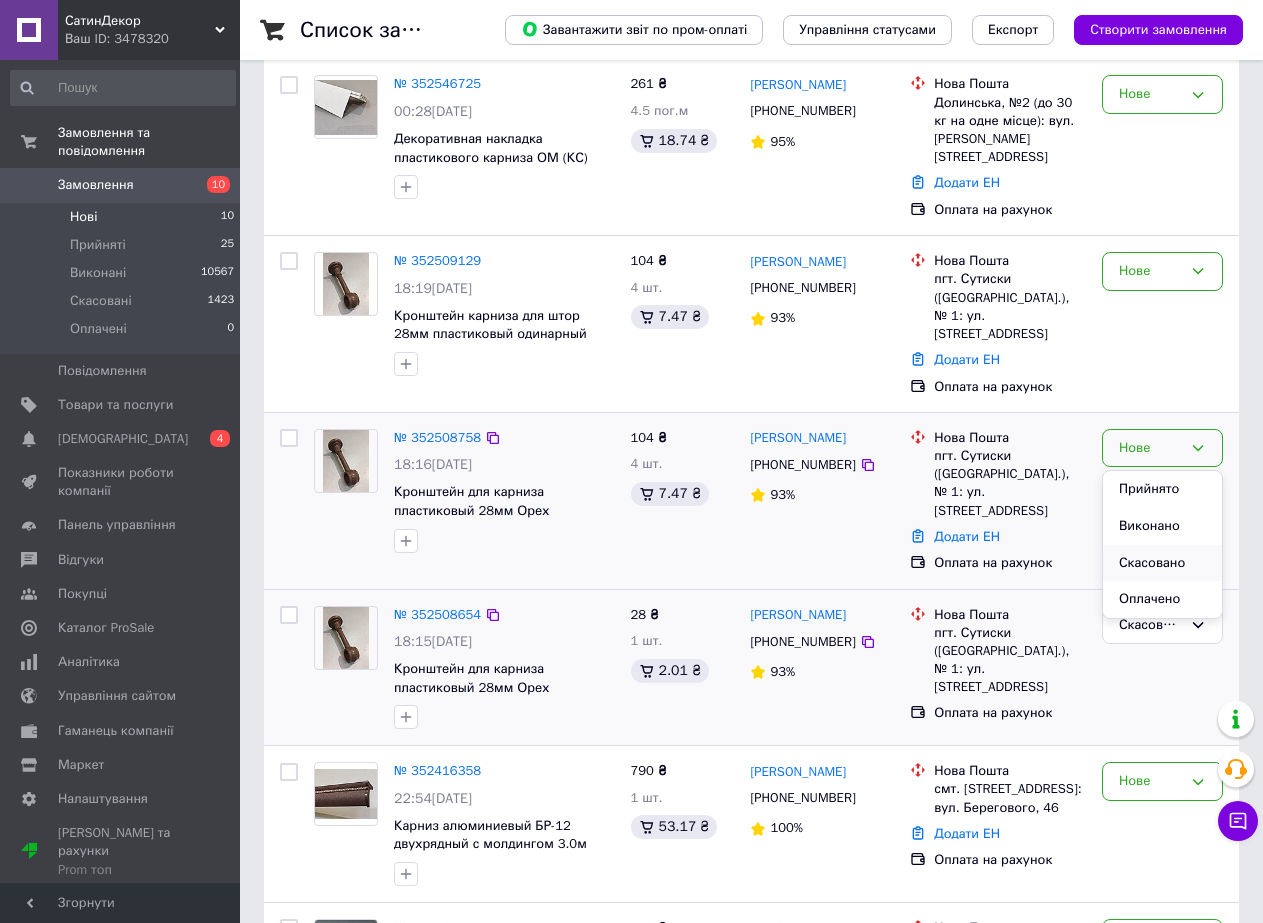 click on "Скасовано" at bounding box center [1162, 563] 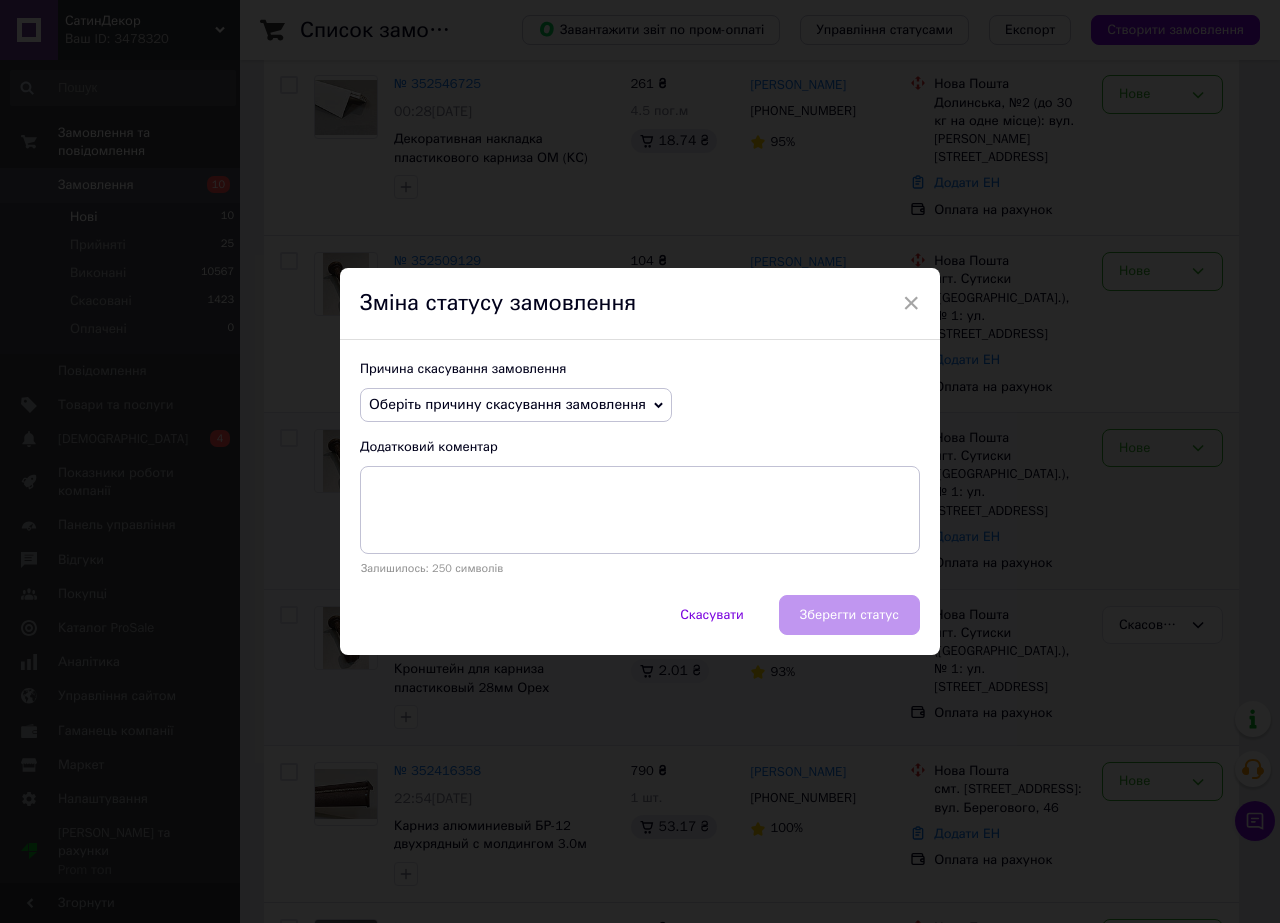 click on "Оберіть причину скасування замовлення" at bounding box center (516, 405) 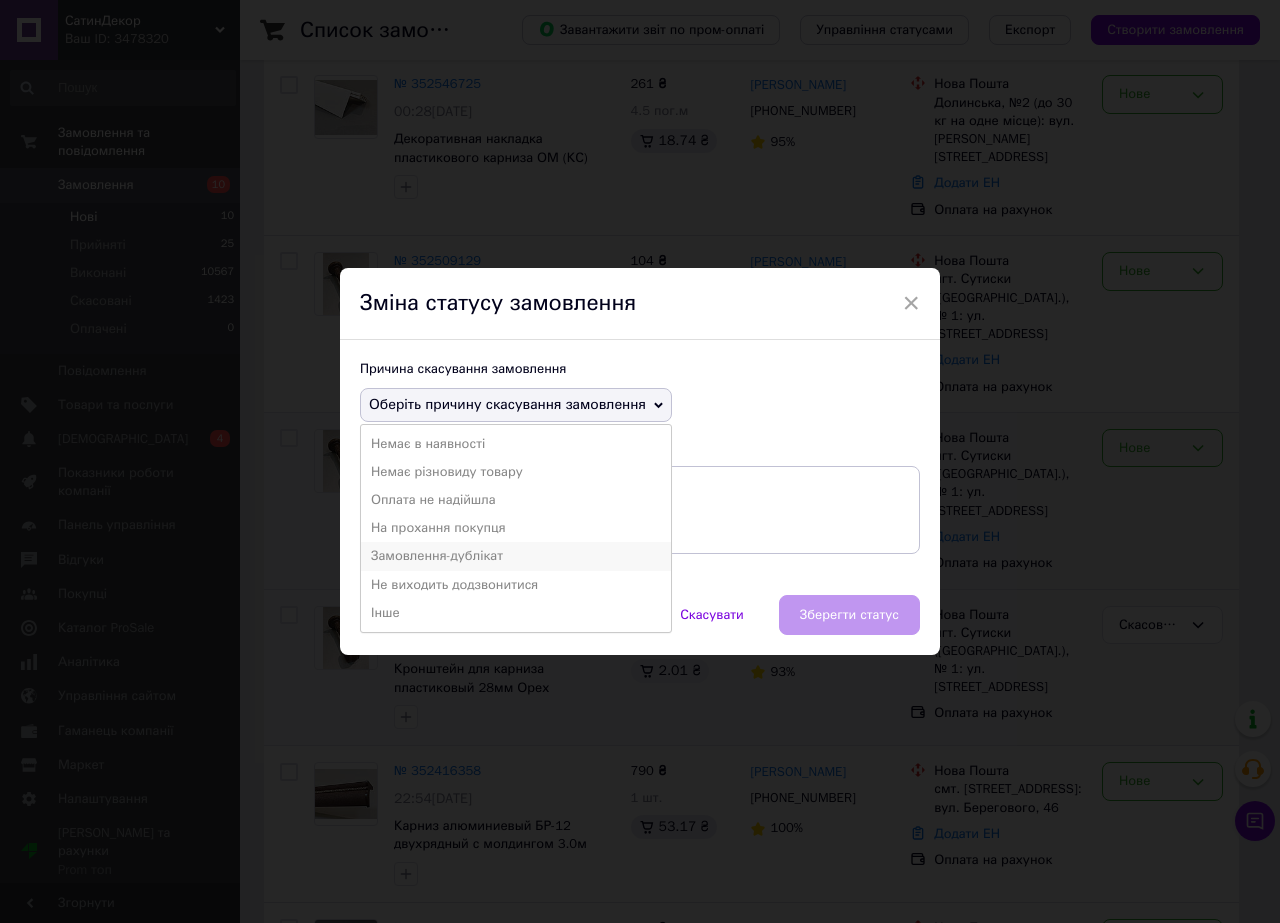 click on "Замовлення-дублікат" at bounding box center [516, 556] 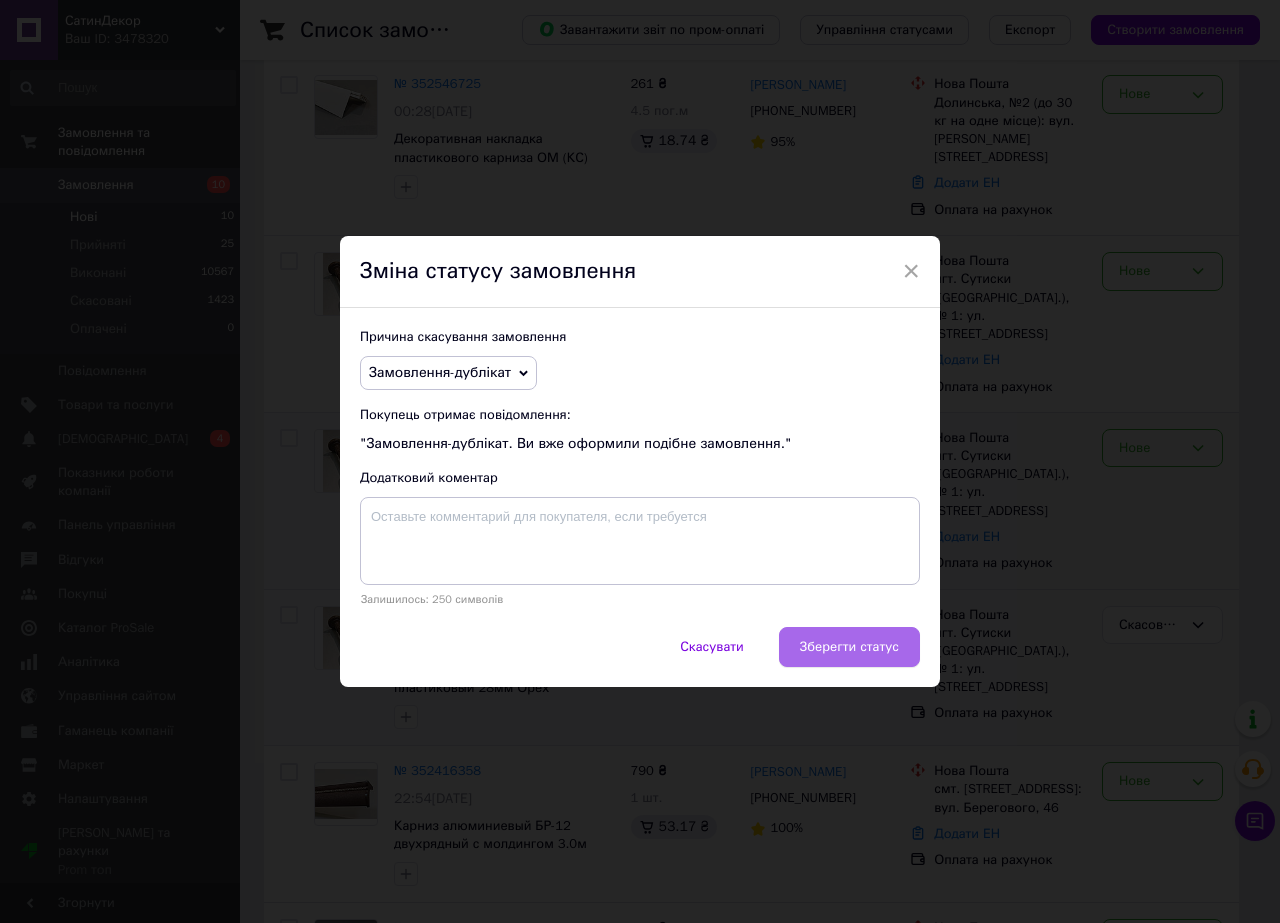 click on "Зберегти статус" at bounding box center (849, 647) 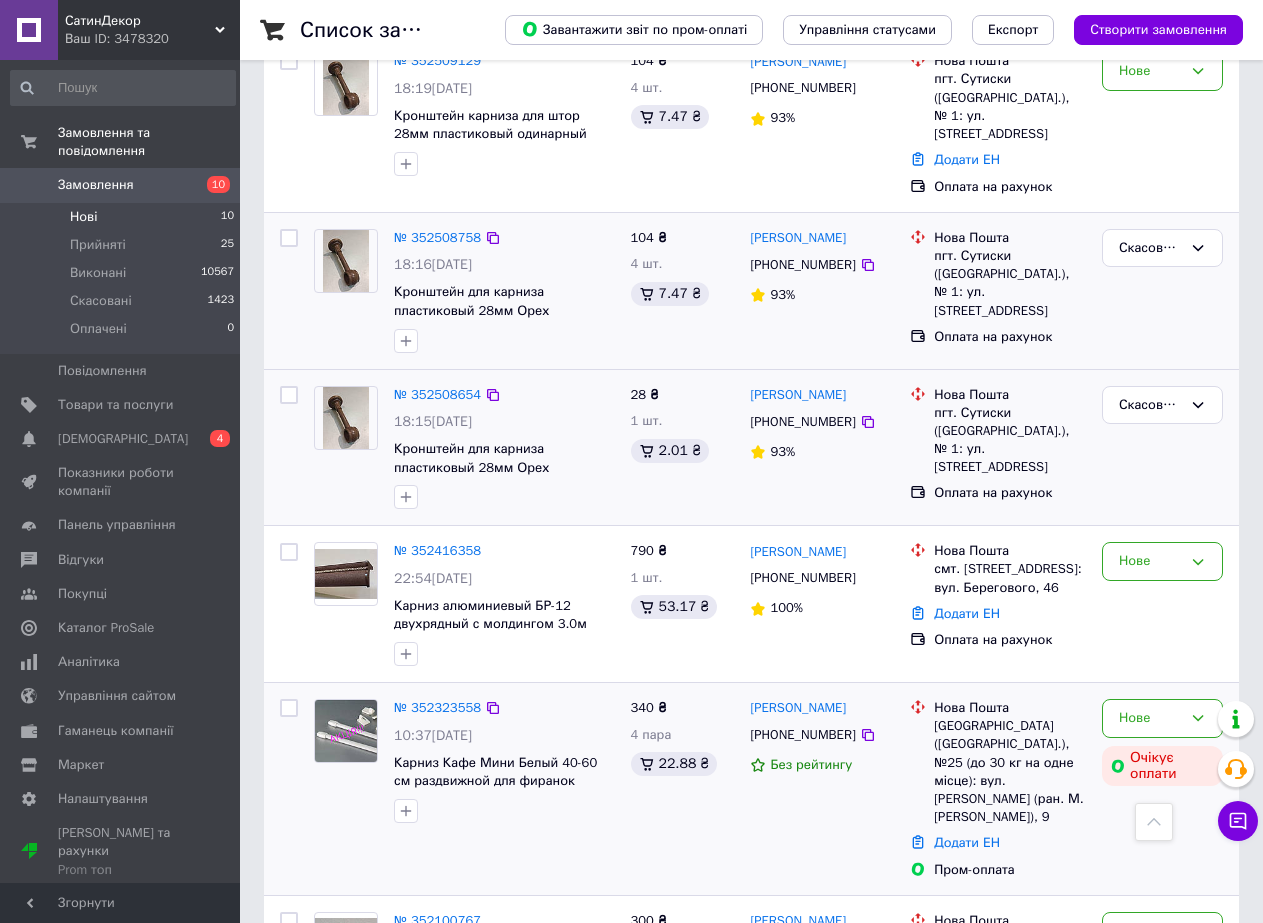 scroll, scrollTop: 759, scrollLeft: 0, axis: vertical 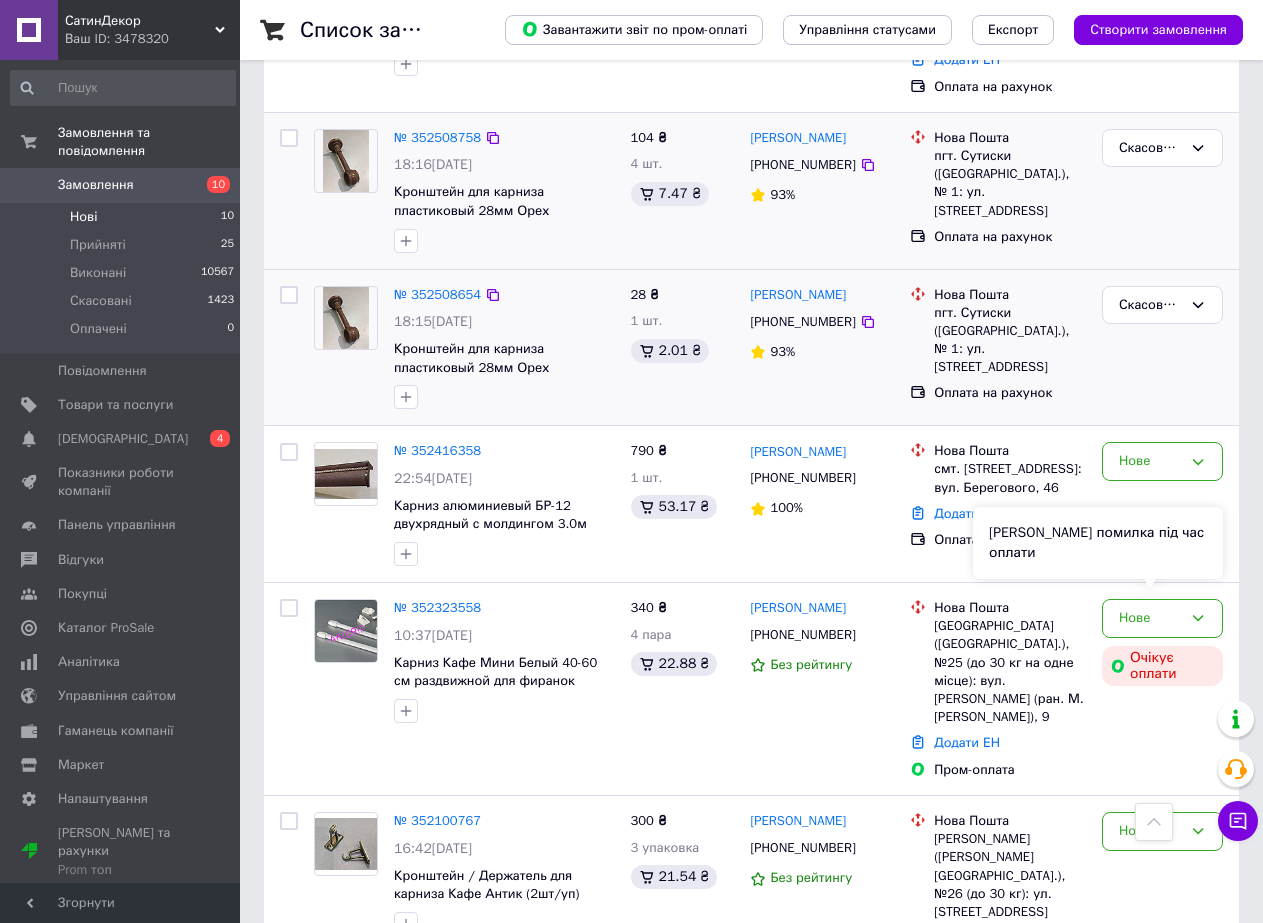 click on "[PERSON_NAME] помилка під час оплати" at bounding box center [1098, 543] 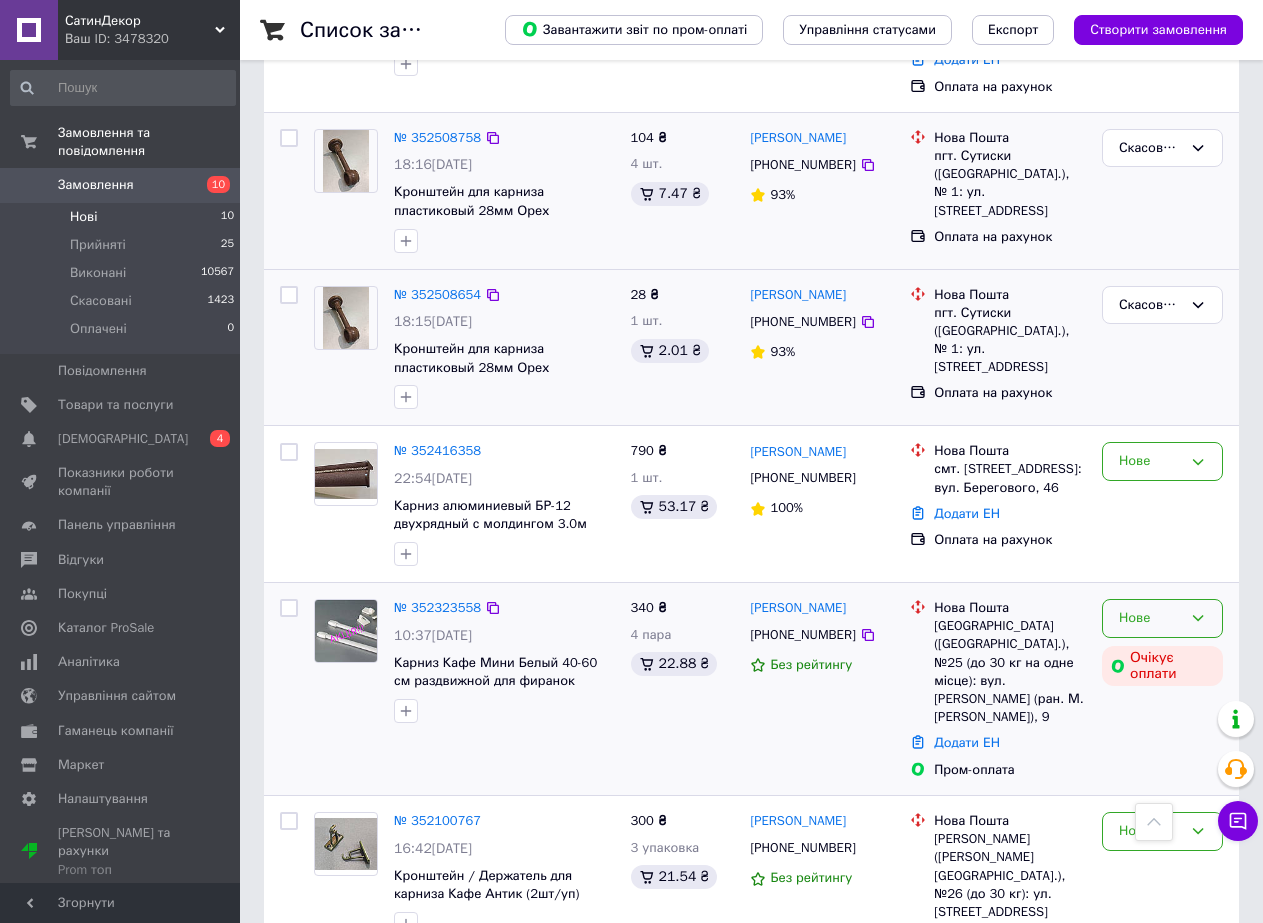 click 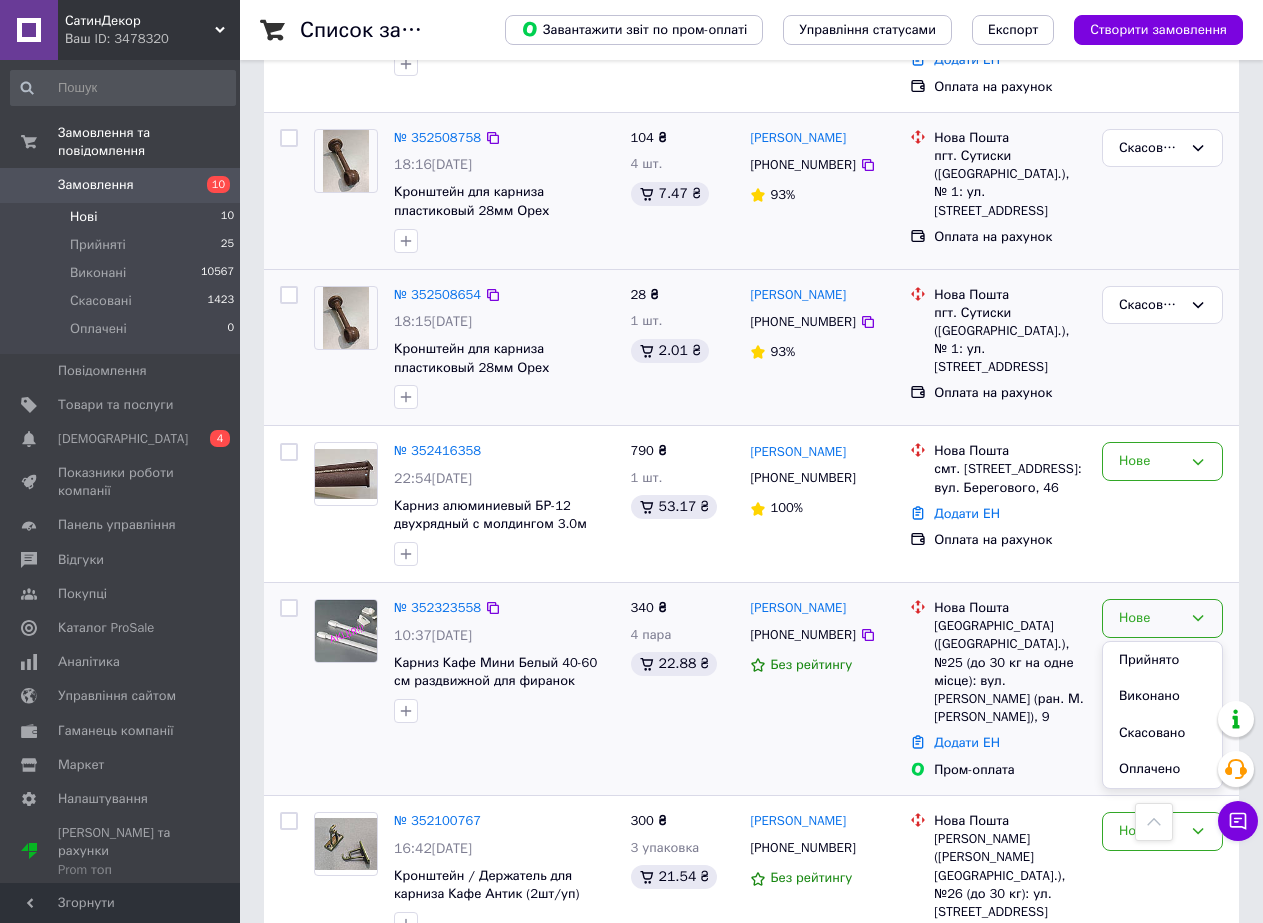 drag, startPoint x: 1147, startPoint y: 667, endPoint x: 1122, endPoint y: 679, distance: 27.730848 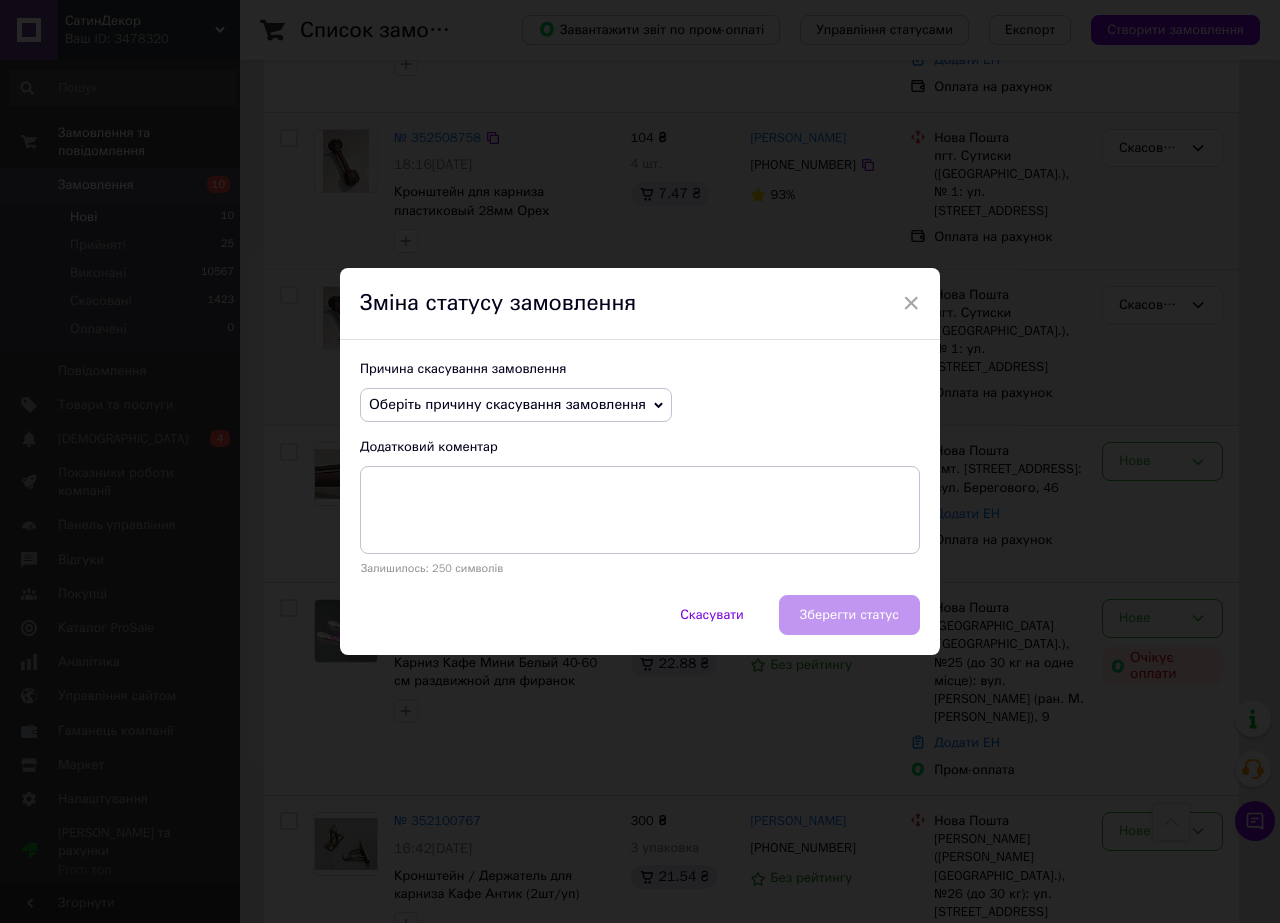 click on "Оберіть причину скасування замовлення" at bounding box center (507, 404) 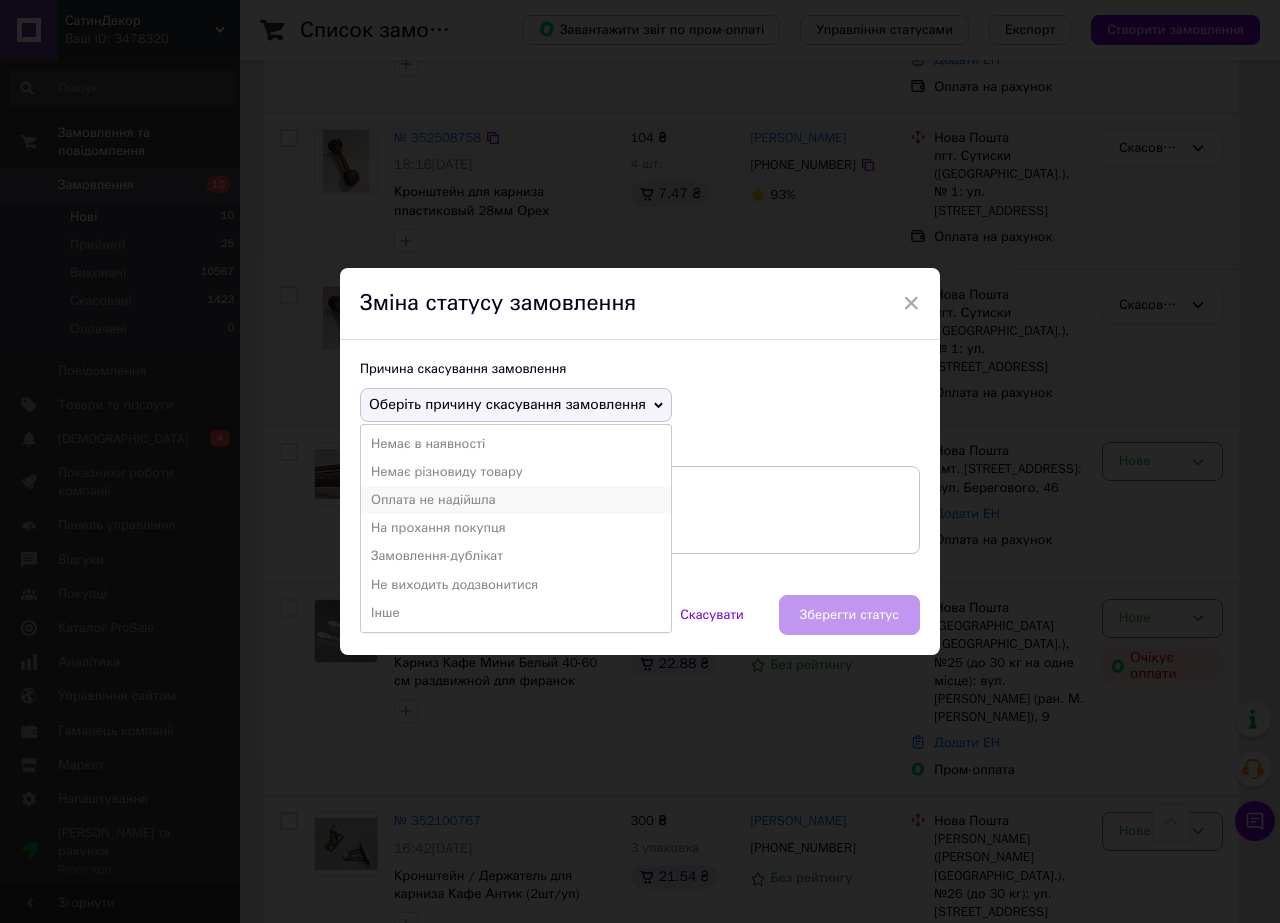 click on "Оплата не надійшла" at bounding box center [516, 500] 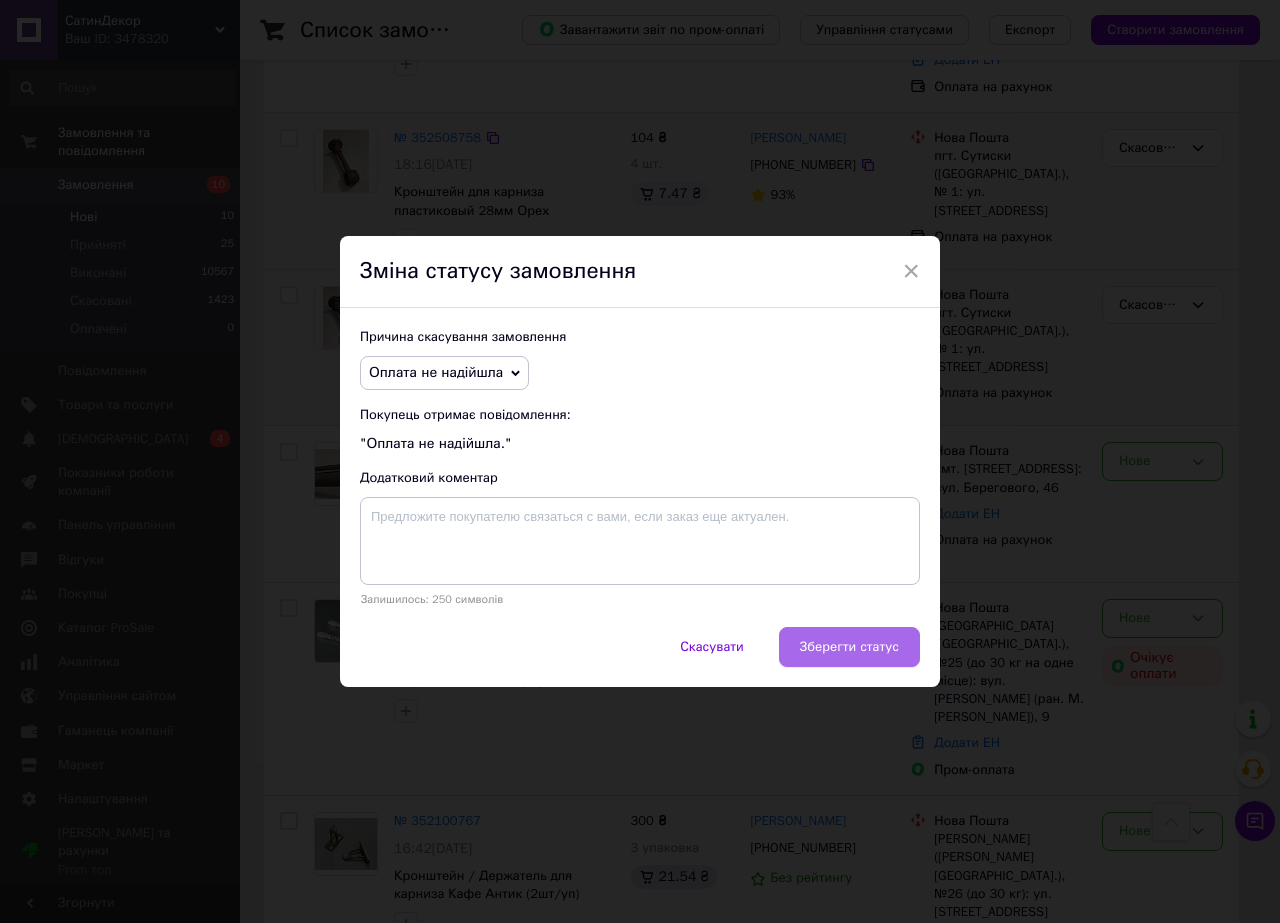 click on "Зберегти статус" at bounding box center (849, 647) 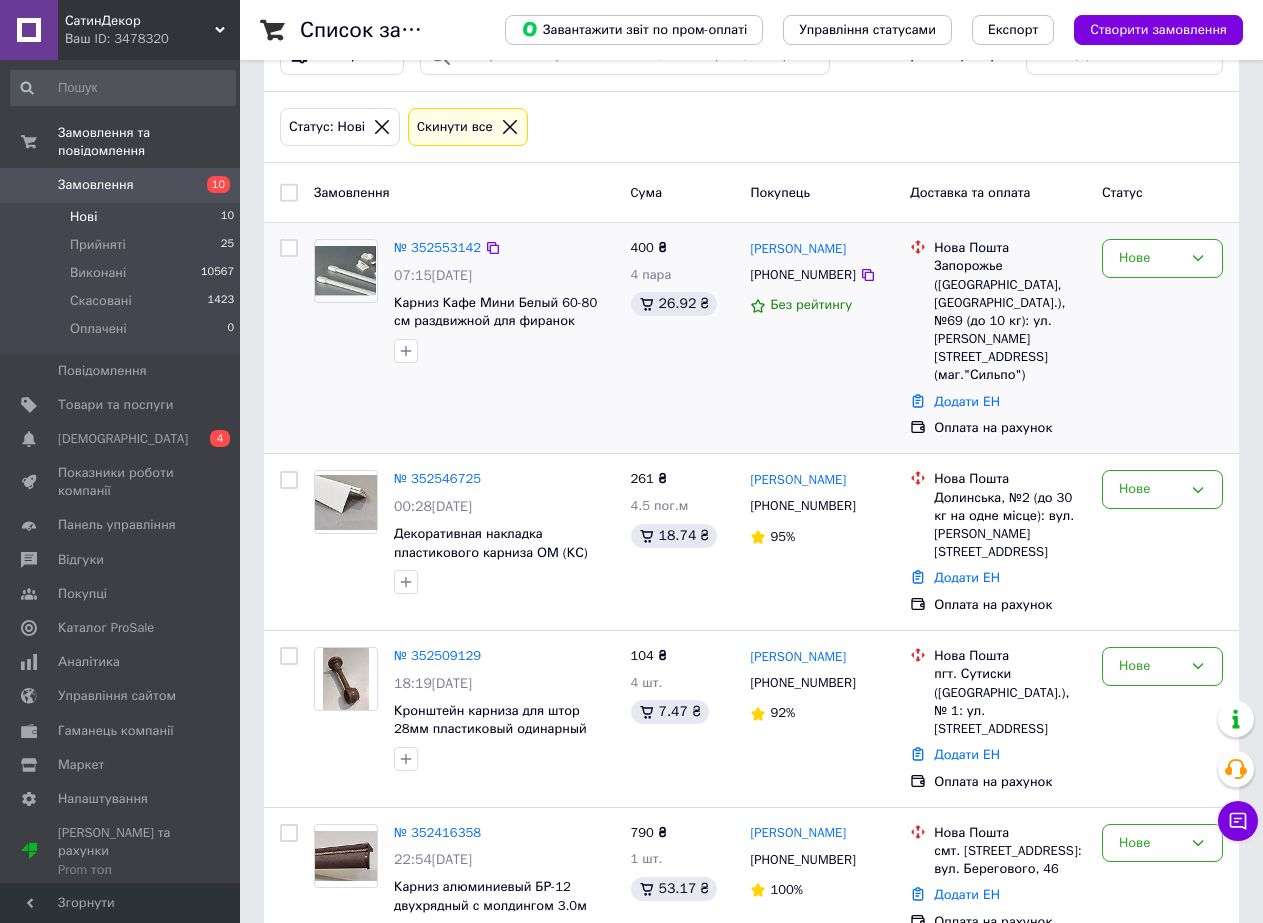 scroll, scrollTop: 0, scrollLeft: 0, axis: both 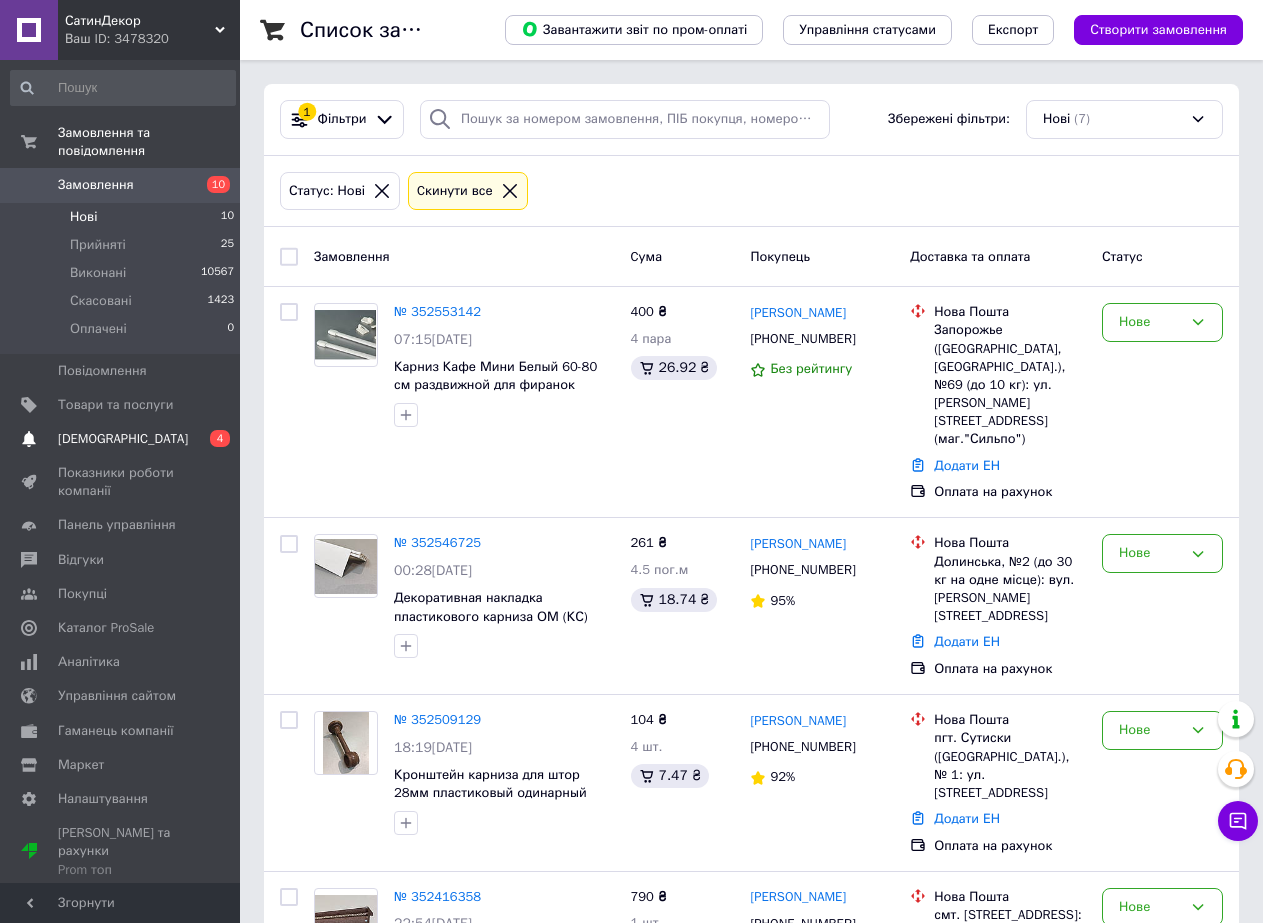 click on "[DEMOGRAPHIC_DATA]" at bounding box center [123, 439] 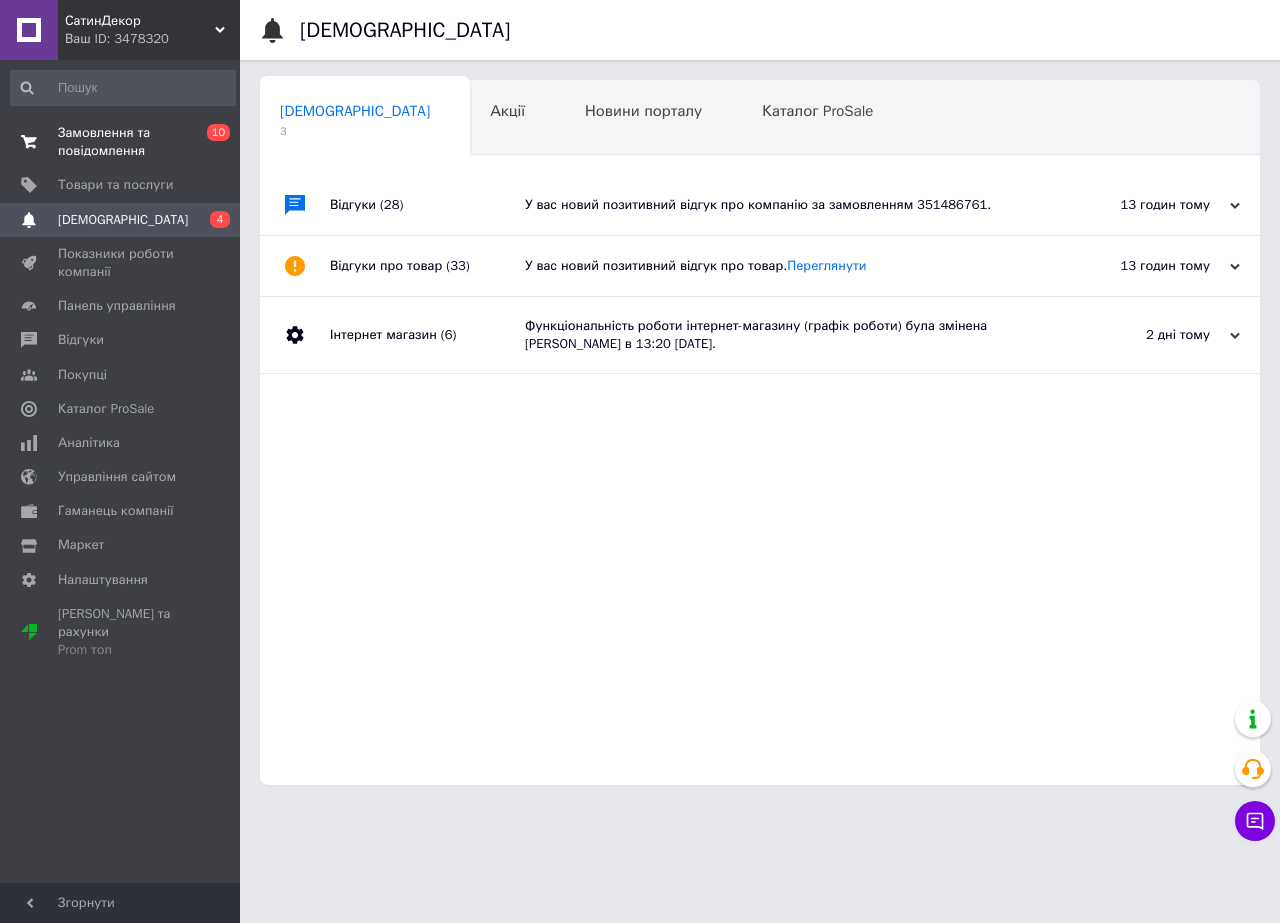 click on "Замовлення та повідомлення" at bounding box center [121, 142] 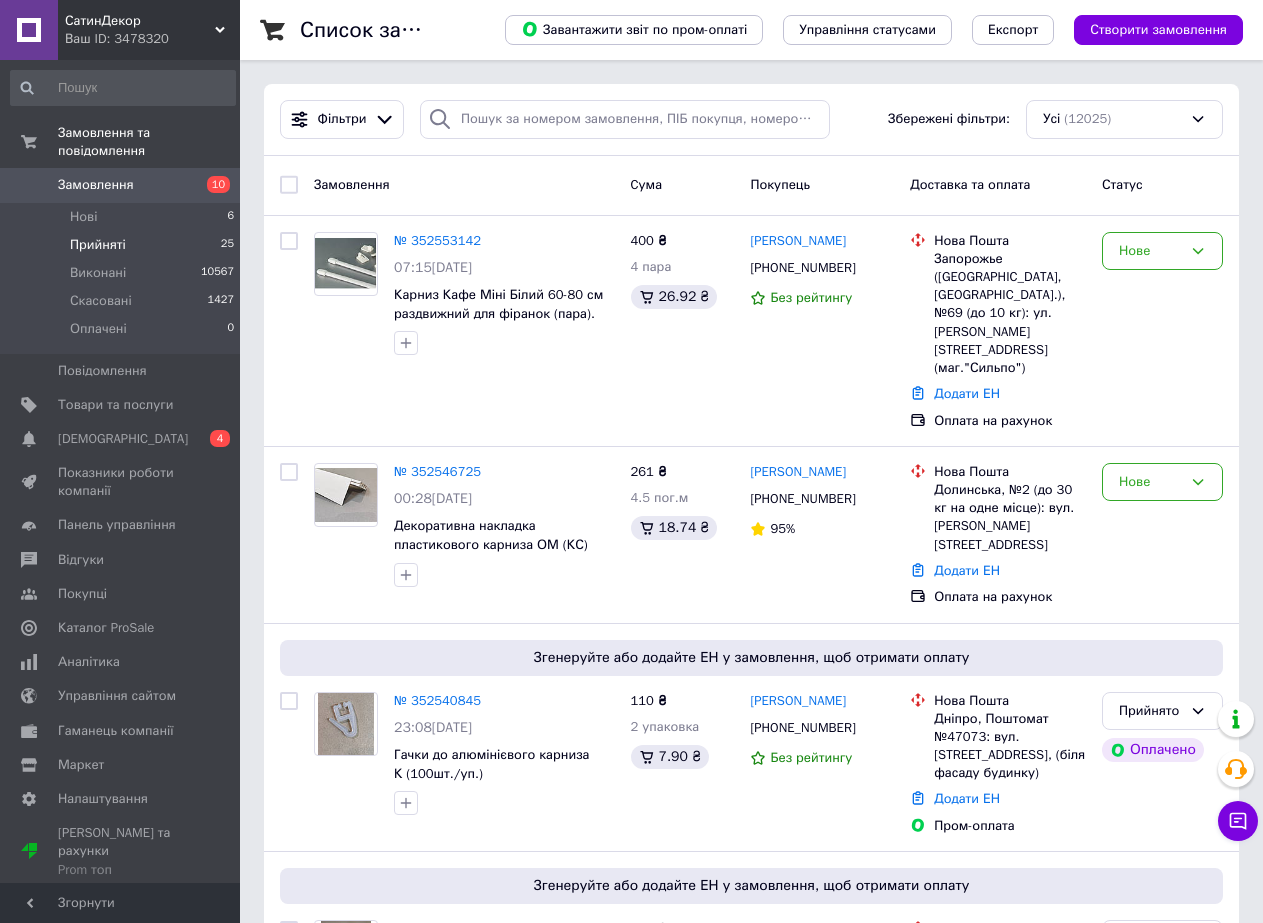 click on "Прийняті" at bounding box center [98, 245] 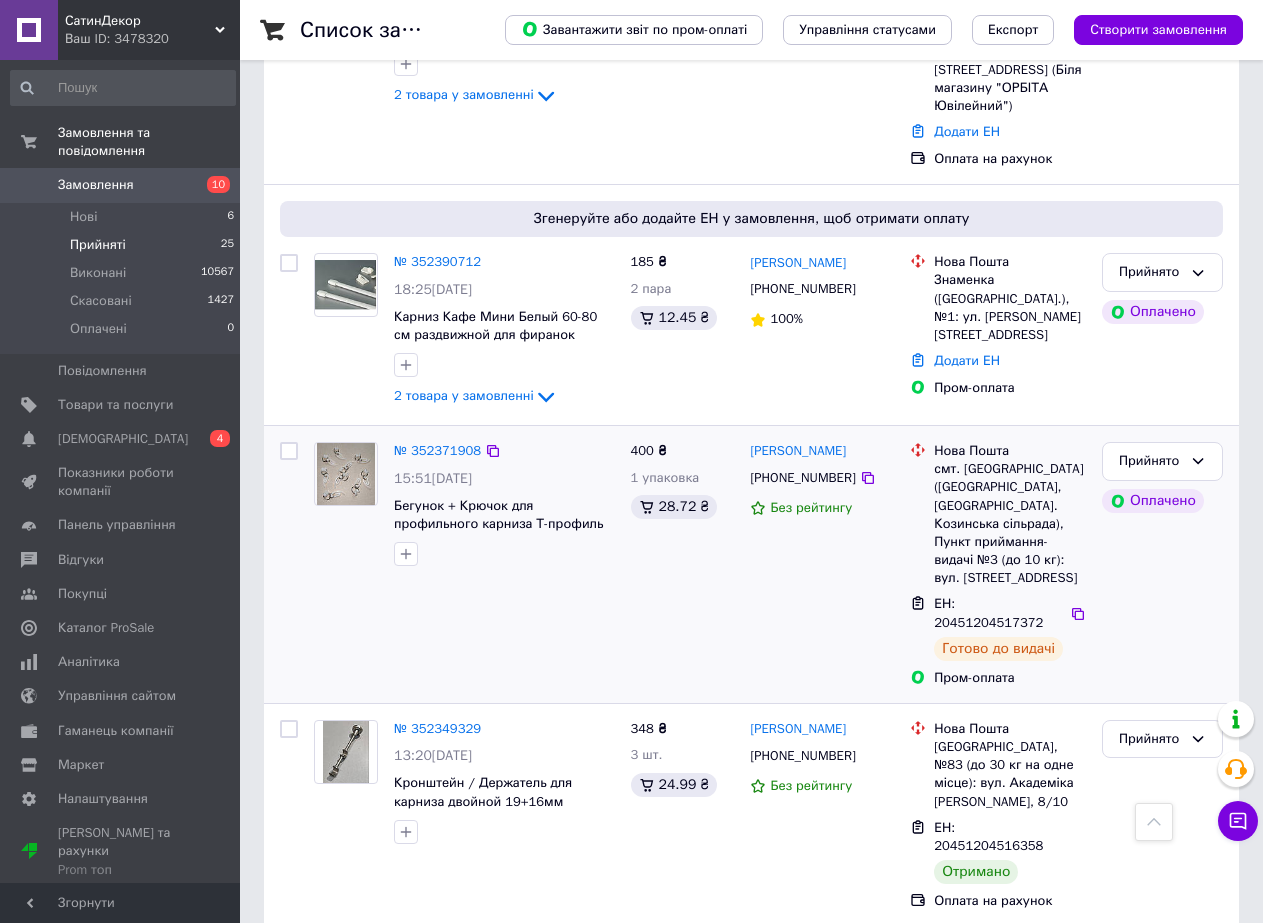 scroll, scrollTop: 1600, scrollLeft: 0, axis: vertical 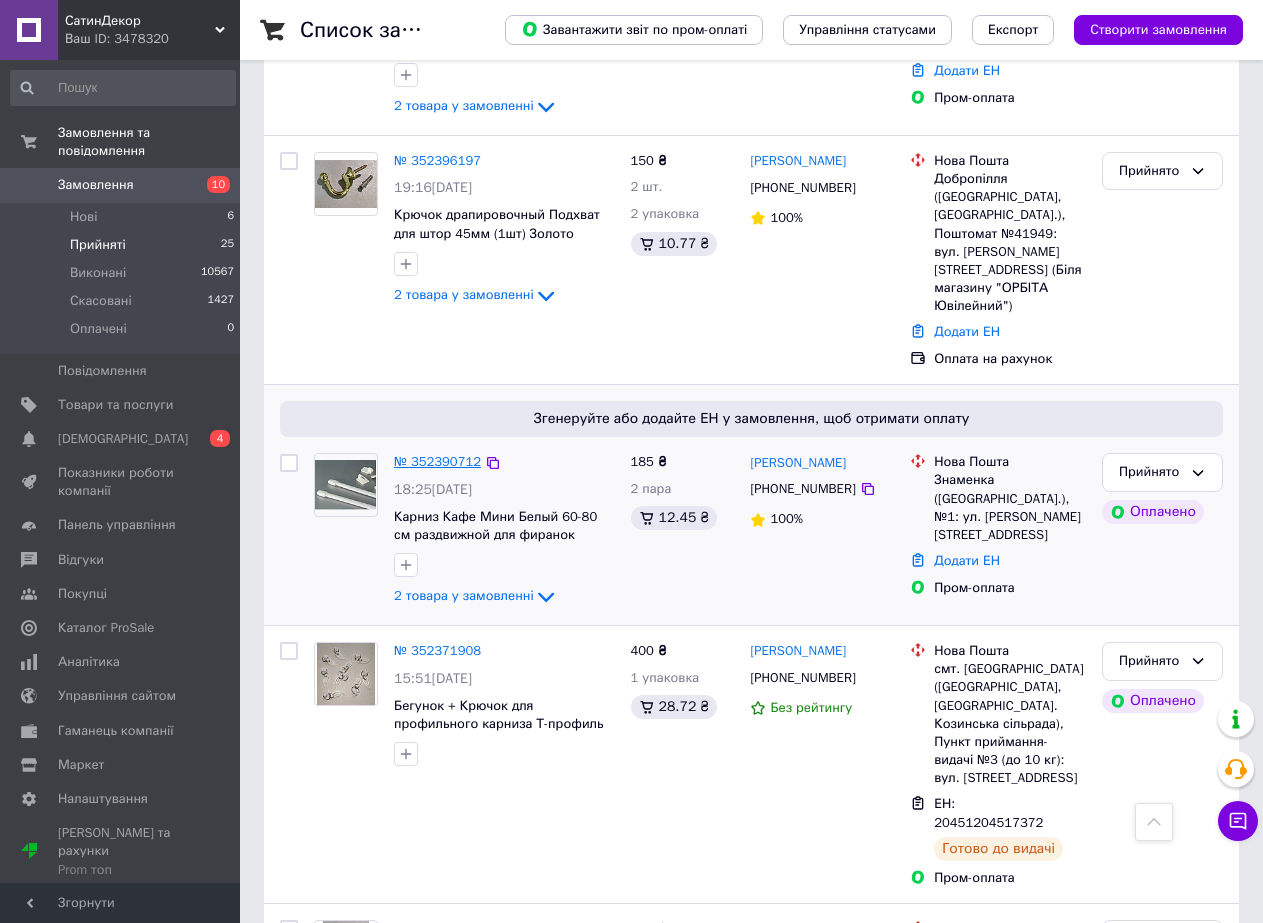 click on "№ 352390712" at bounding box center (437, 461) 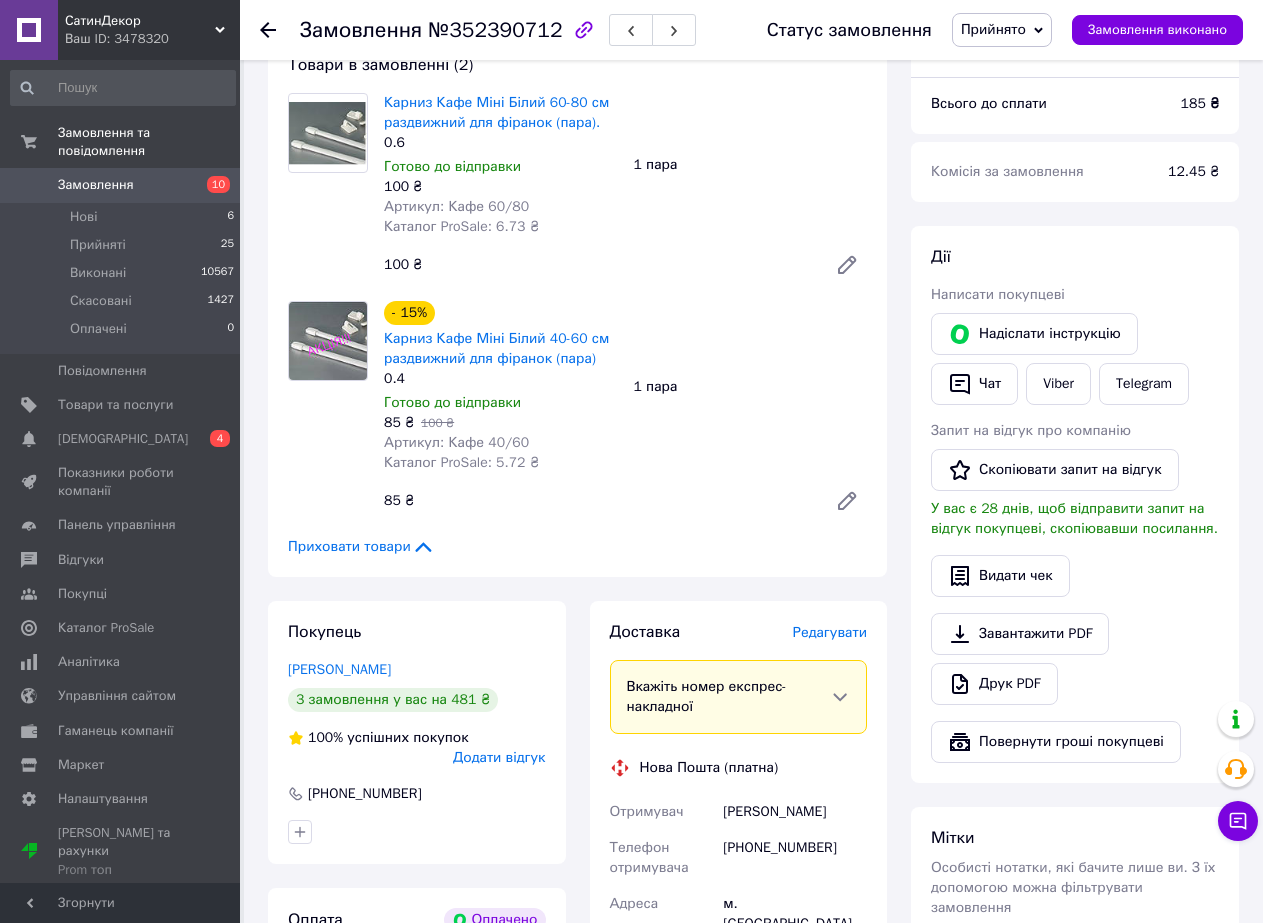 scroll, scrollTop: 600, scrollLeft: 0, axis: vertical 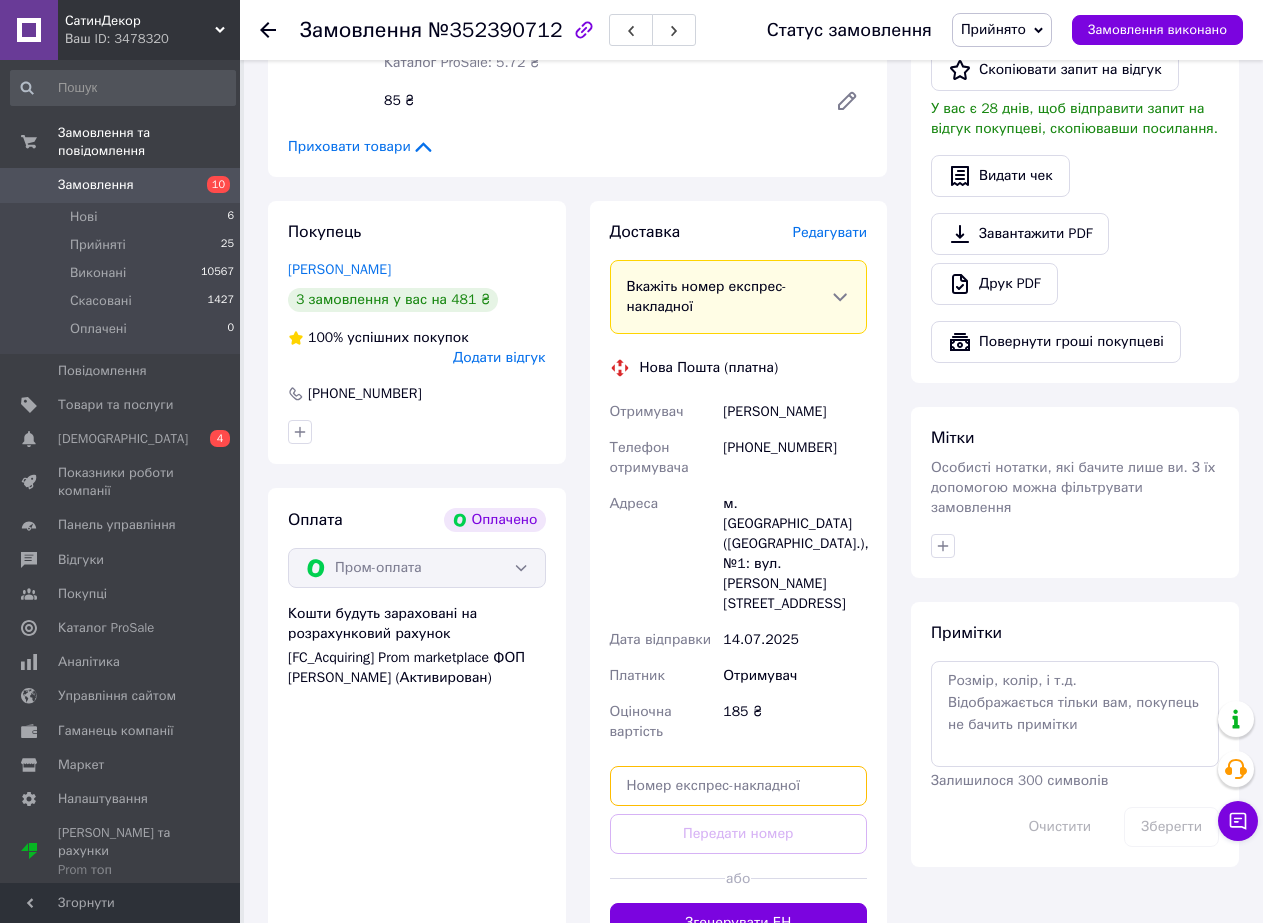 click at bounding box center (739, 786) 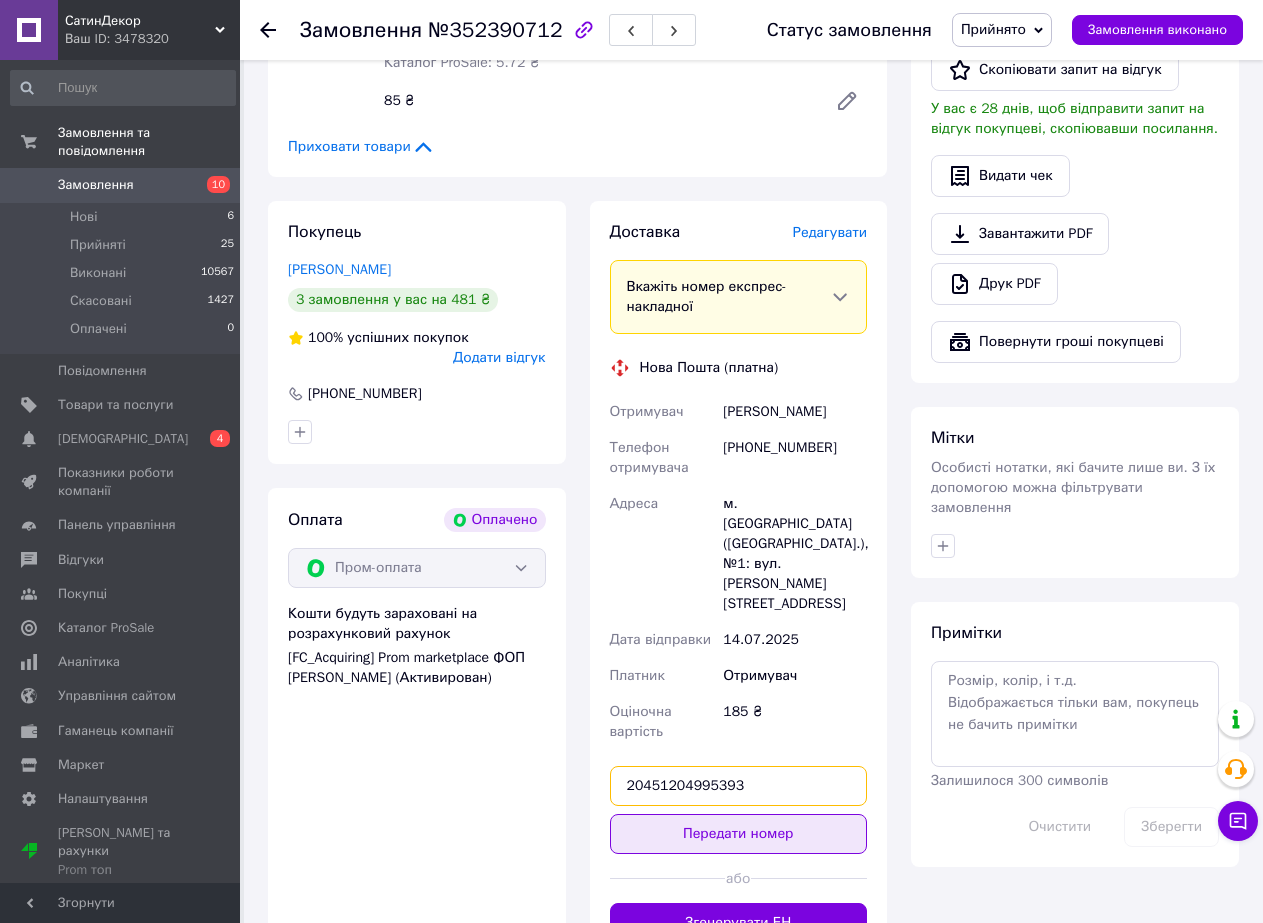 type on "20451204995393" 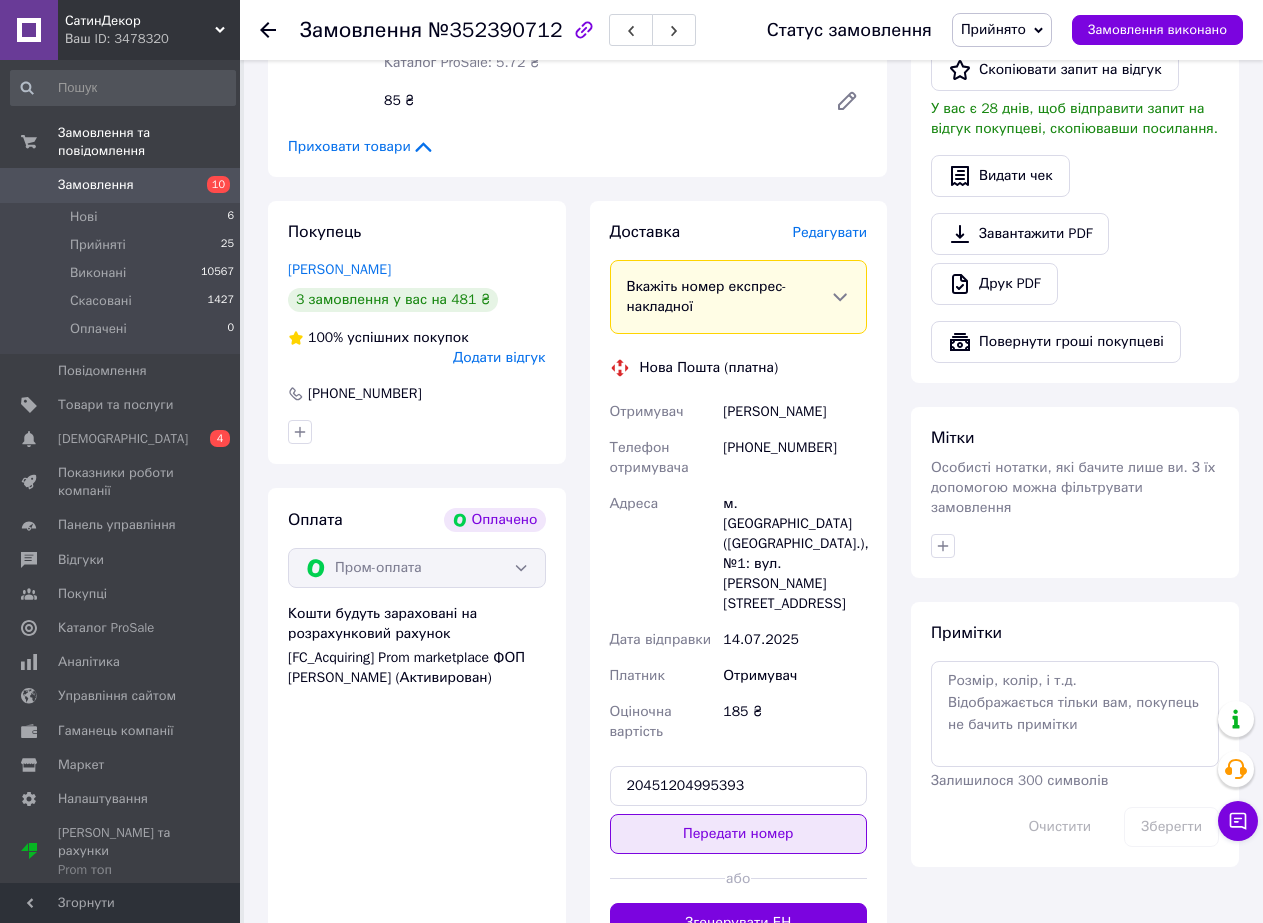 click on "Передати номер" at bounding box center [739, 834] 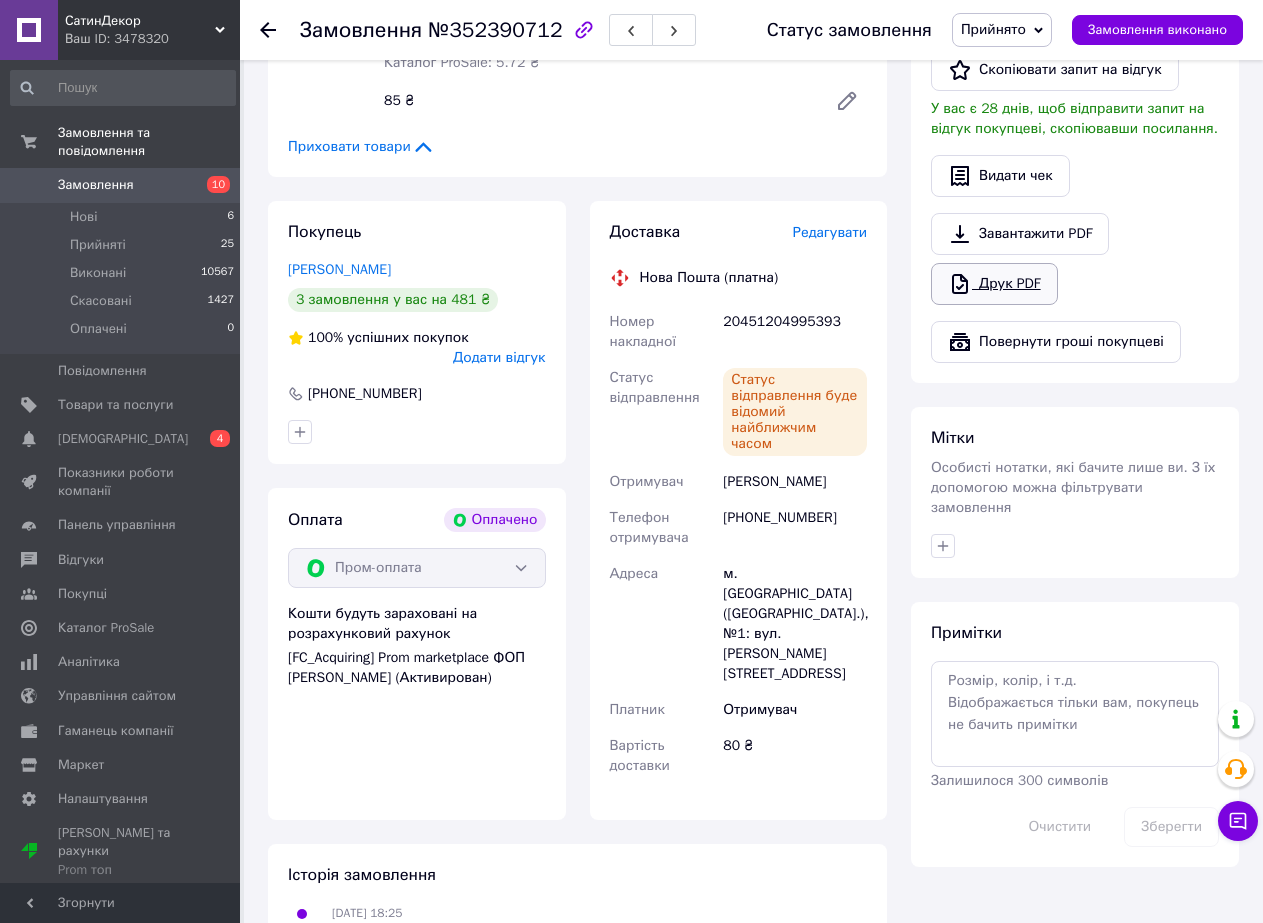 click on "Друк PDF" at bounding box center (994, 284) 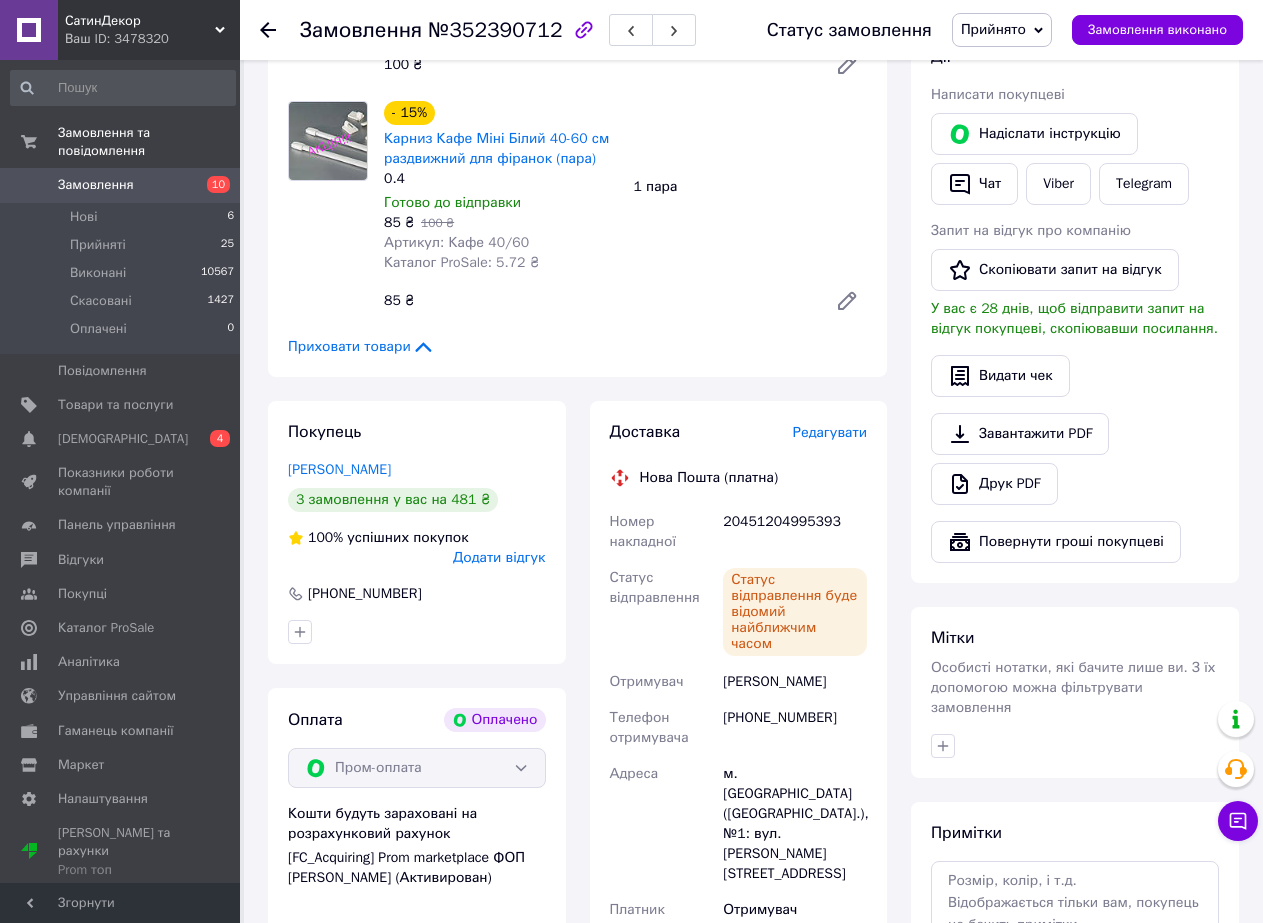 scroll, scrollTop: 100, scrollLeft: 0, axis: vertical 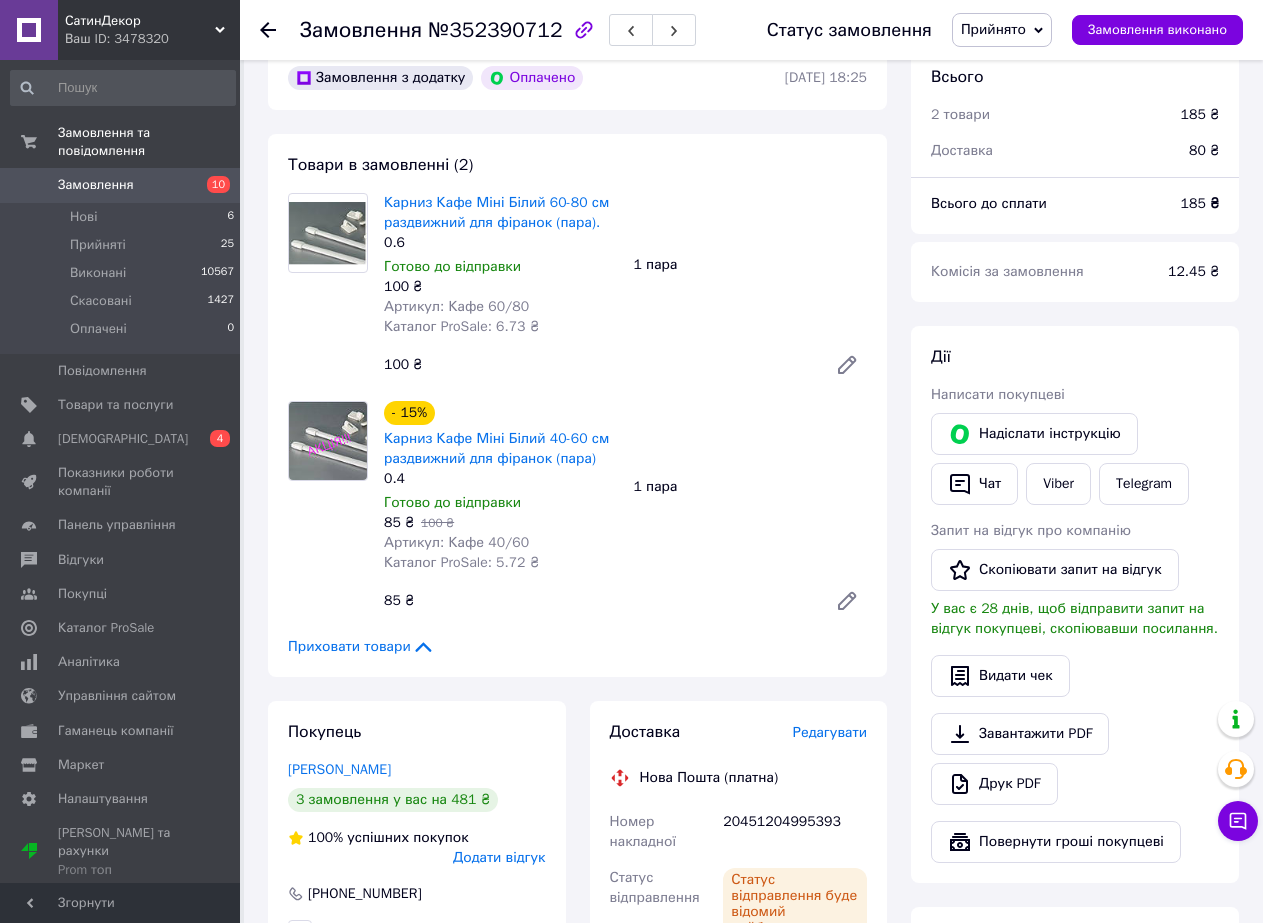 click 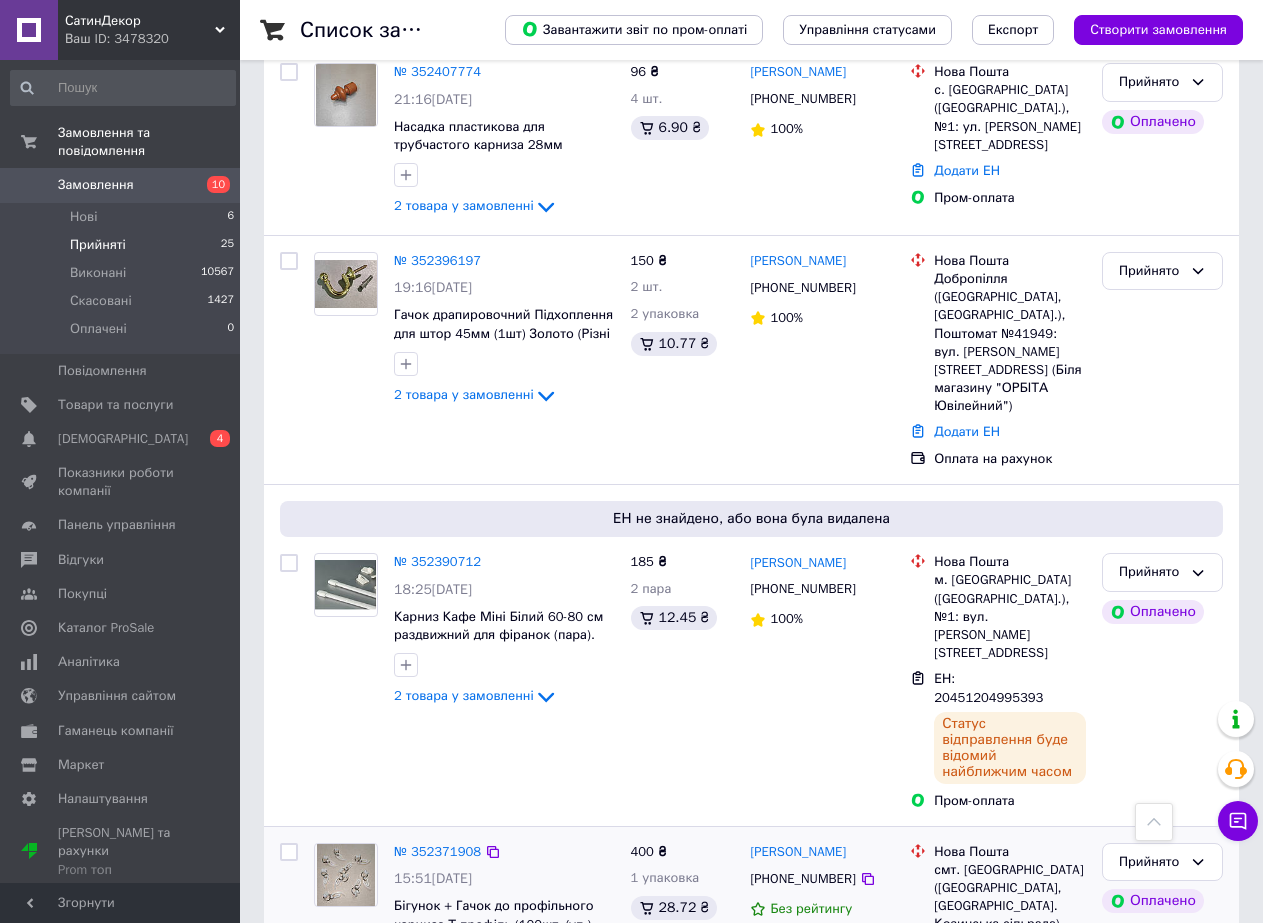 scroll, scrollTop: 1300, scrollLeft: 0, axis: vertical 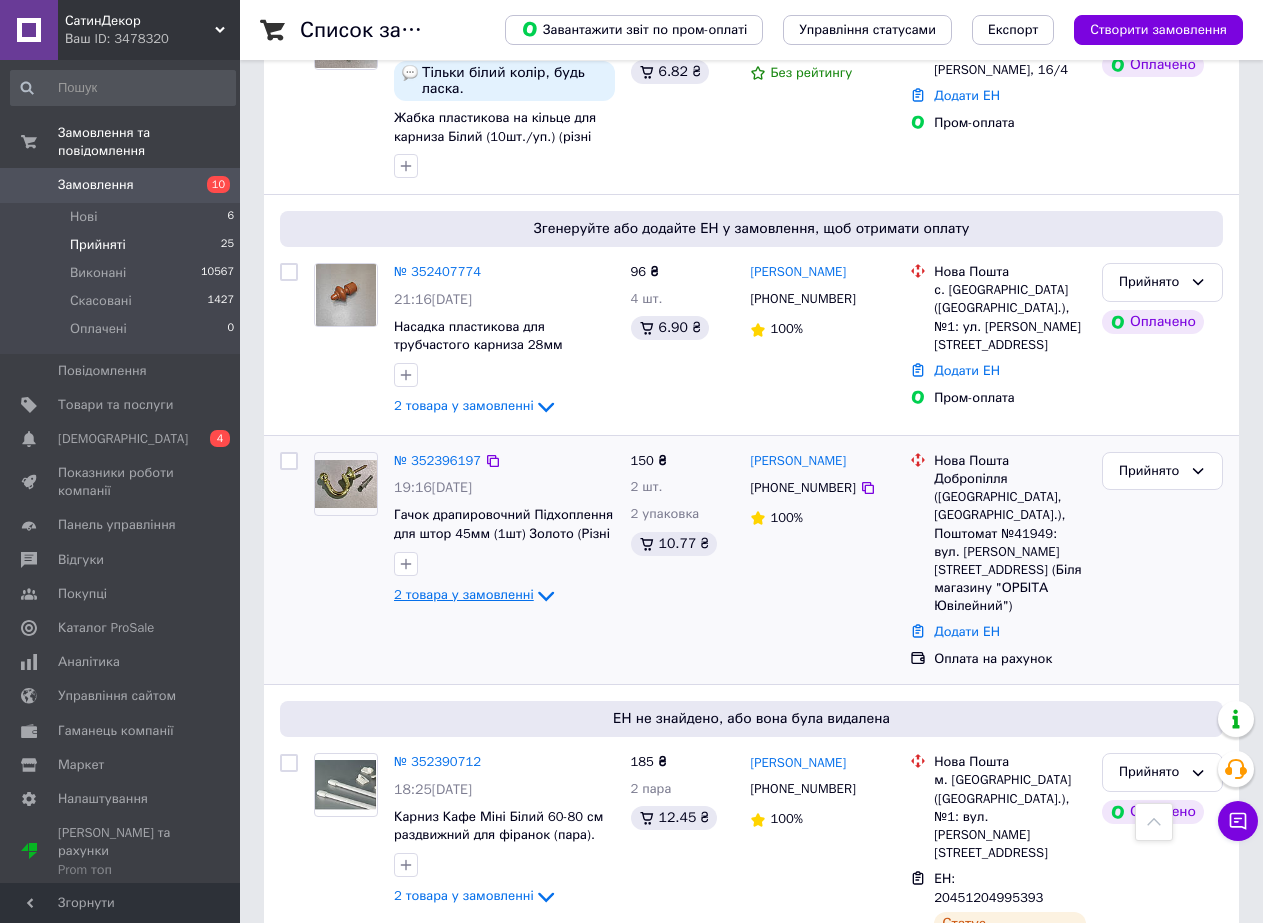 click on "2 товара у замовленні" at bounding box center (464, 594) 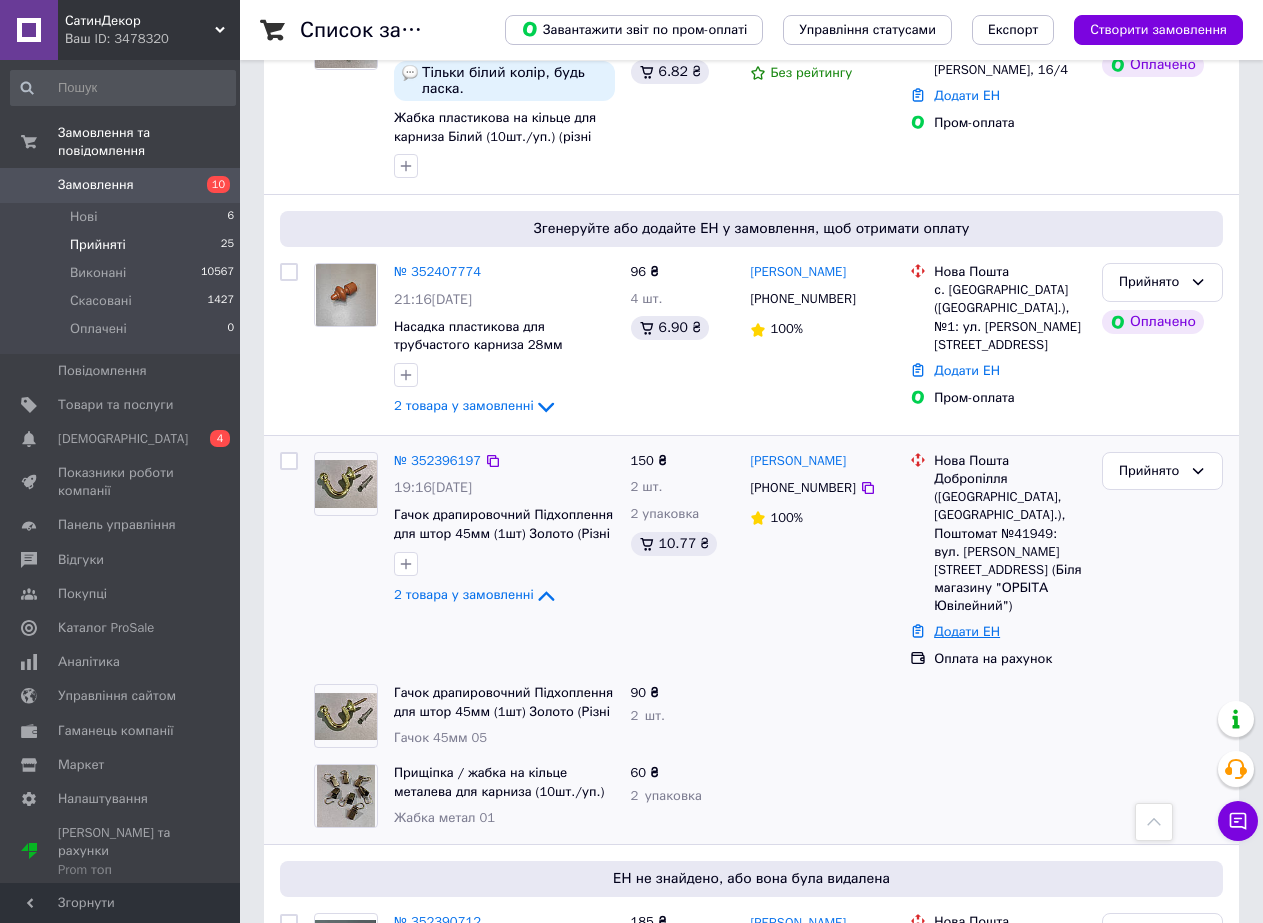 click on "Додати ЕН" at bounding box center [967, 631] 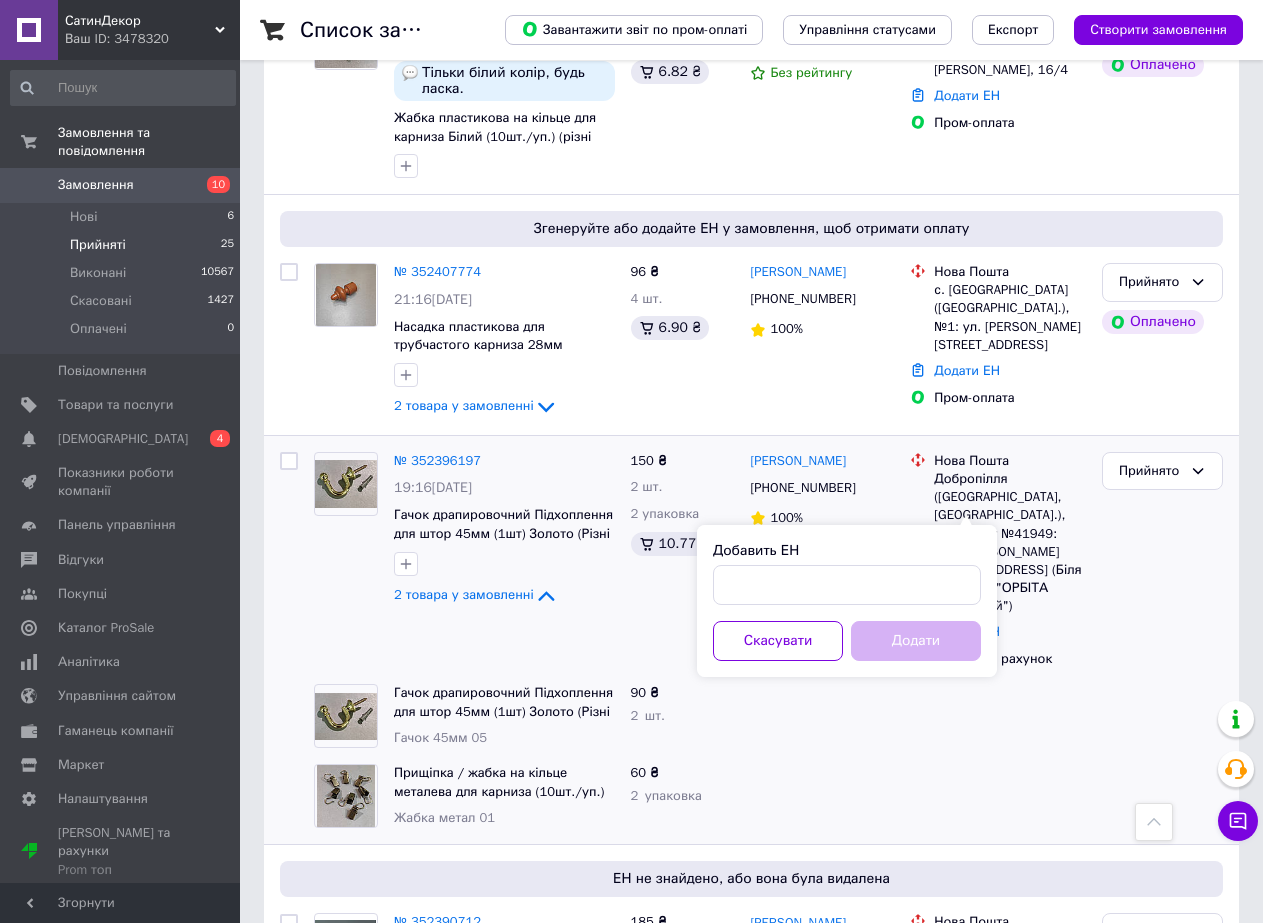 click on "Добавить ЕН Скасувати Додати" at bounding box center [847, 601] 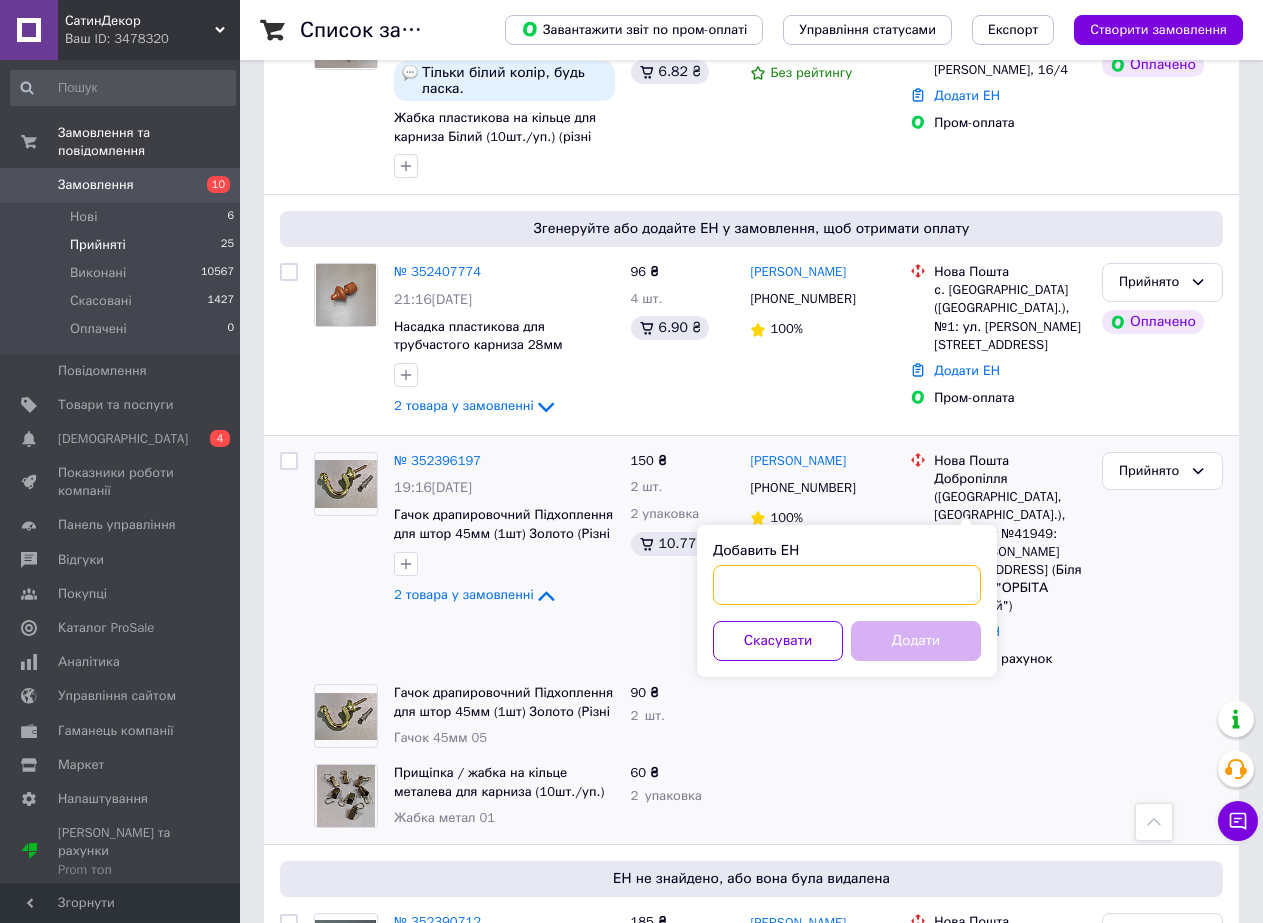 click on "Добавить ЕН" at bounding box center [847, 585] 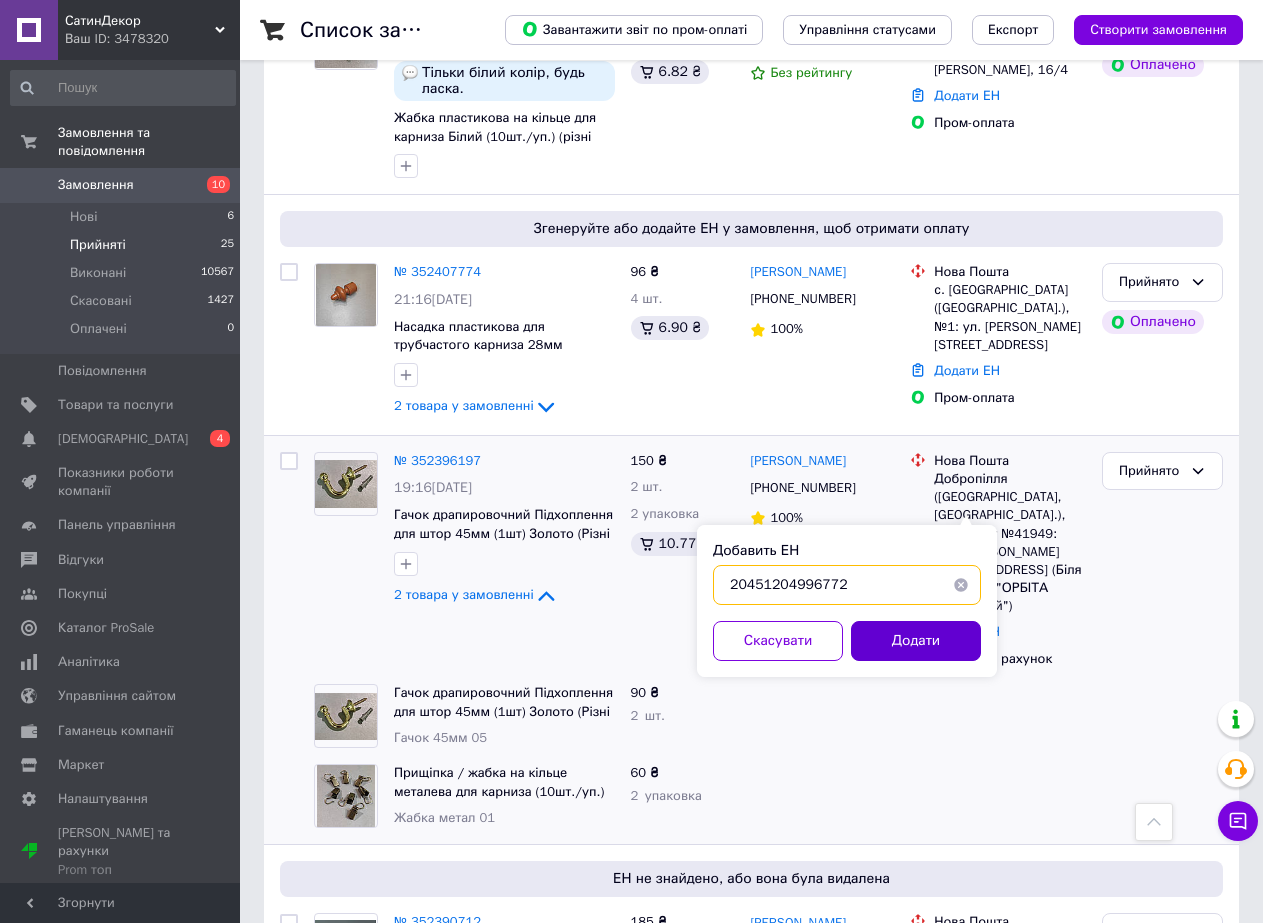 type on "20451204996772" 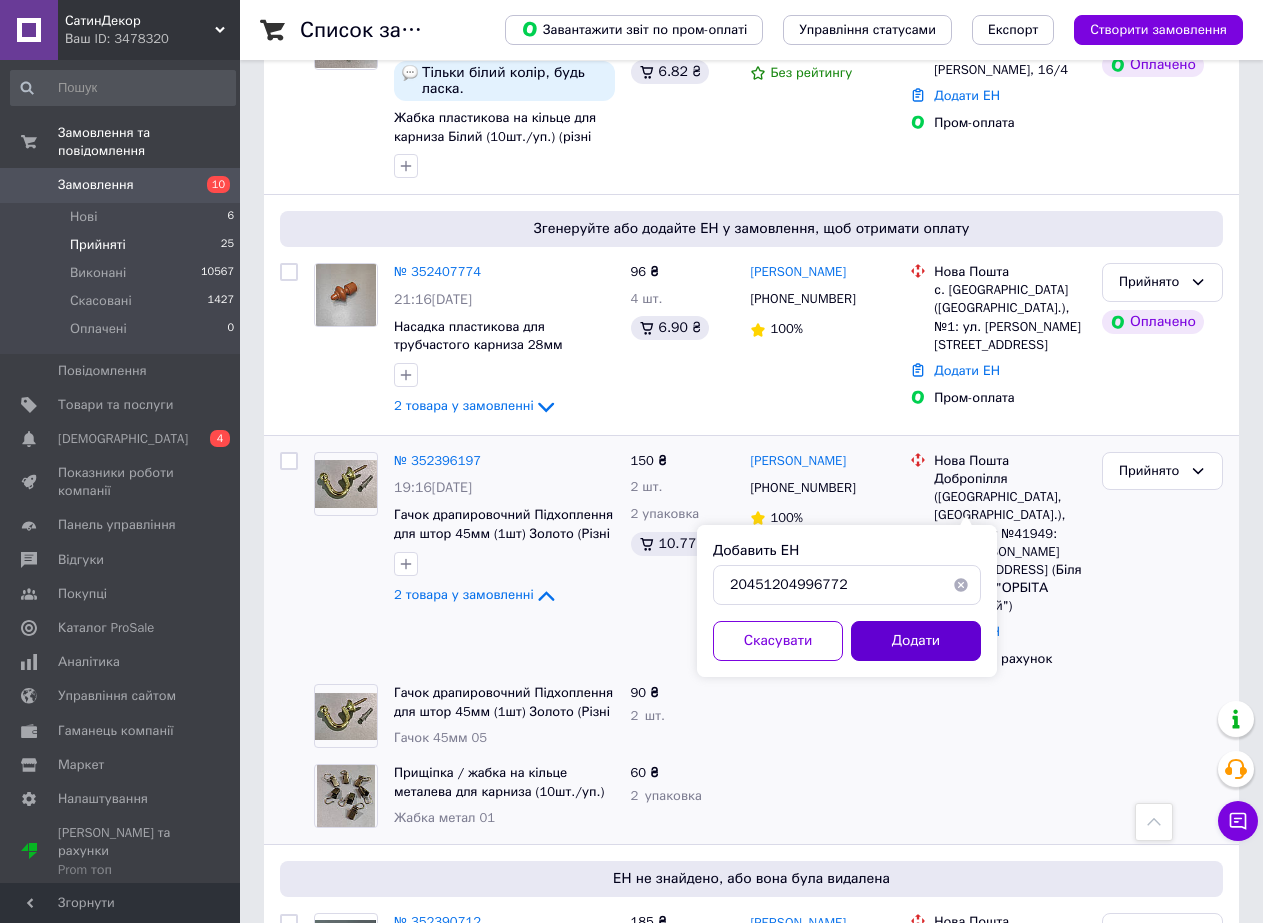 click on "Додати" at bounding box center (916, 641) 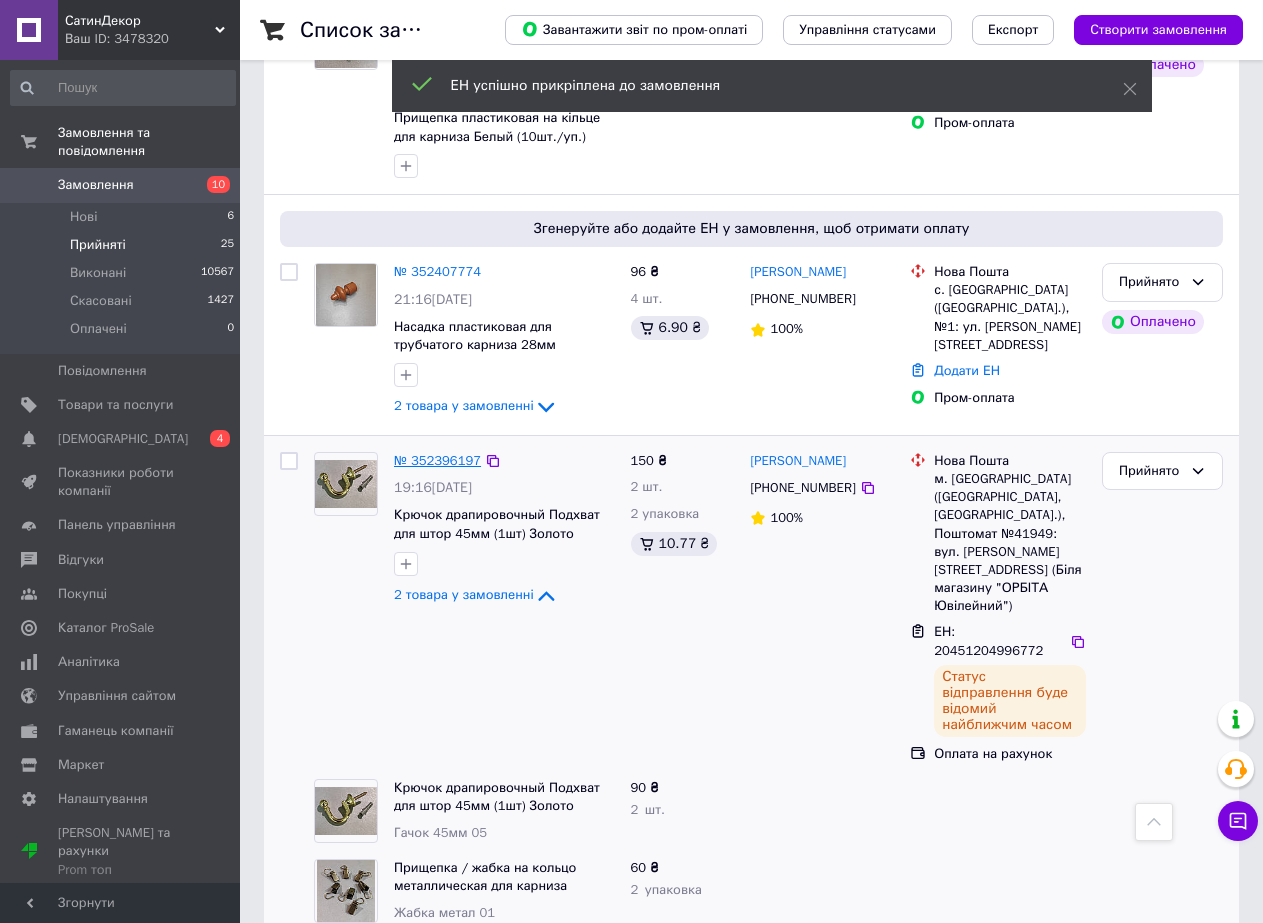 click on "№ 352396197" at bounding box center (437, 460) 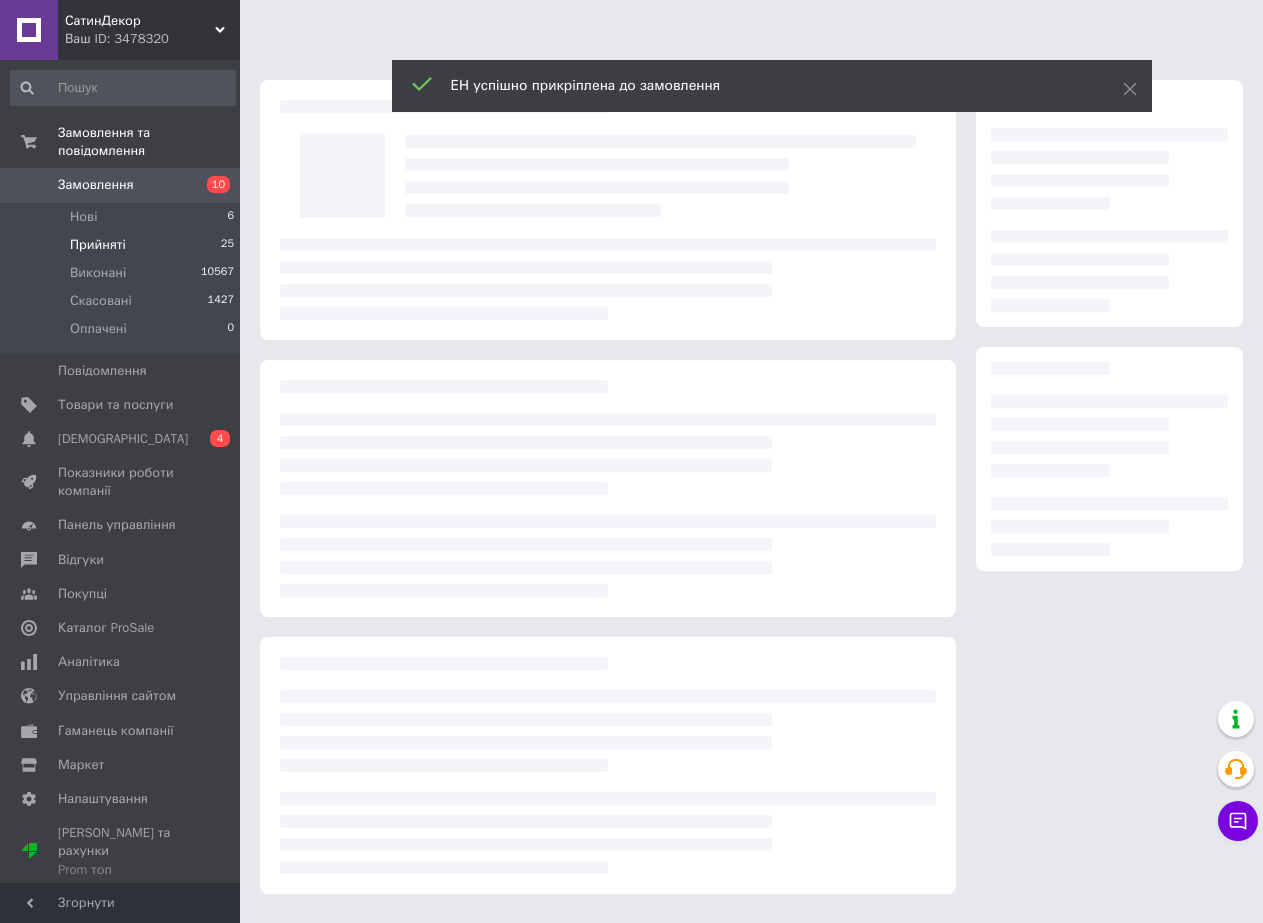 scroll, scrollTop: 0, scrollLeft: 0, axis: both 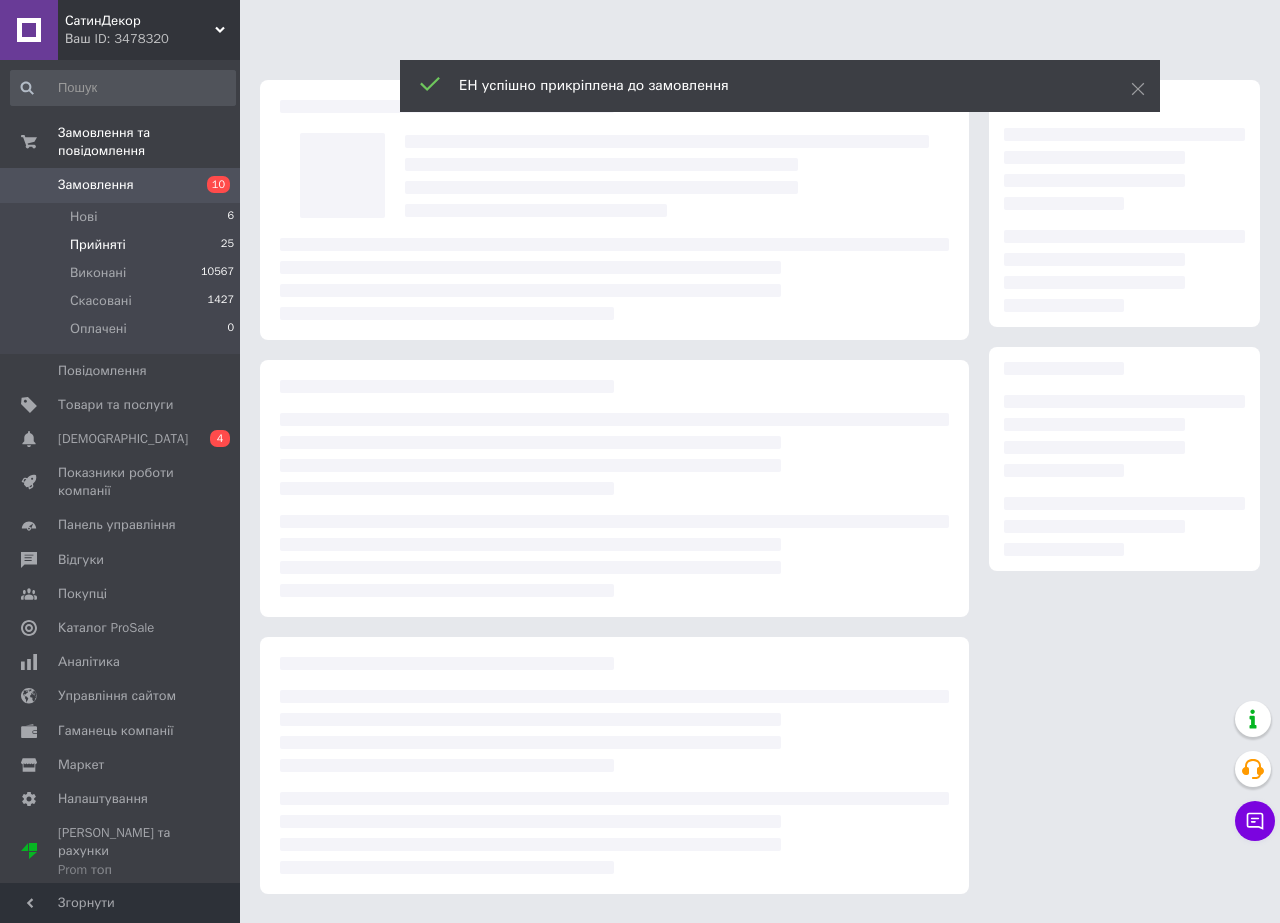 click at bounding box center [614, 488] 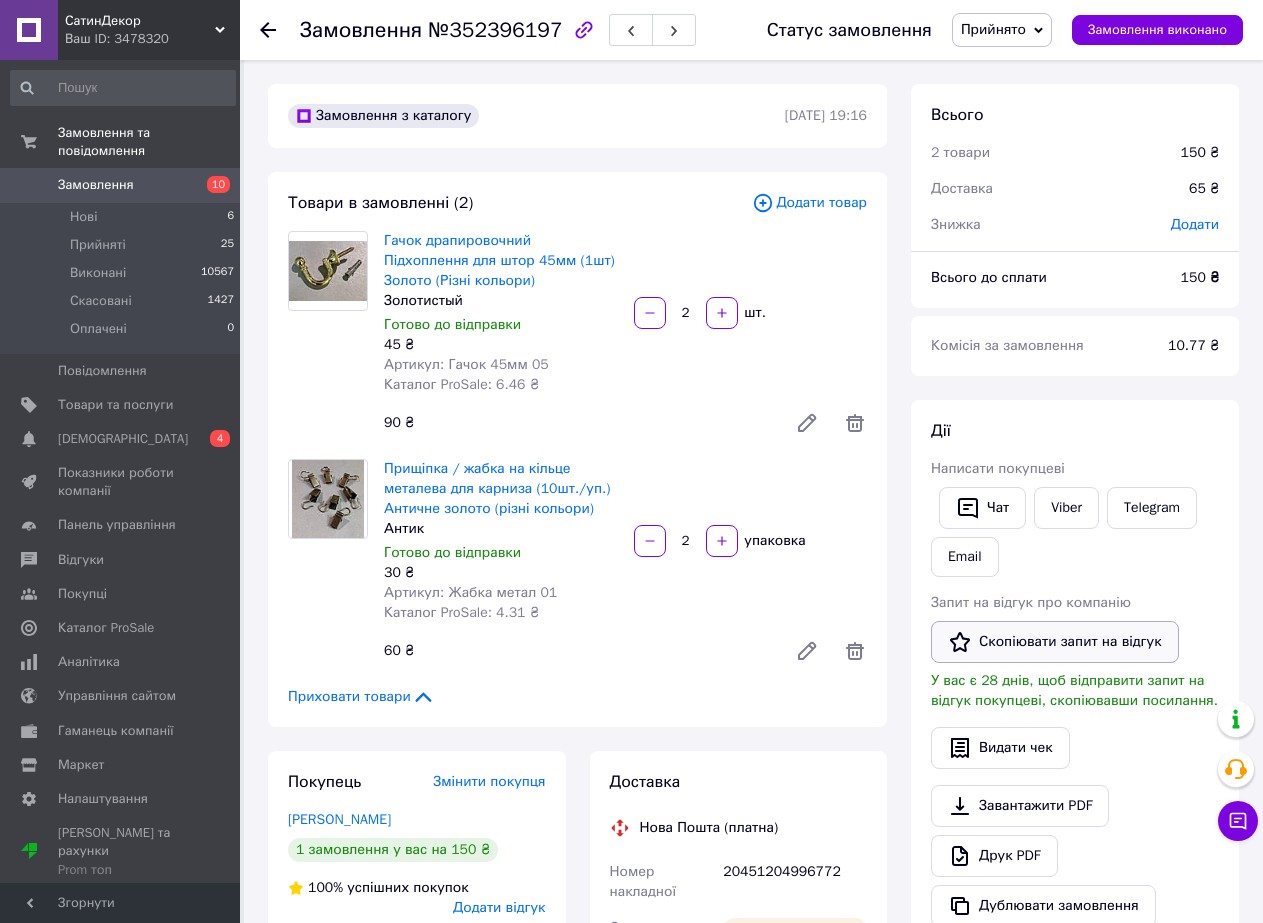 scroll, scrollTop: 300, scrollLeft: 0, axis: vertical 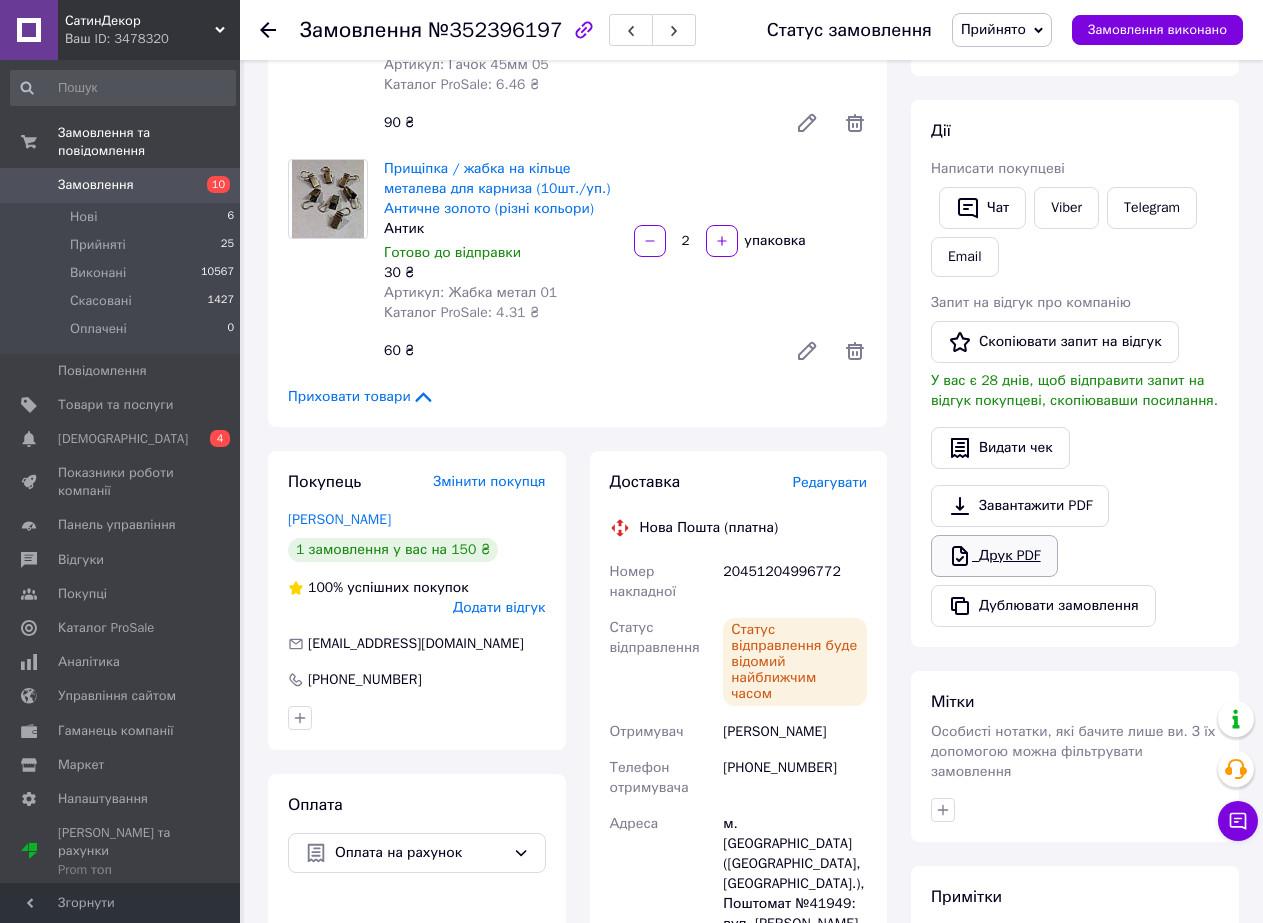 click on "Друк PDF" at bounding box center [994, 556] 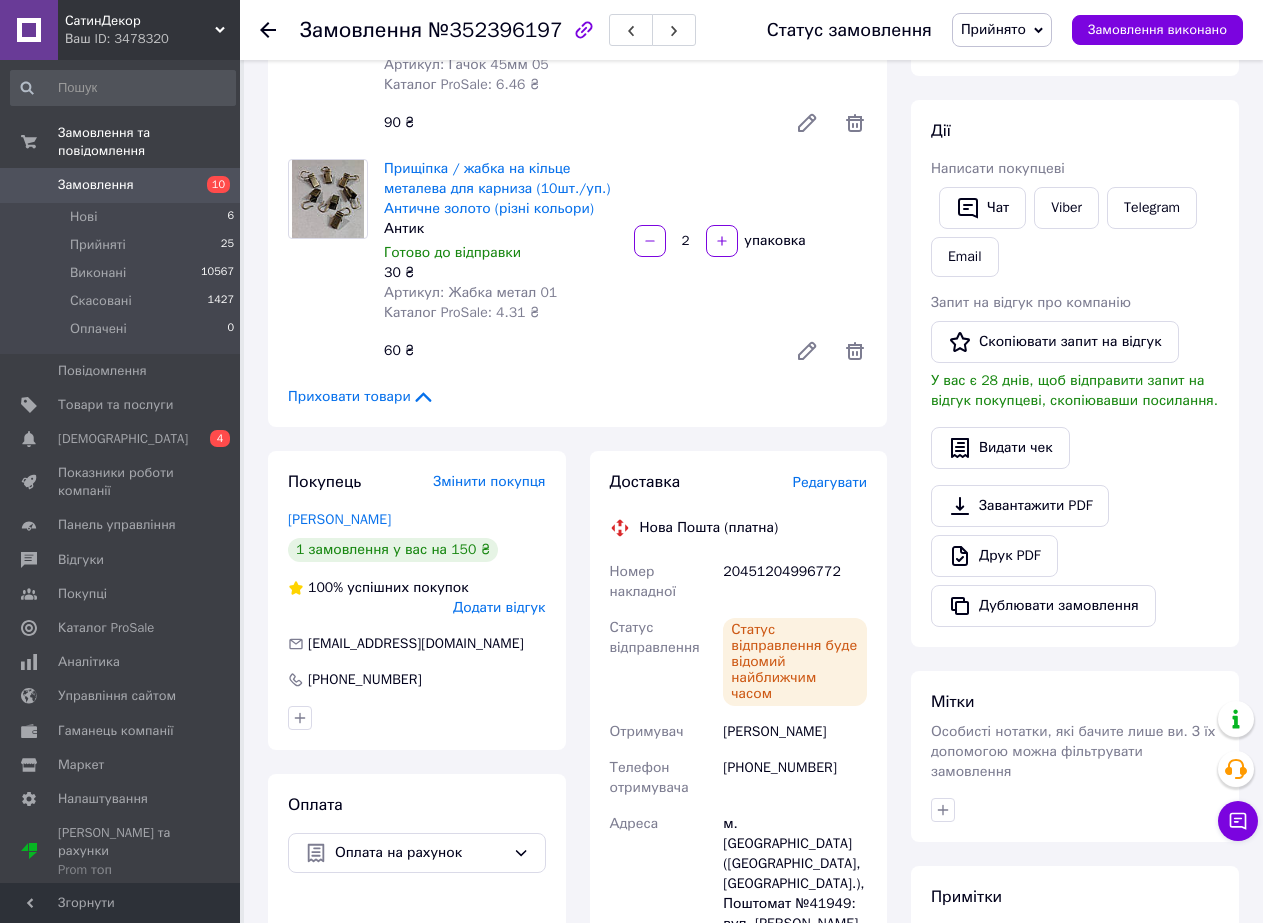 scroll, scrollTop: 200, scrollLeft: 0, axis: vertical 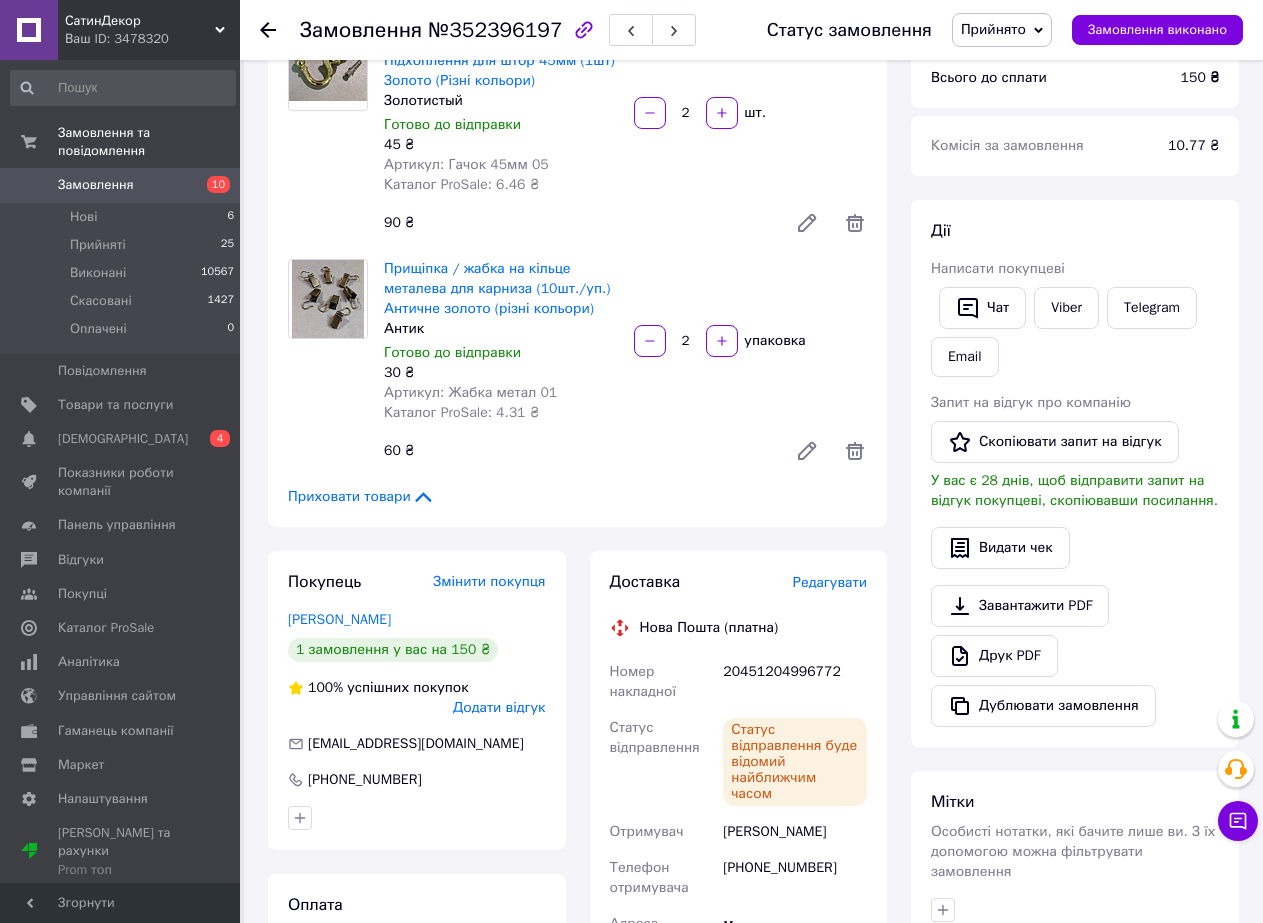 click 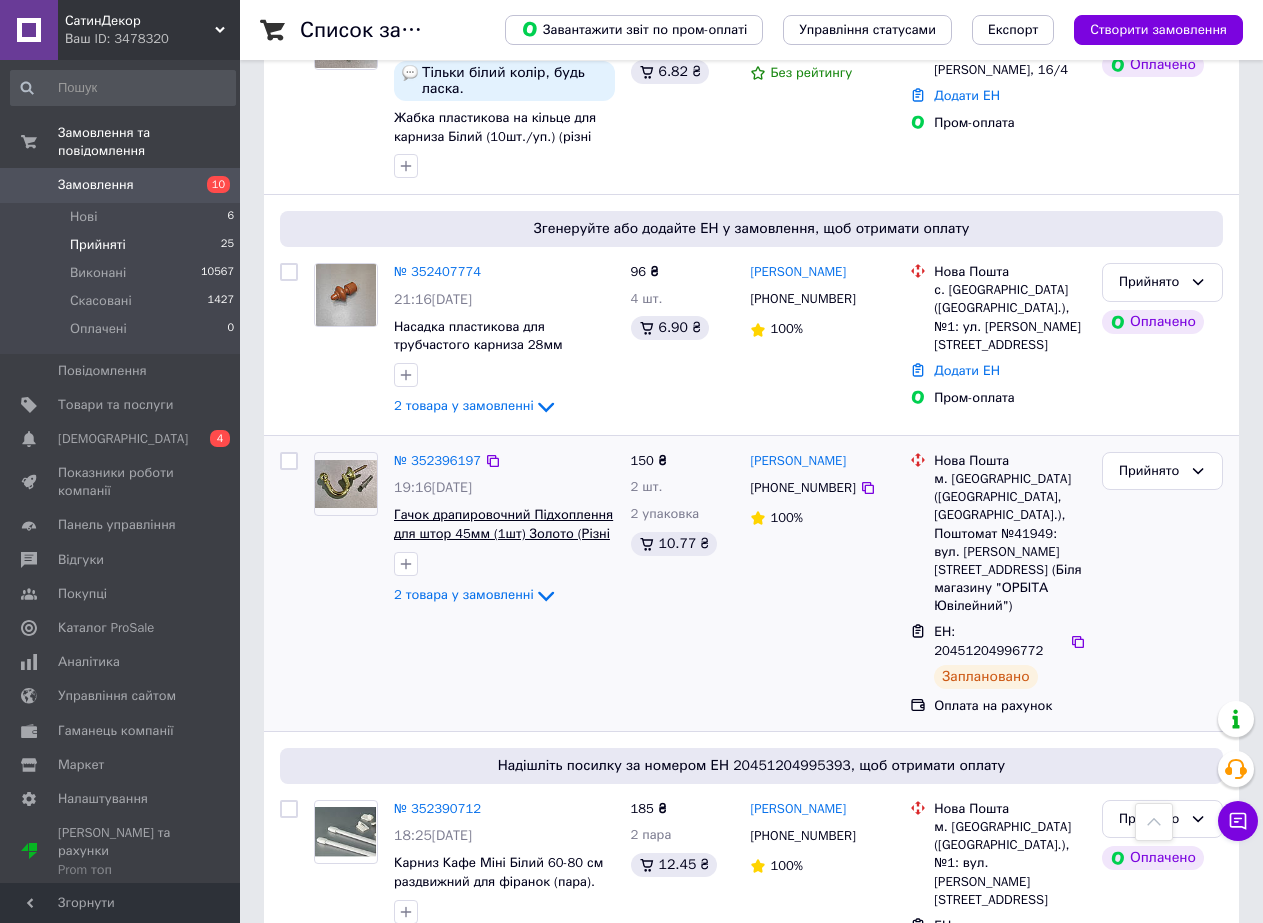 scroll, scrollTop: 1200, scrollLeft: 0, axis: vertical 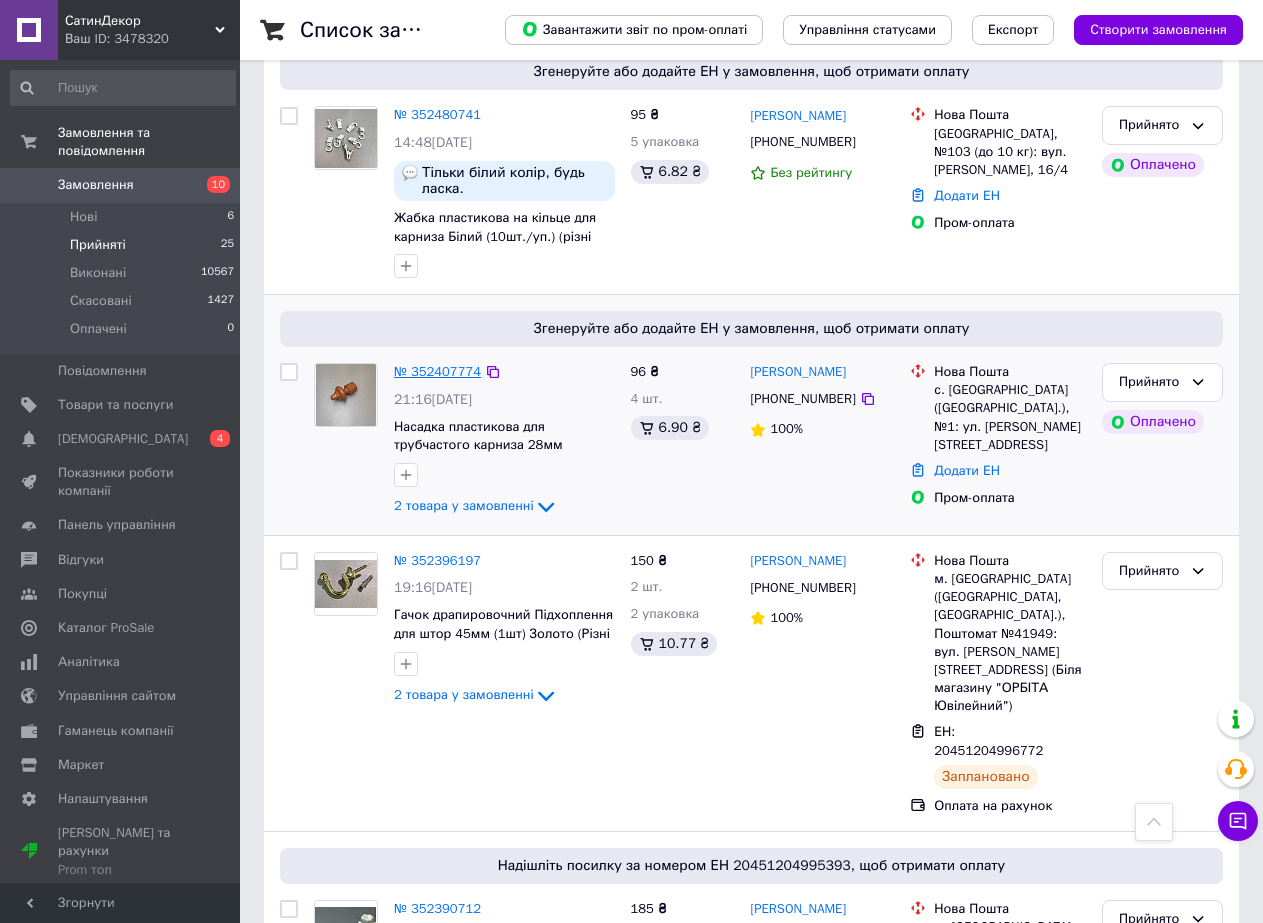 click on "№ 352407774" at bounding box center [437, 371] 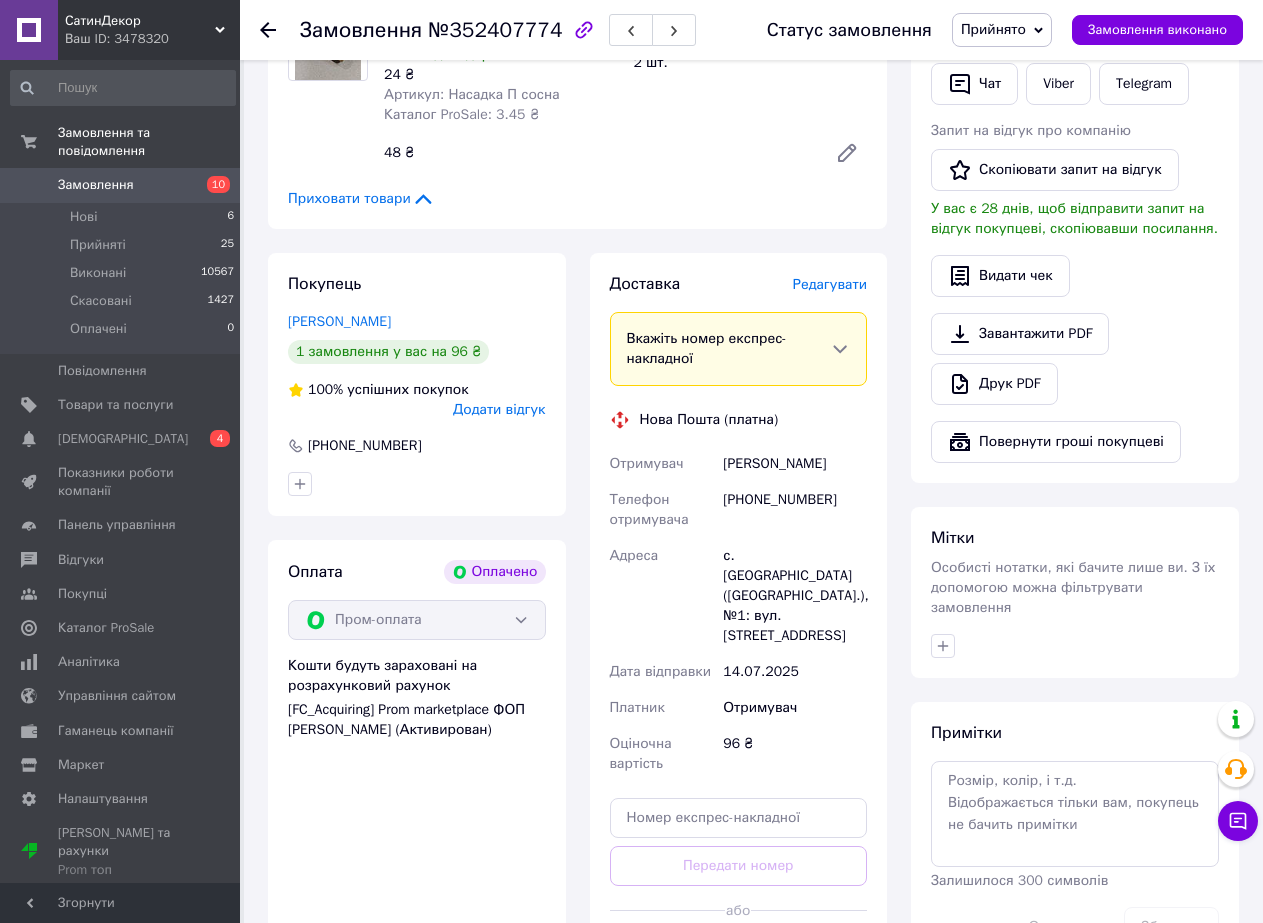 scroll, scrollTop: 700, scrollLeft: 0, axis: vertical 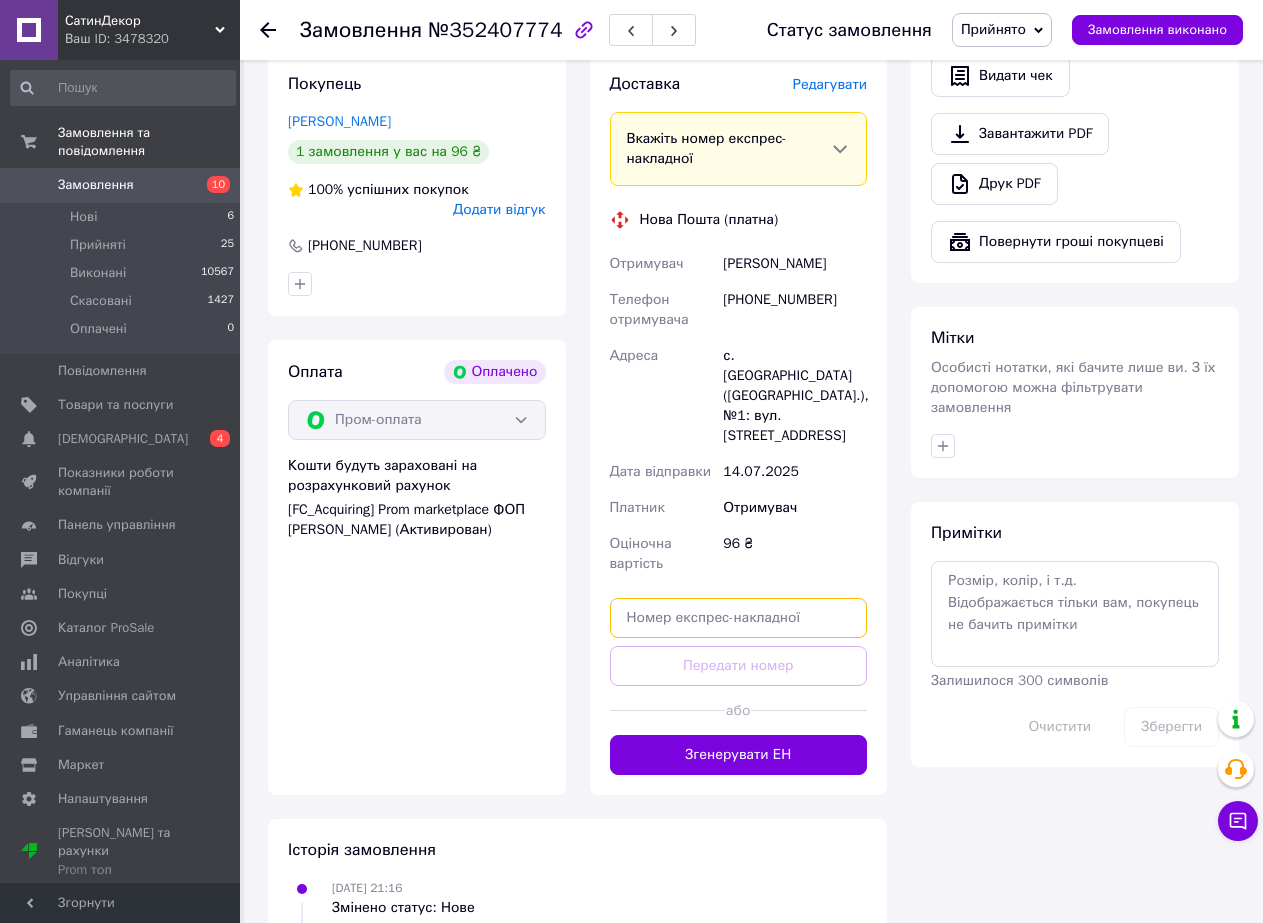 click at bounding box center (739, 618) 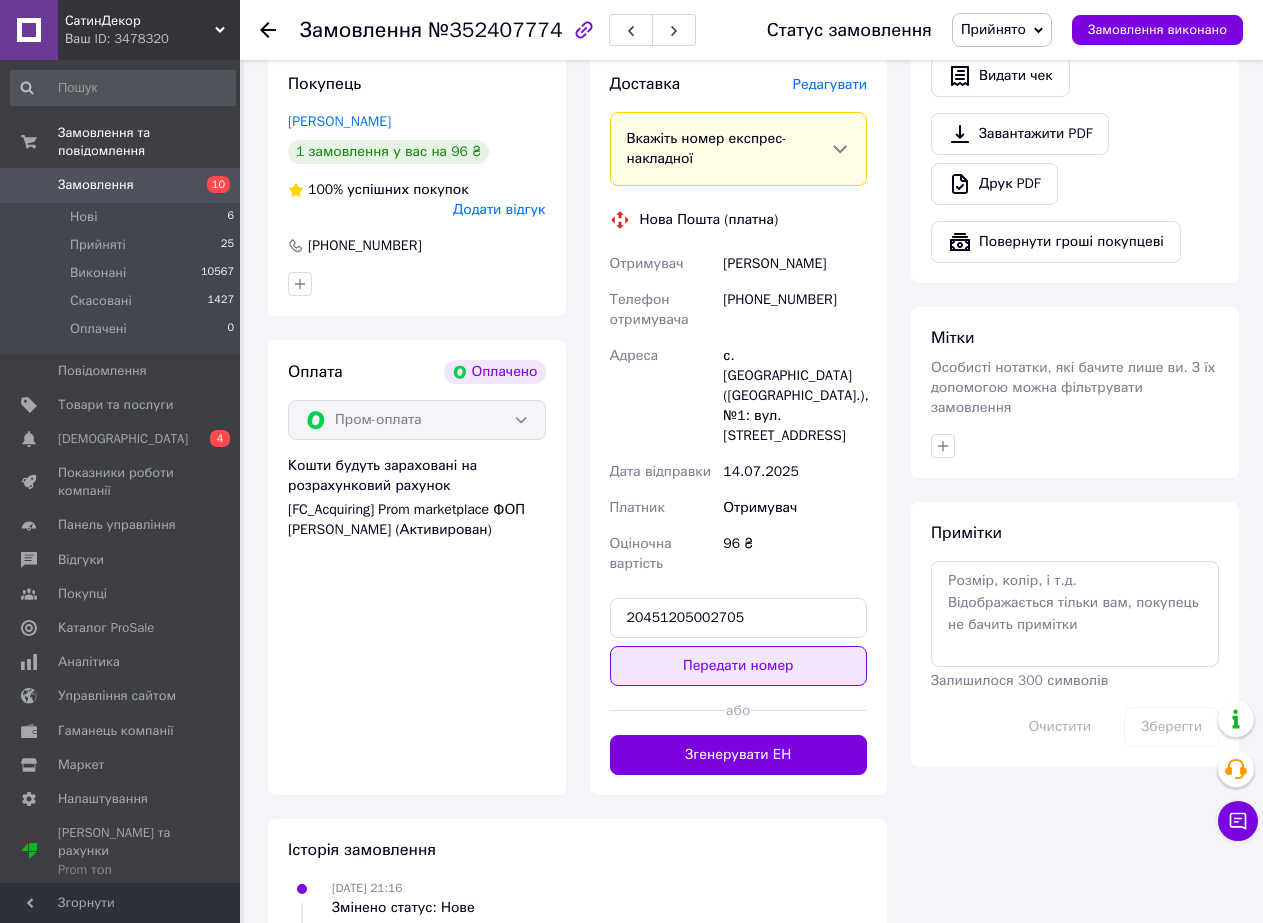 click on "Передати номер" at bounding box center (739, 666) 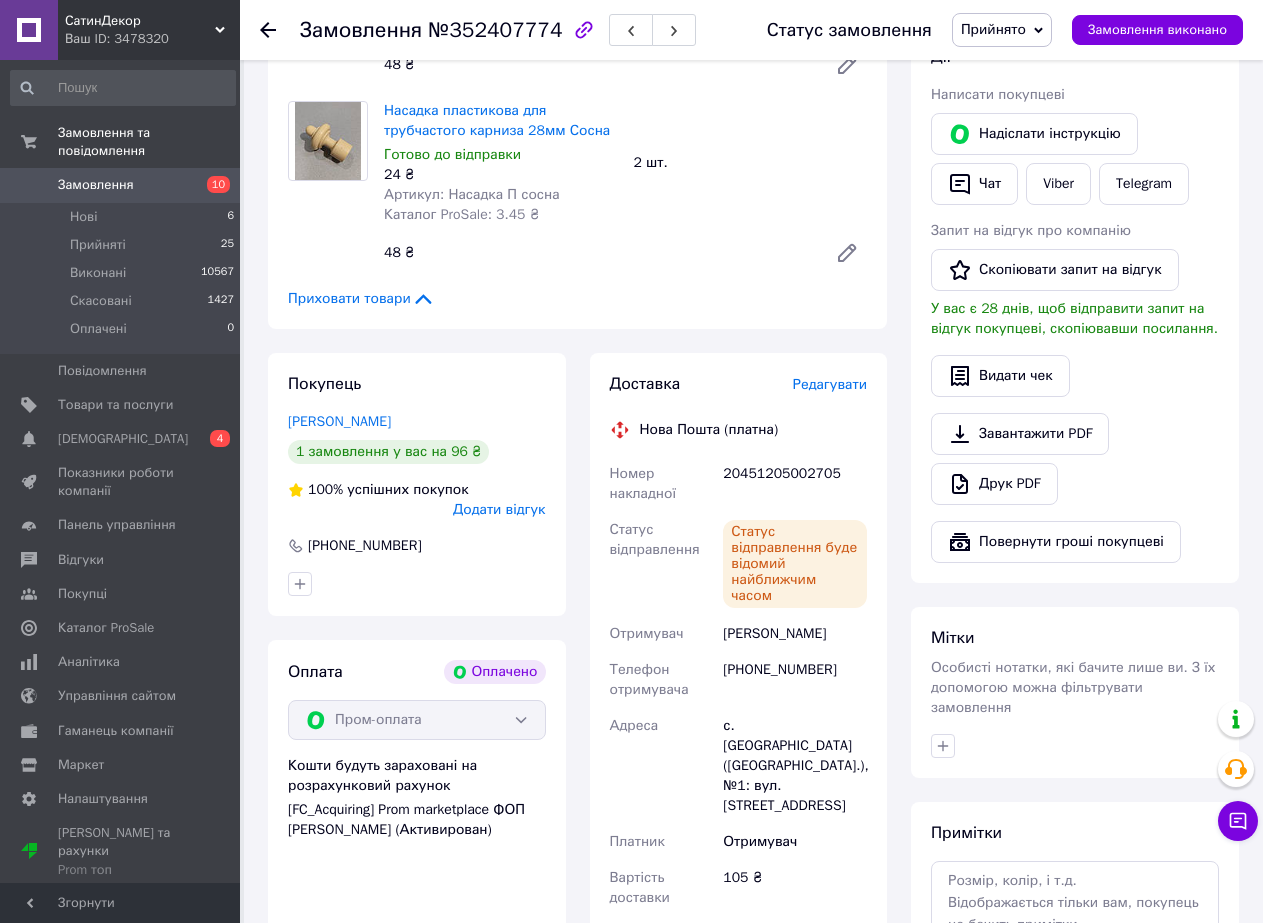scroll, scrollTop: 200, scrollLeft: 0, axis: vertical 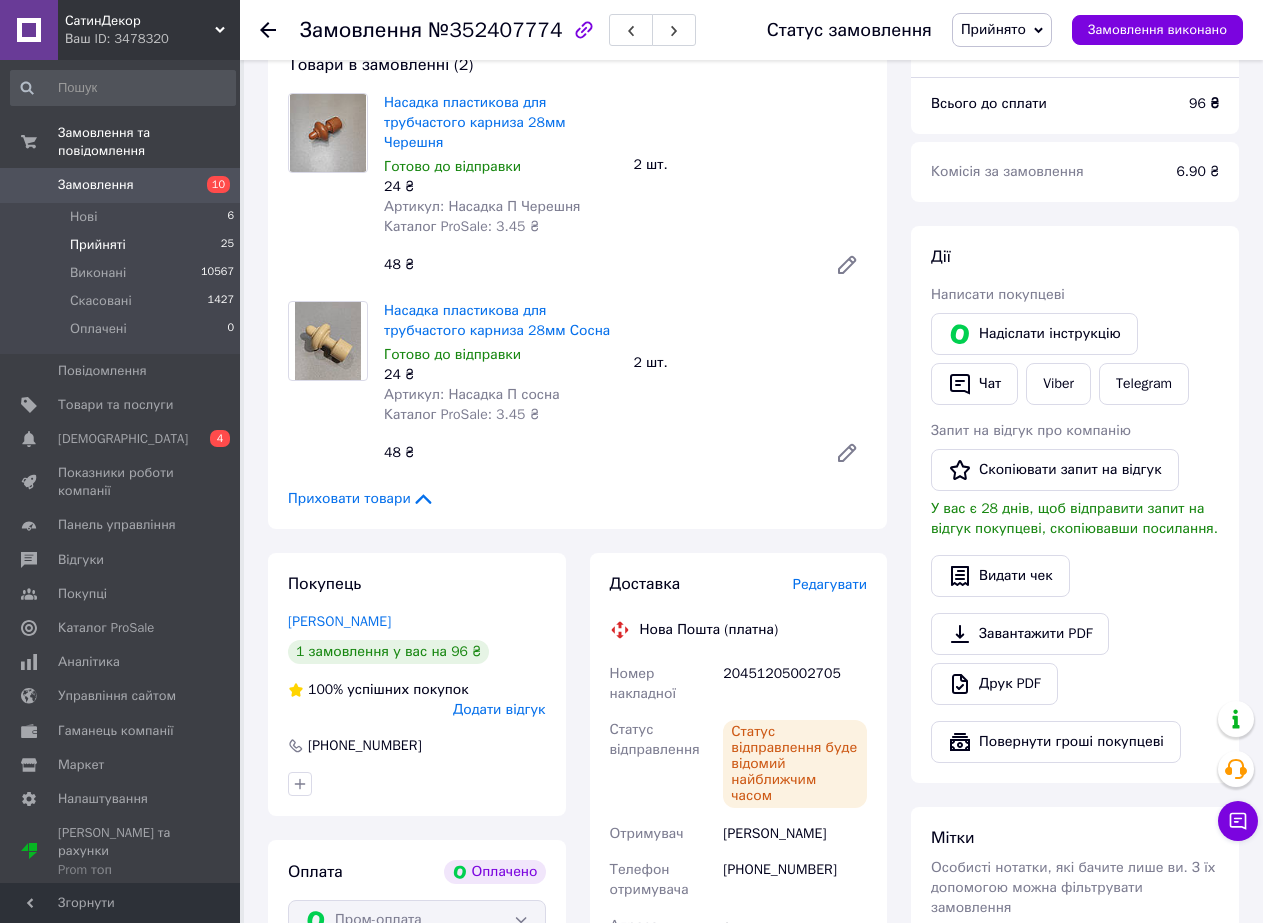 click on "Прийняті 25" at bounding box center (123, 245) 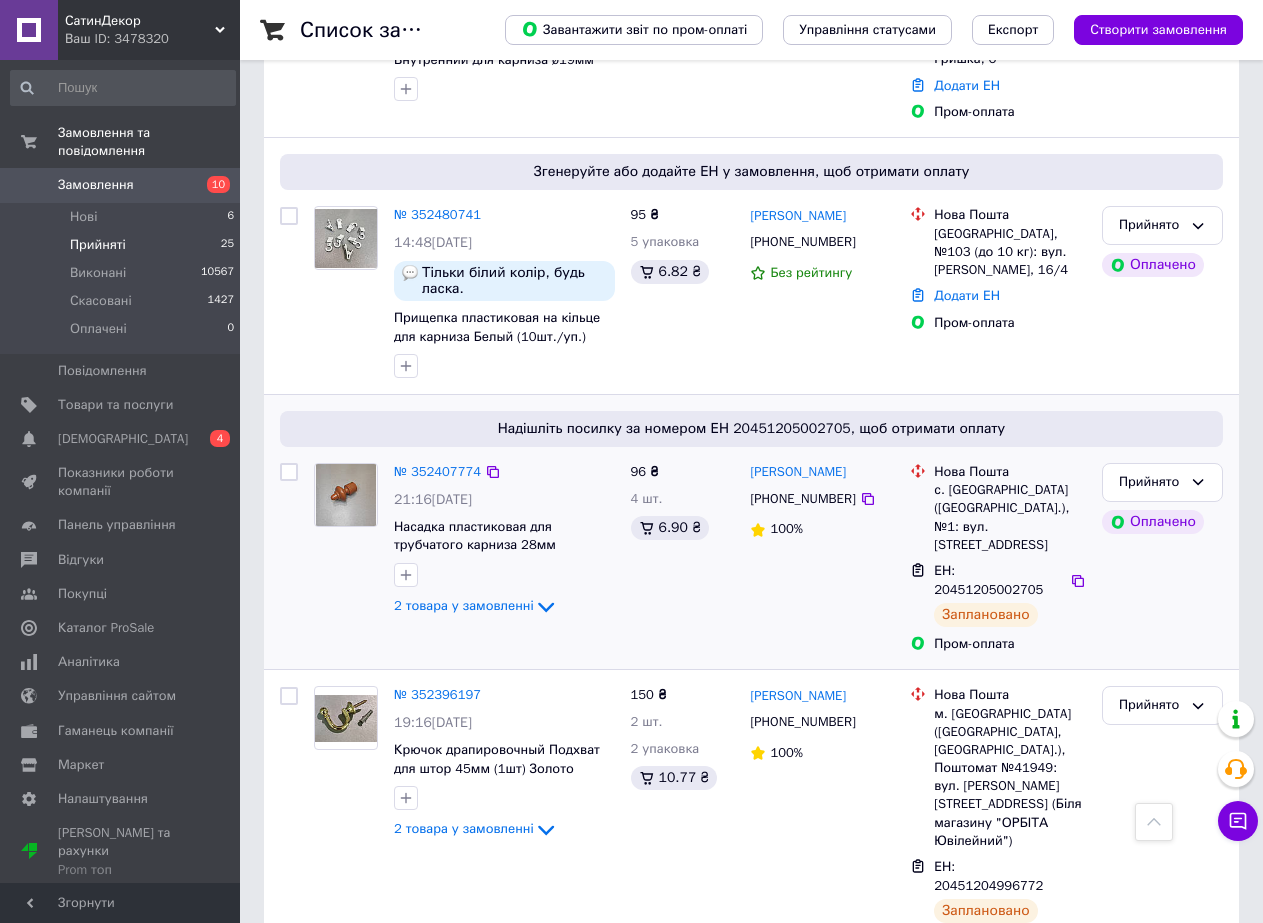 scroll, scrollTop: 900, scrollLeft: 0, axis: vertical 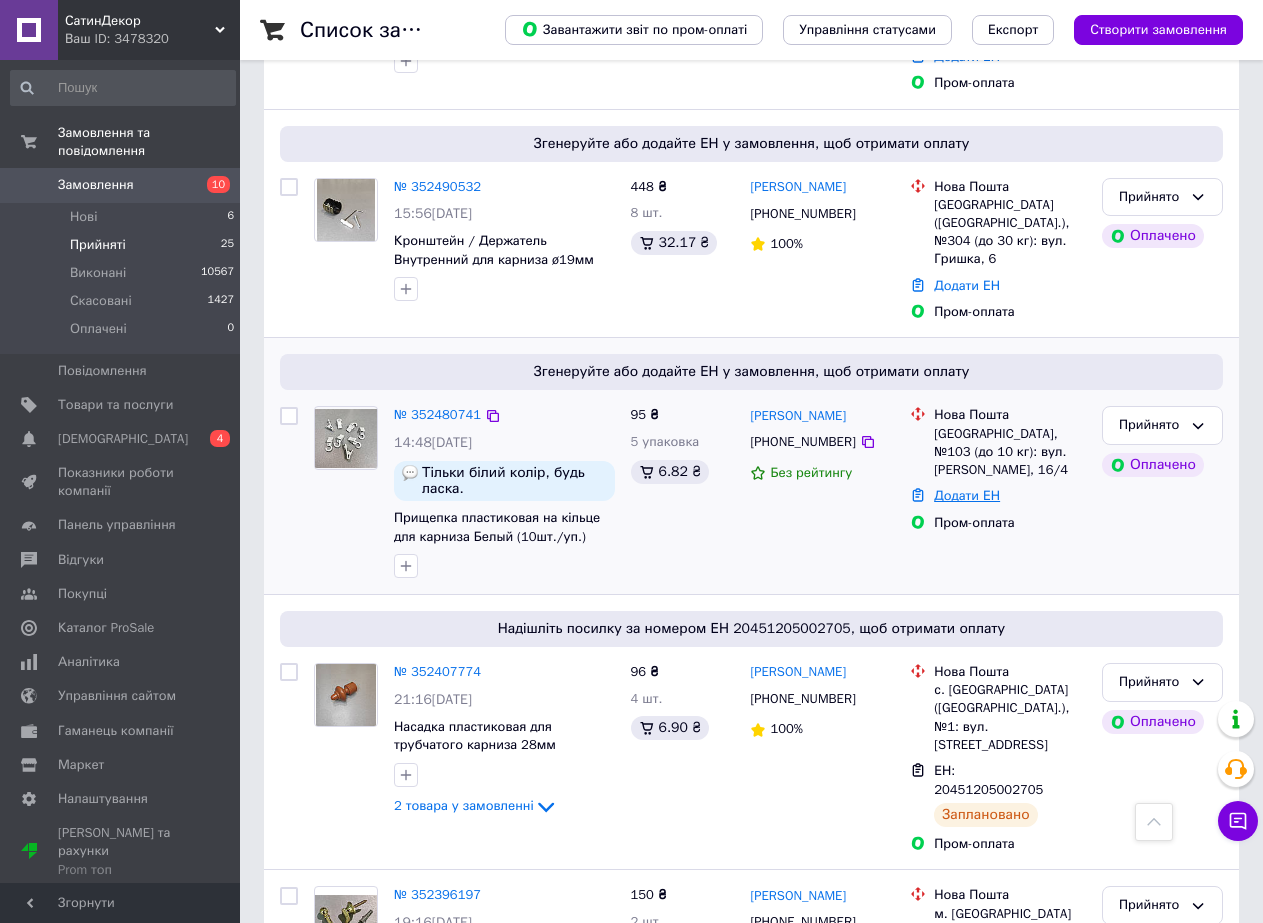 click on "Додати ЕН" at bounding box center (967, 495) 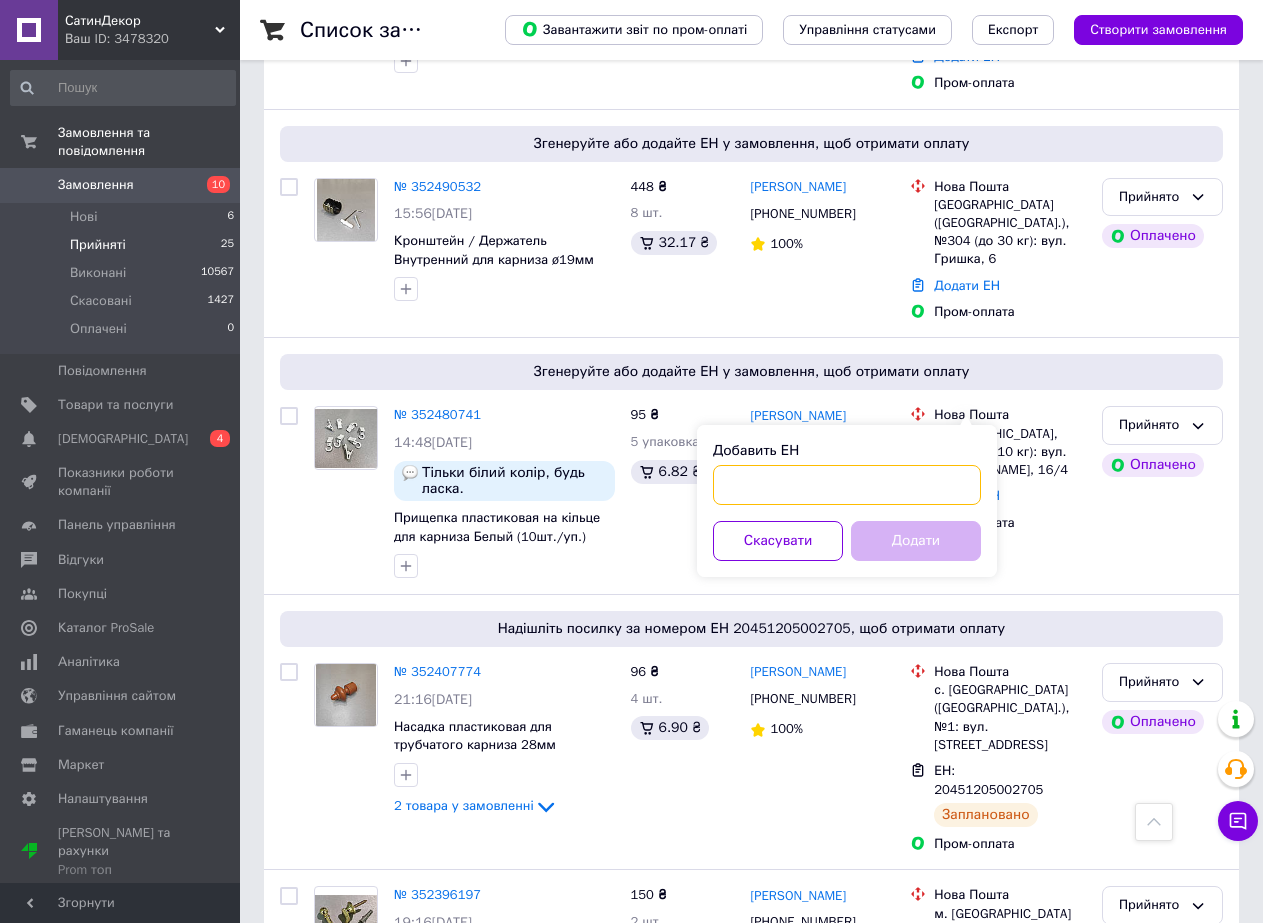click on "Добавить ЕН" at bounding box center (847, 485) 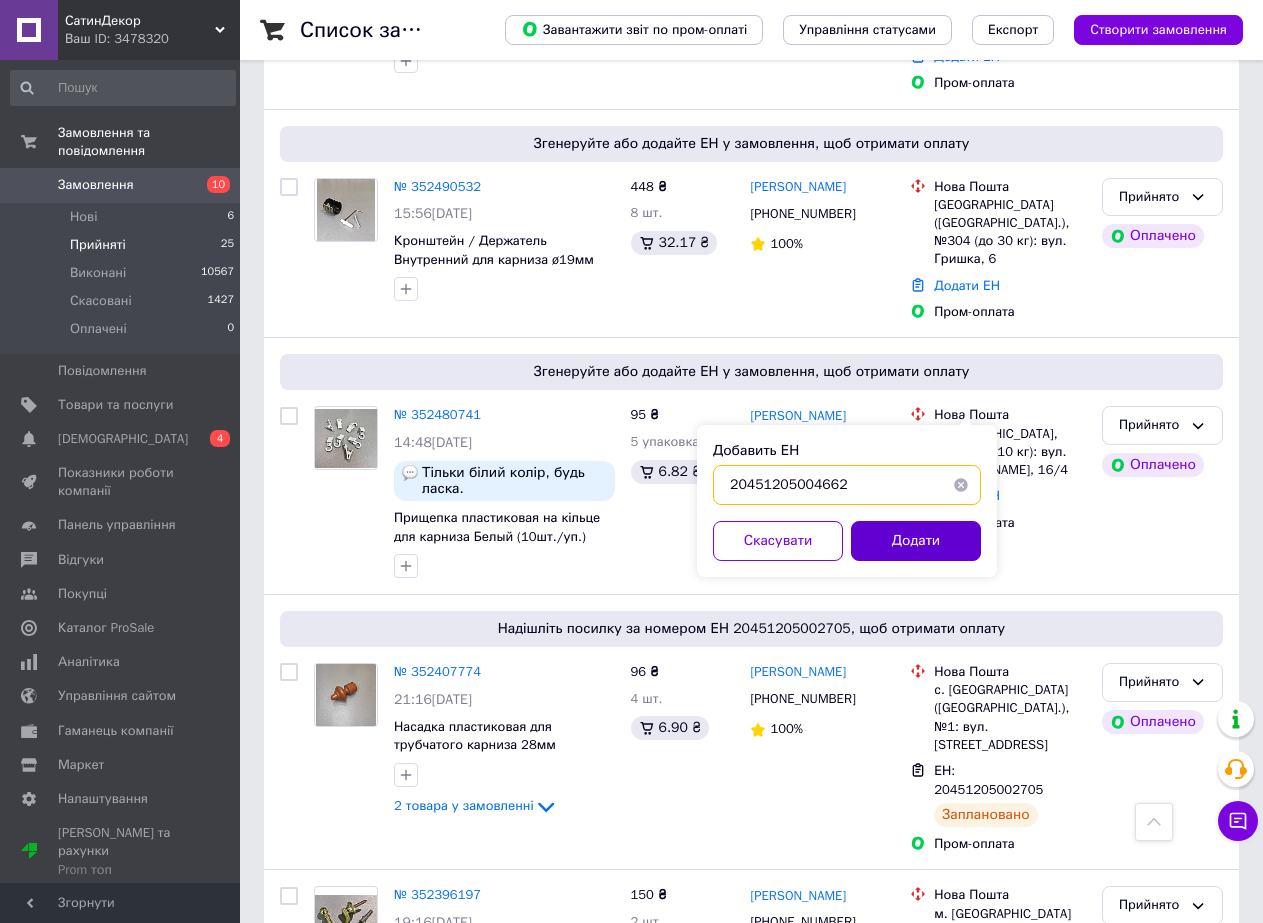 type on "20451205004662" 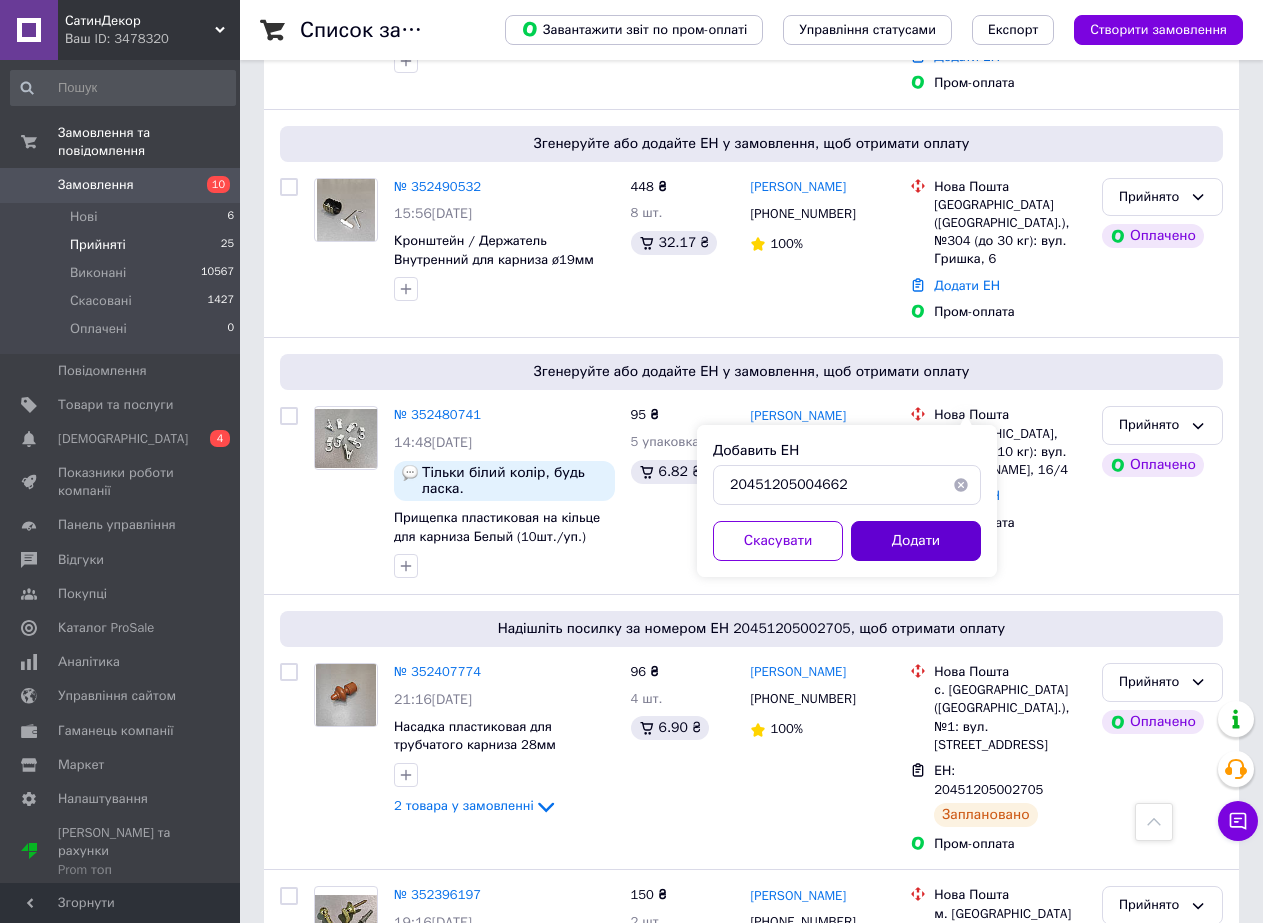 click on "Додати" at bounding box center (916, 541) 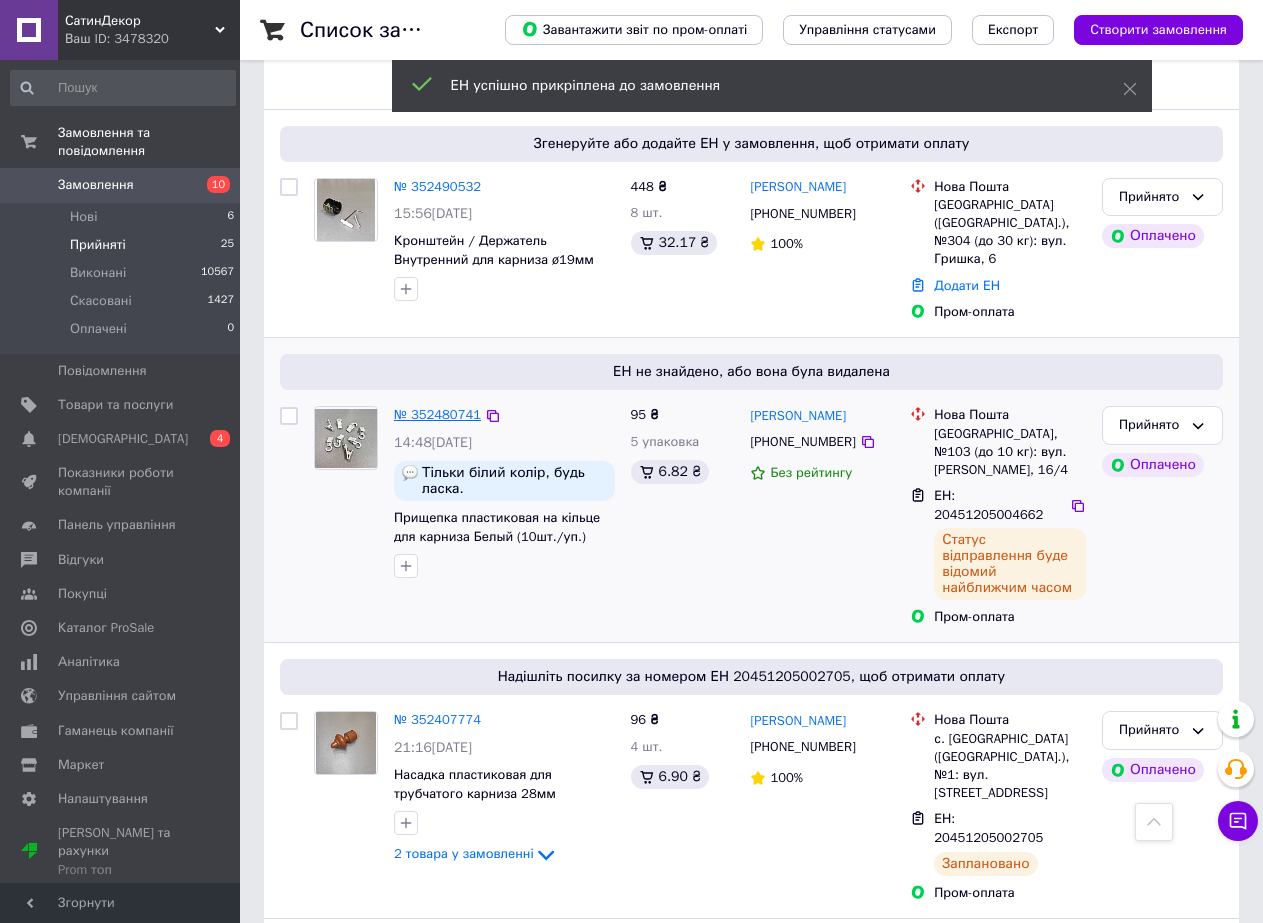 click on "№ 352480741" at bounding box center (437, 414) 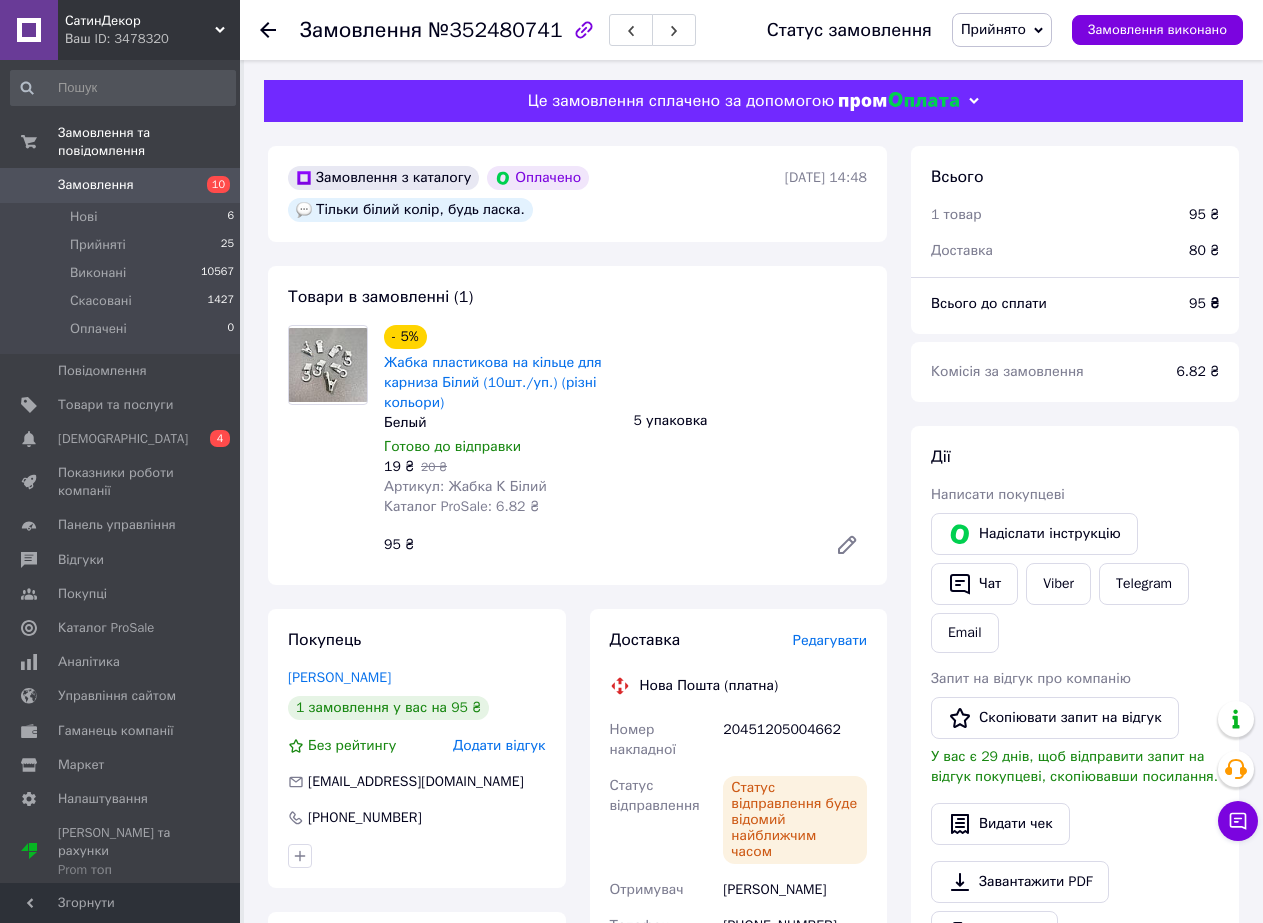 scroll, scrollTop: 400, scrollLeft: 0, axis: vertical 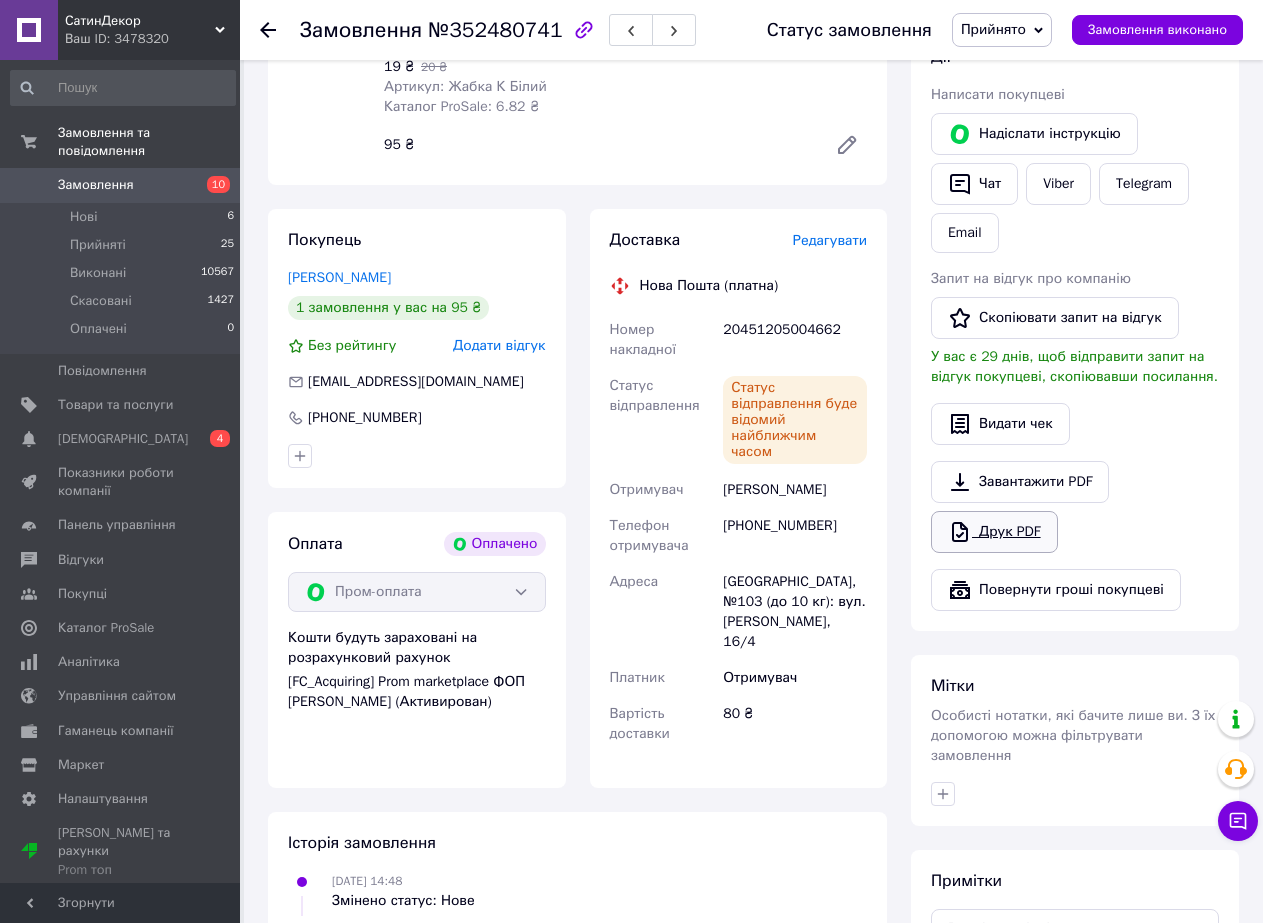 click on "Друк PDF" at bounding box center (994, 532) 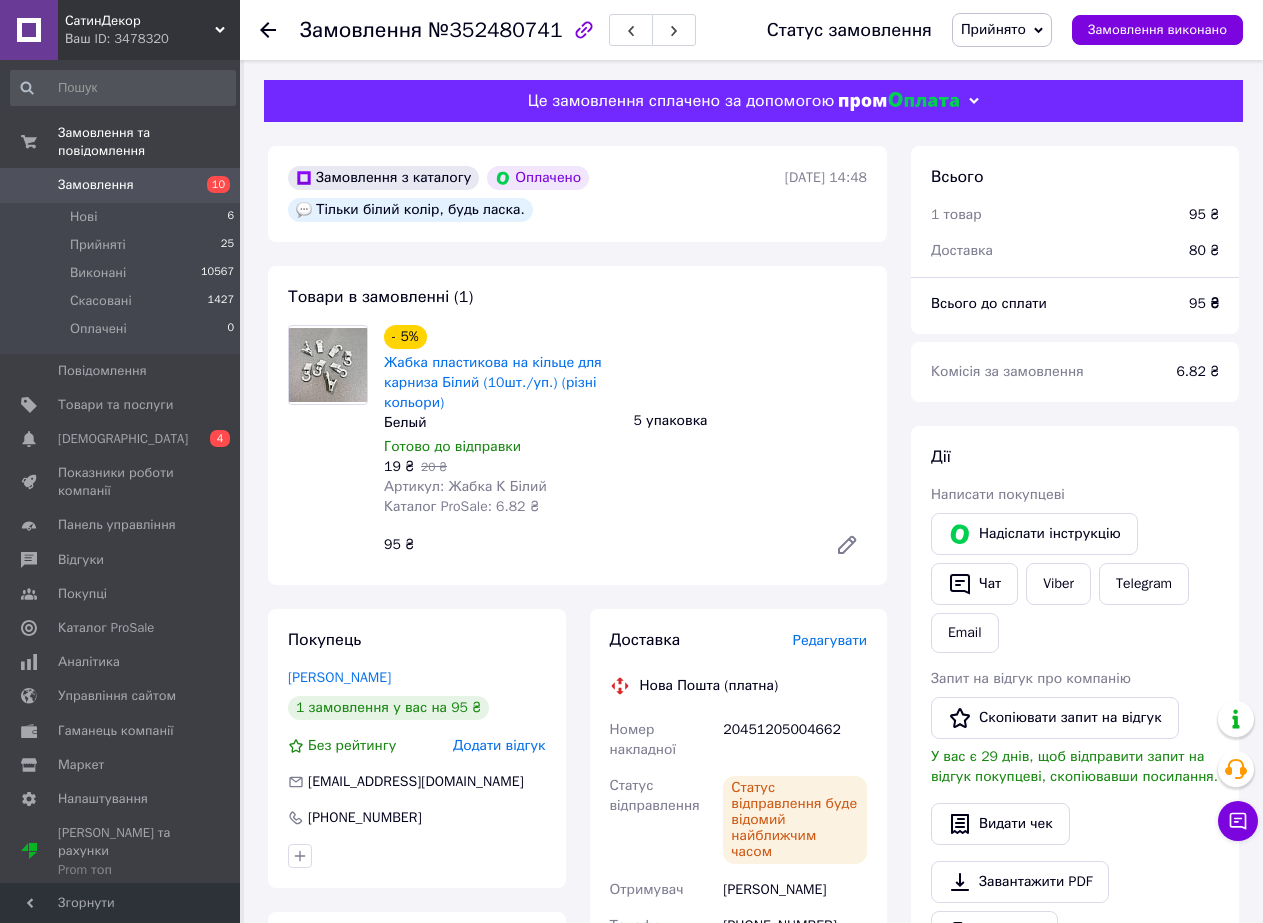scroll, scrollTop: 300, scrollLeft: 0, axis: vertical 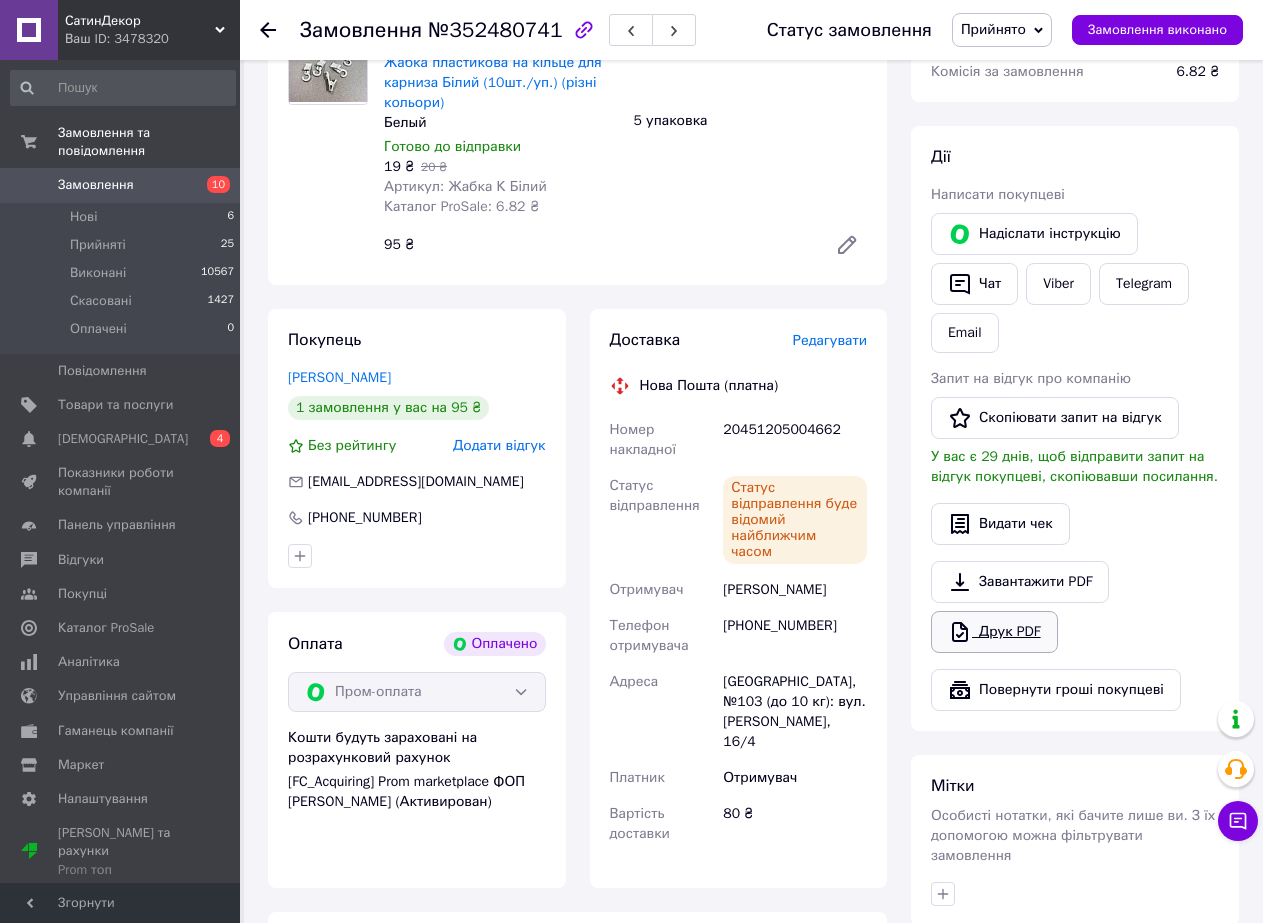 click on "Друк PDF" at bounding box center (994, 632) 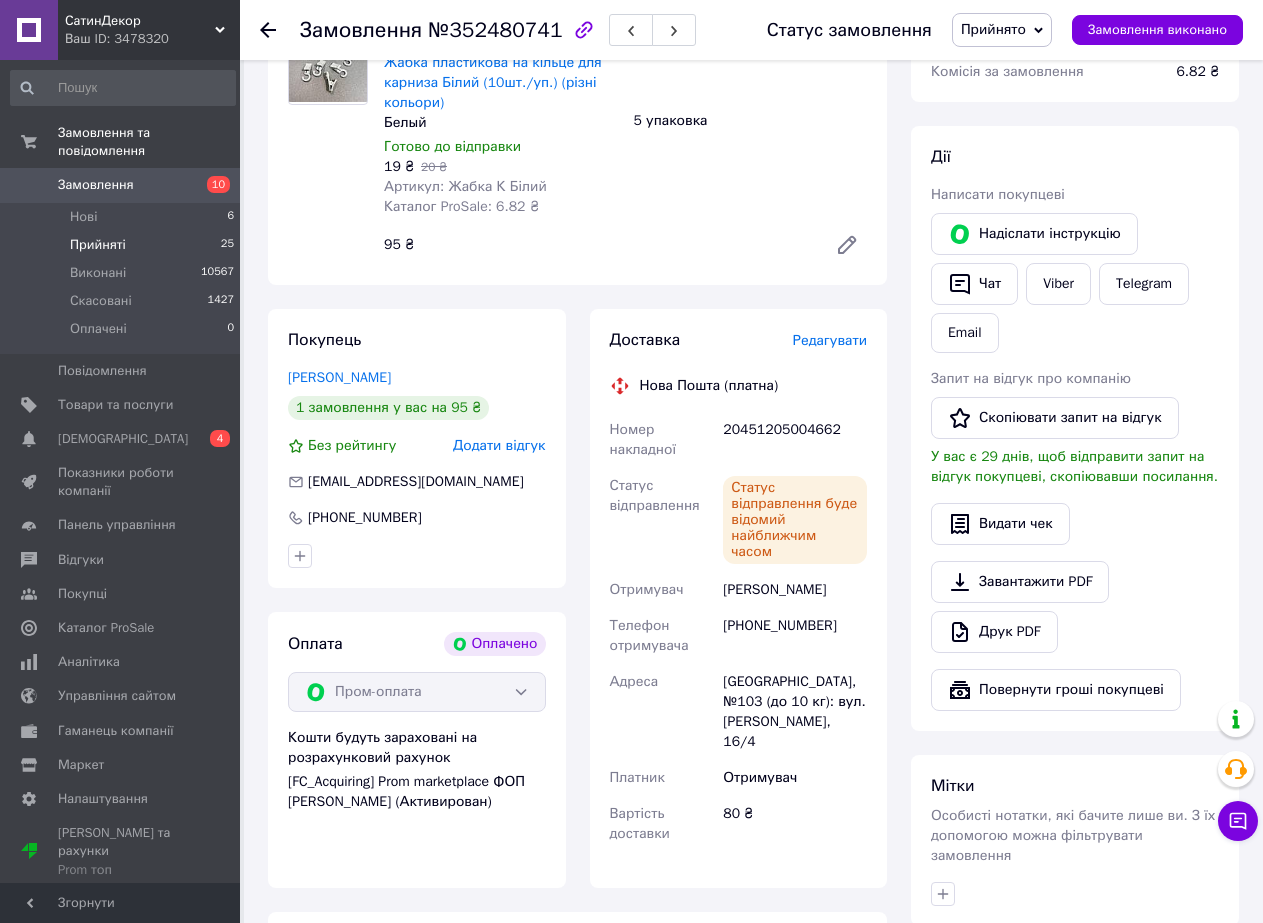 click on "Прийняті" at bounding box center [98, 245] 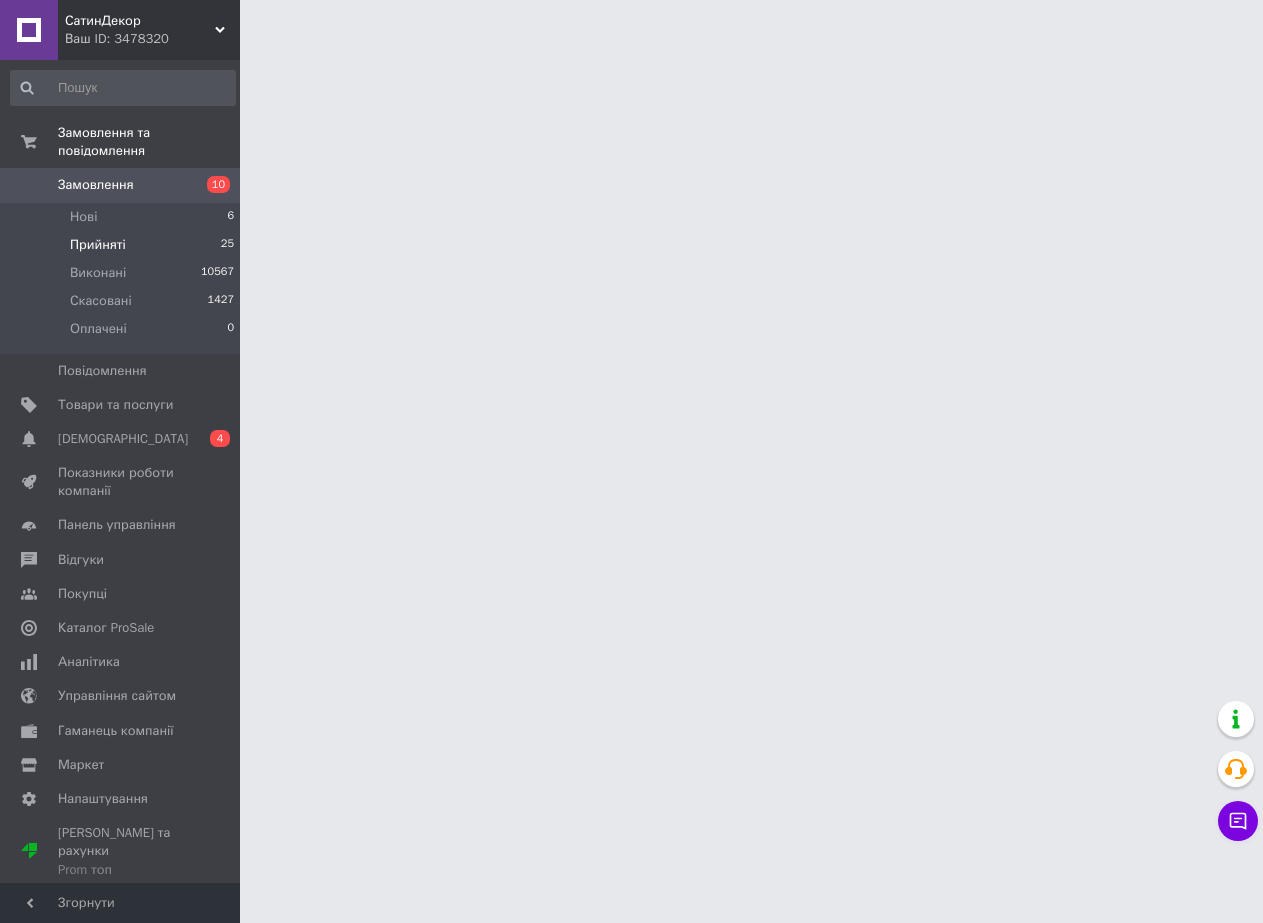 scroll, scrollTop: 0, scrollLeft: 0, axis: both 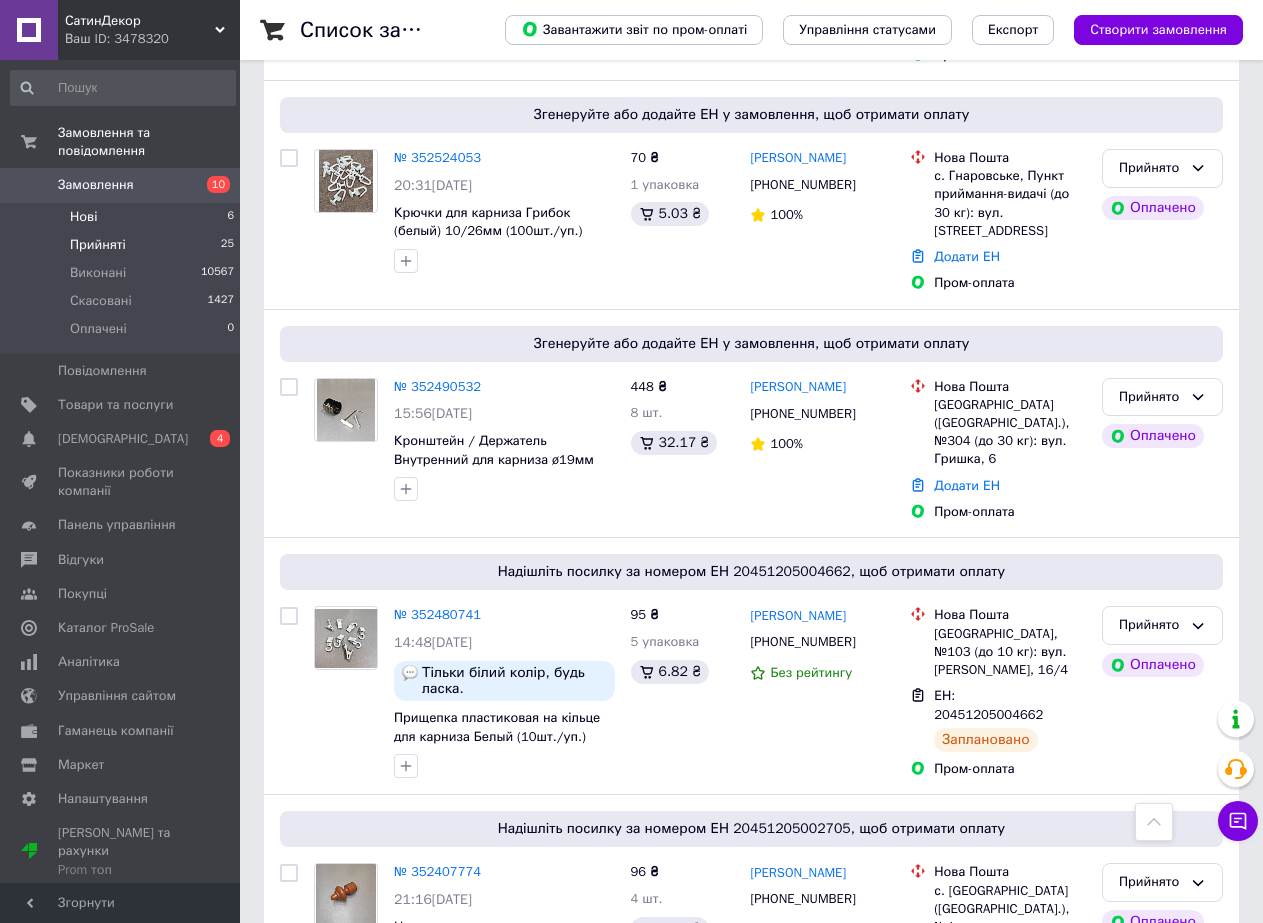 click on "Нові" at bounding box center [83, 217] 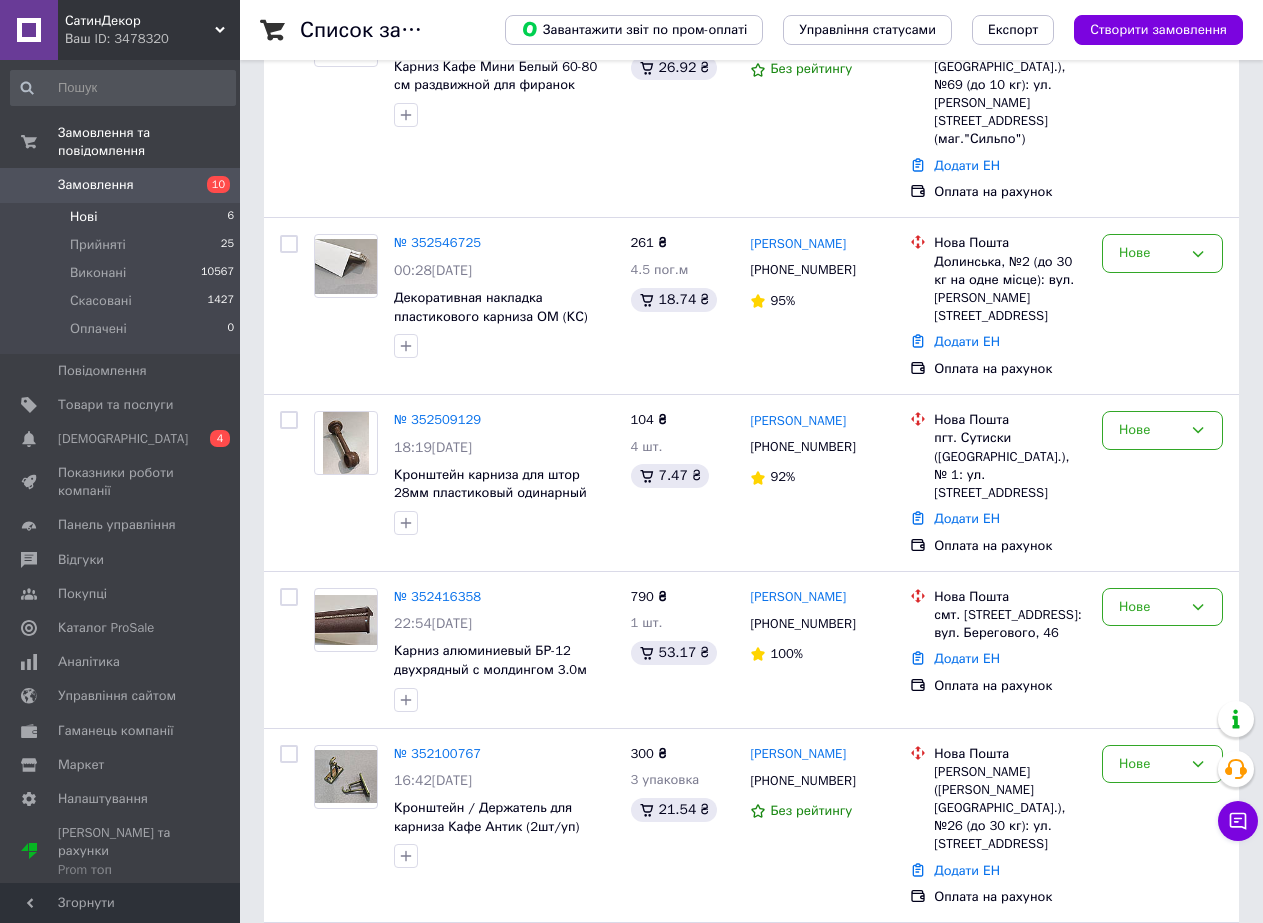 scroll, scrollTop: 407, scrollLeft: 0, axis: vertical 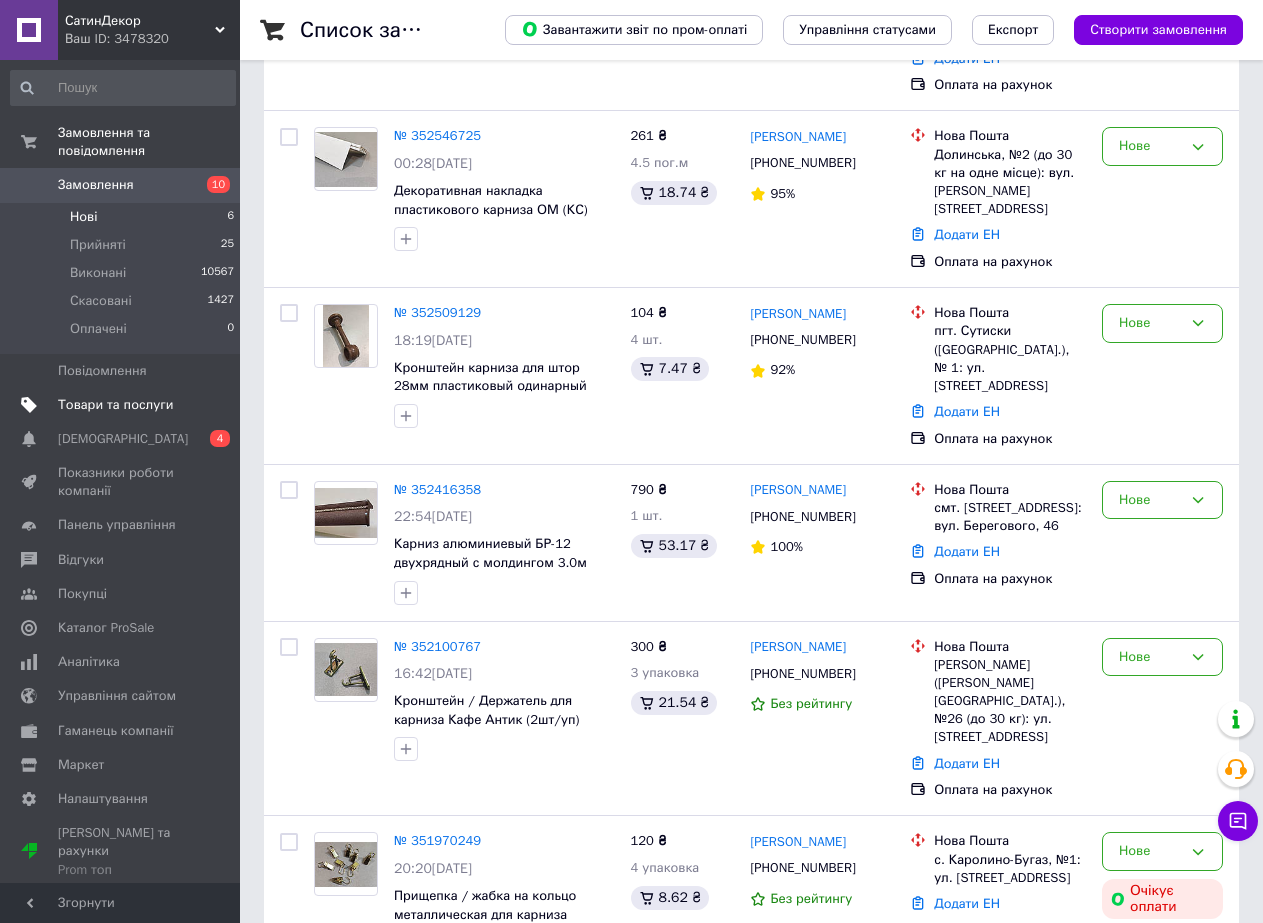 click on "Товари та послуги" at bounding box center (115, 405) 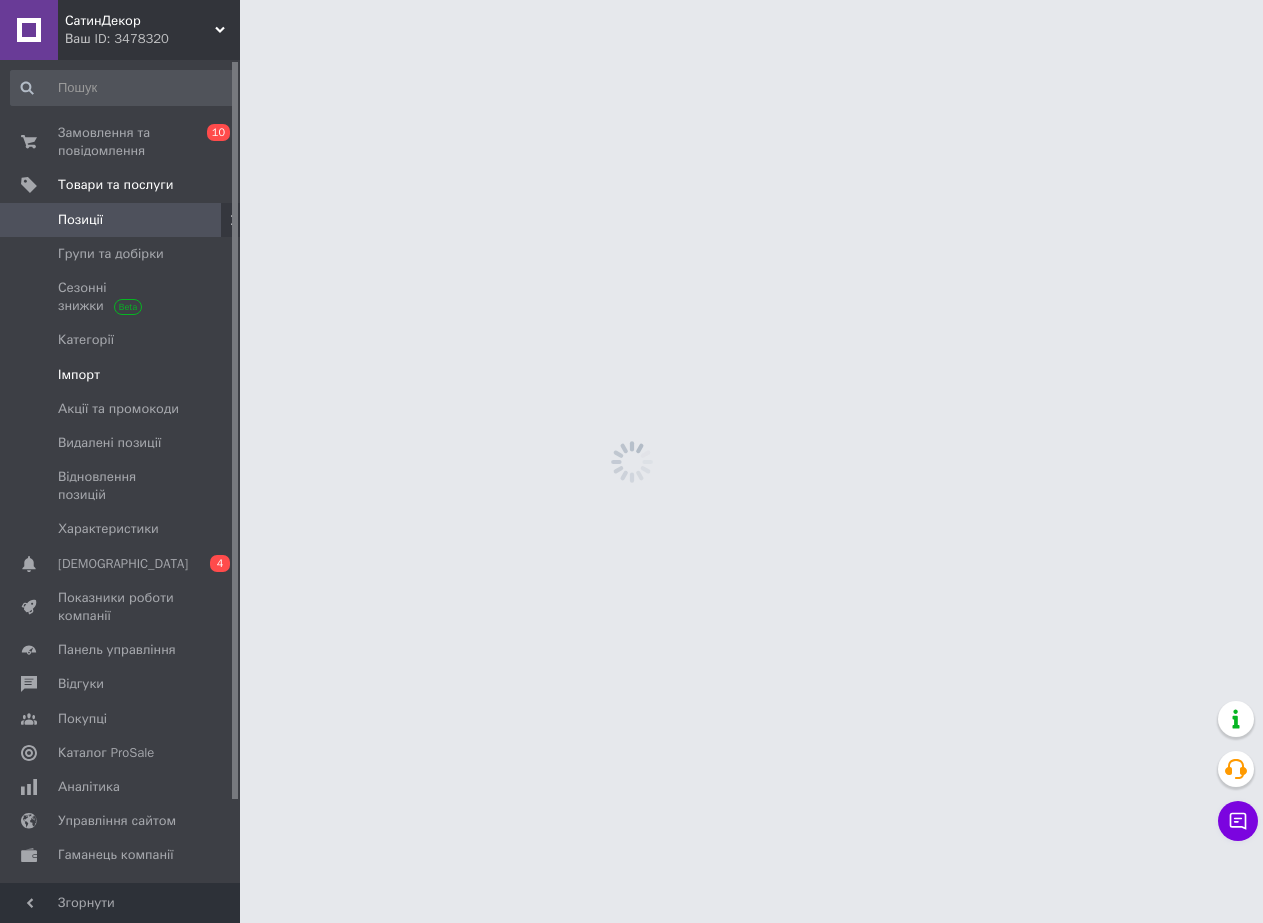 scroll, scrollTop: 0, scrollLeft: 0, axis: both 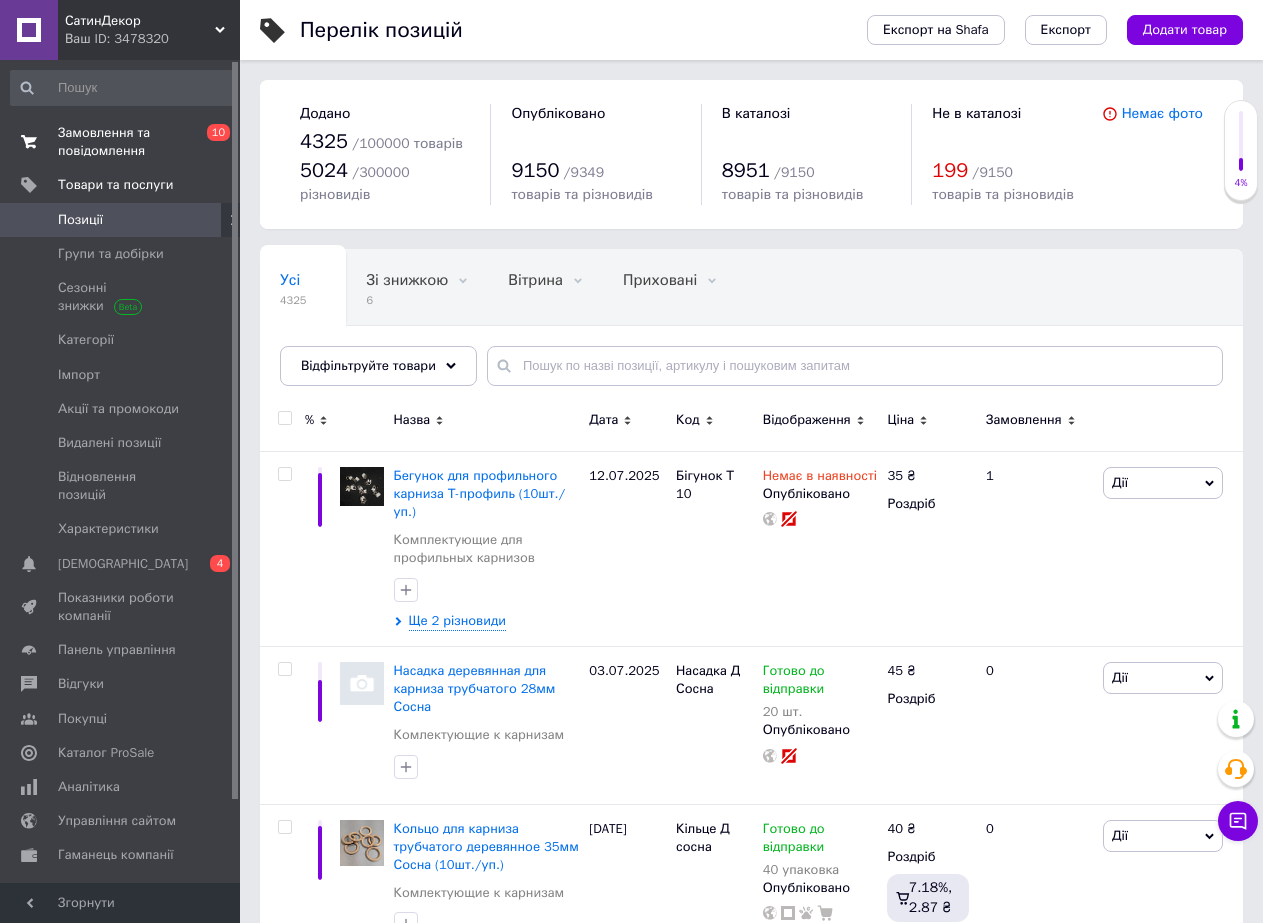 click on "Замовлення та повідомлення" at bounding box center (121, 142) 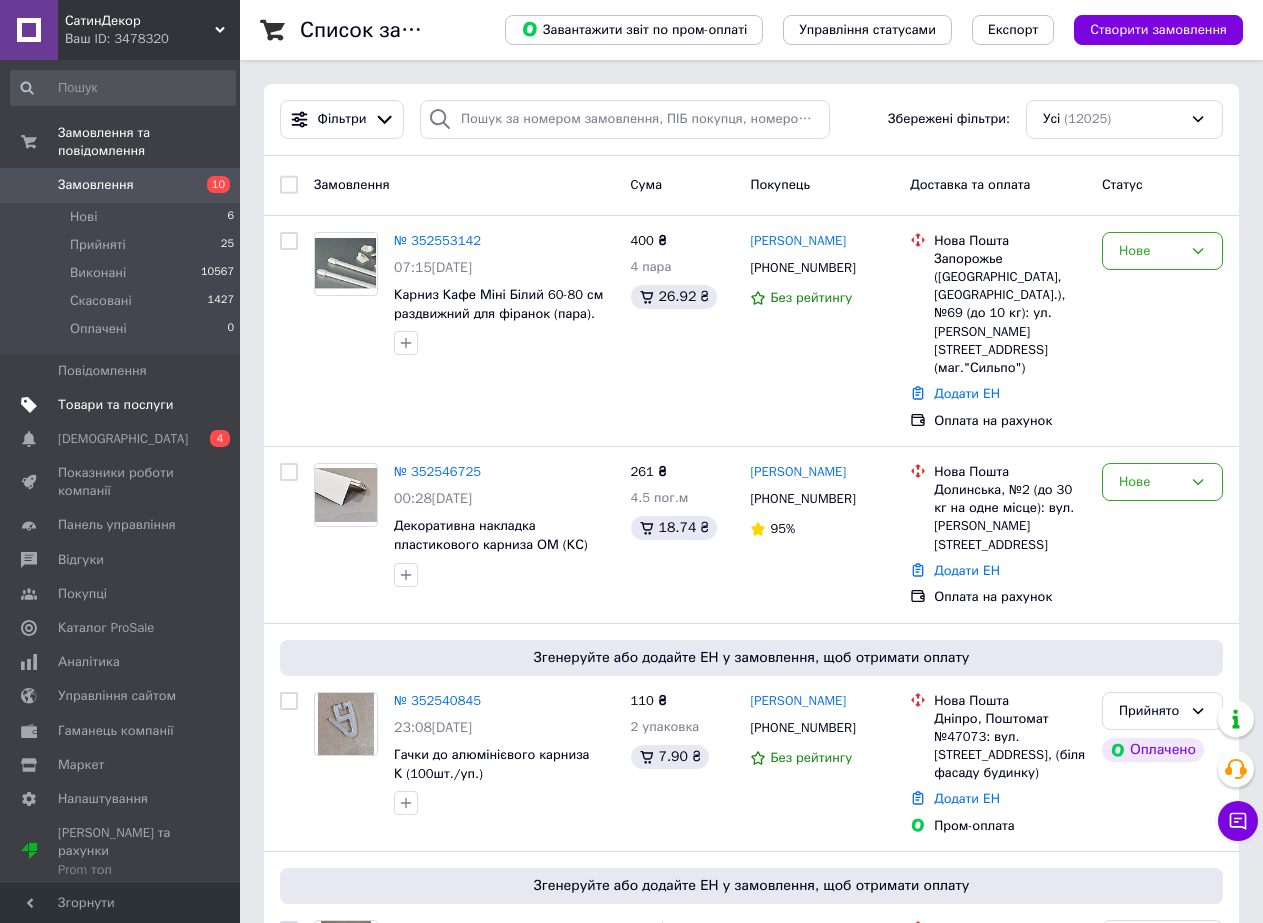 click on "Товари та послуги" at bounding box center [115, 405] 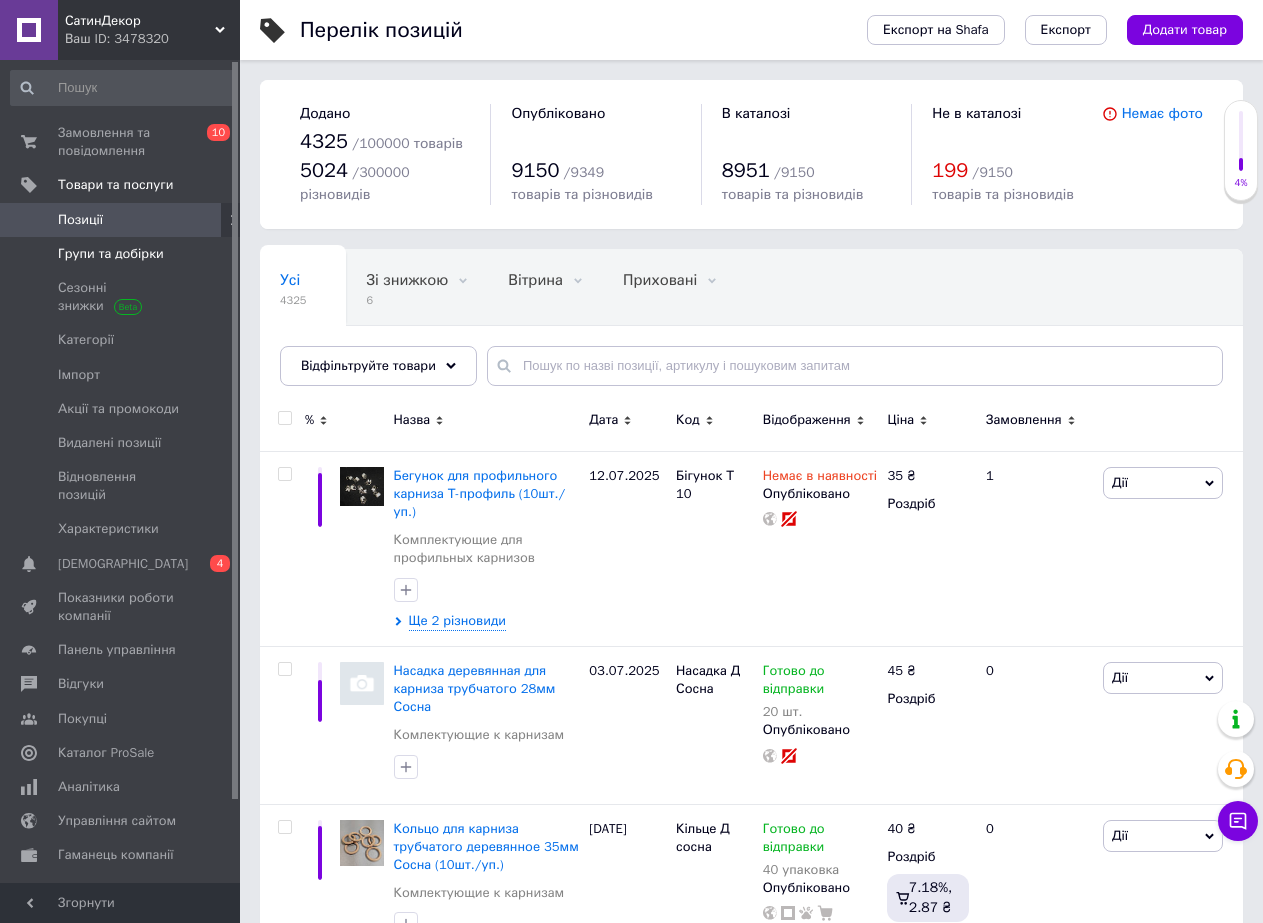 click on "Групи та добірки" at bounding box center [111, 254] 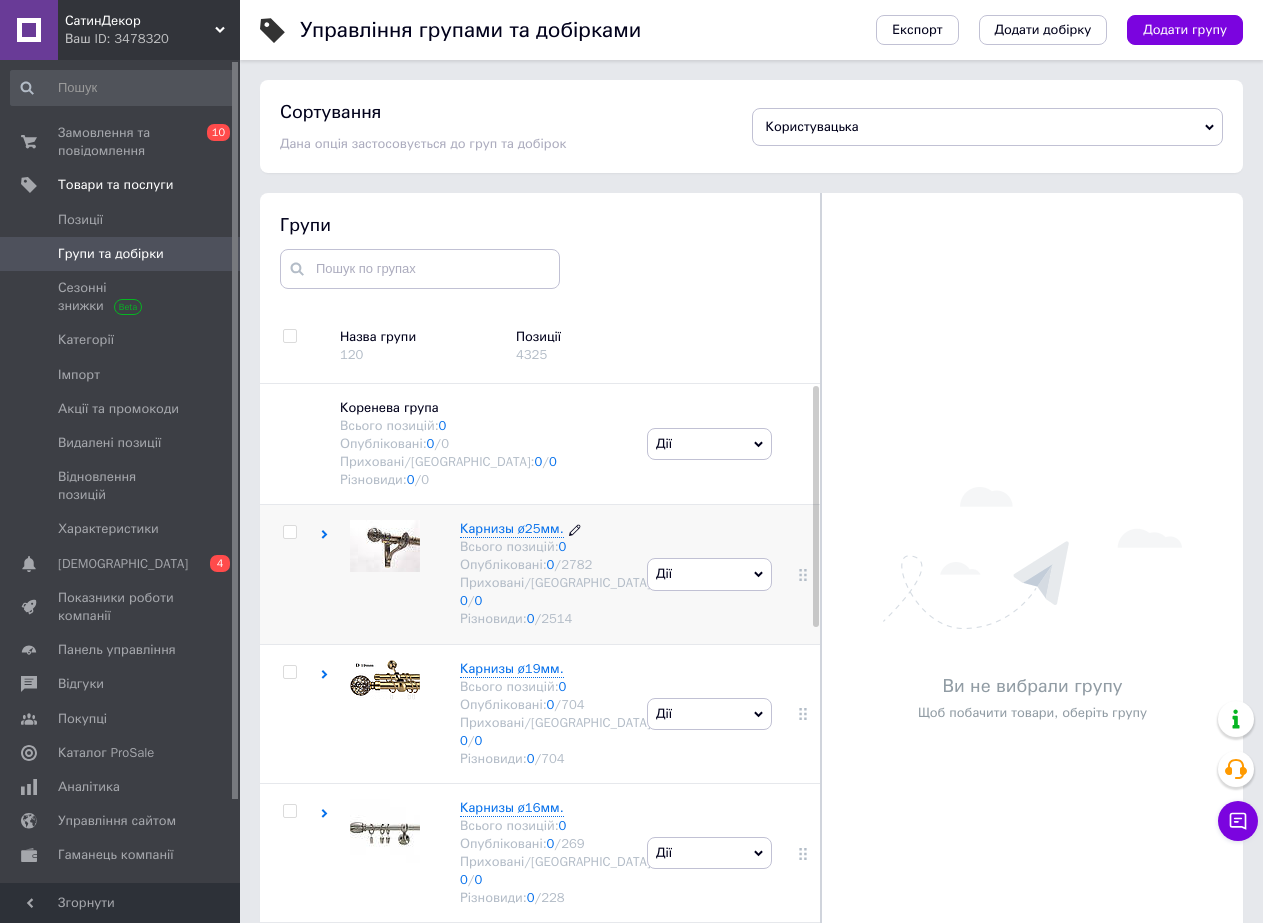 click on "Карнизы ø25мм." at bounding box center (512, 528) 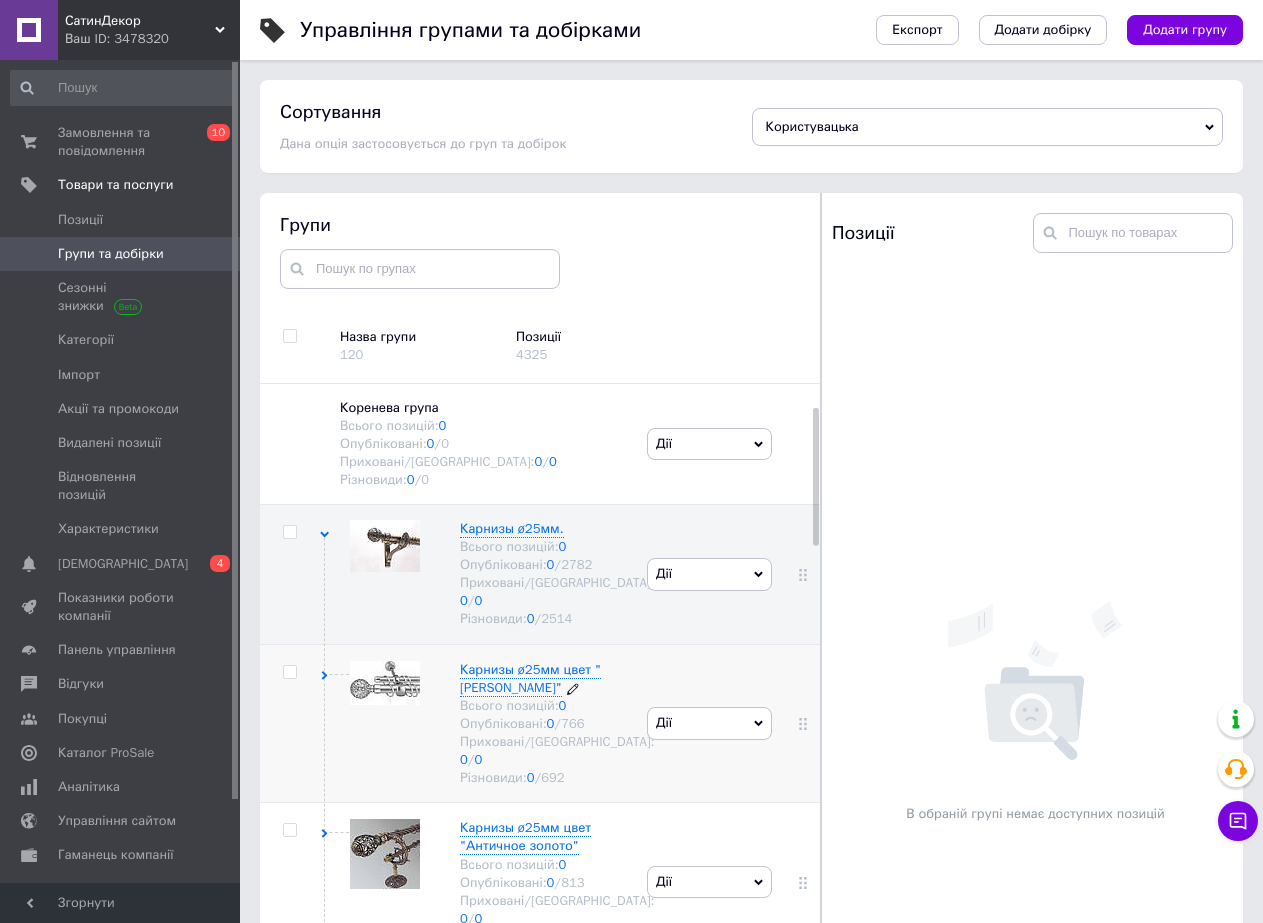 scroll, scrollTop: 300, scrollLeft: 0, axis: vertical 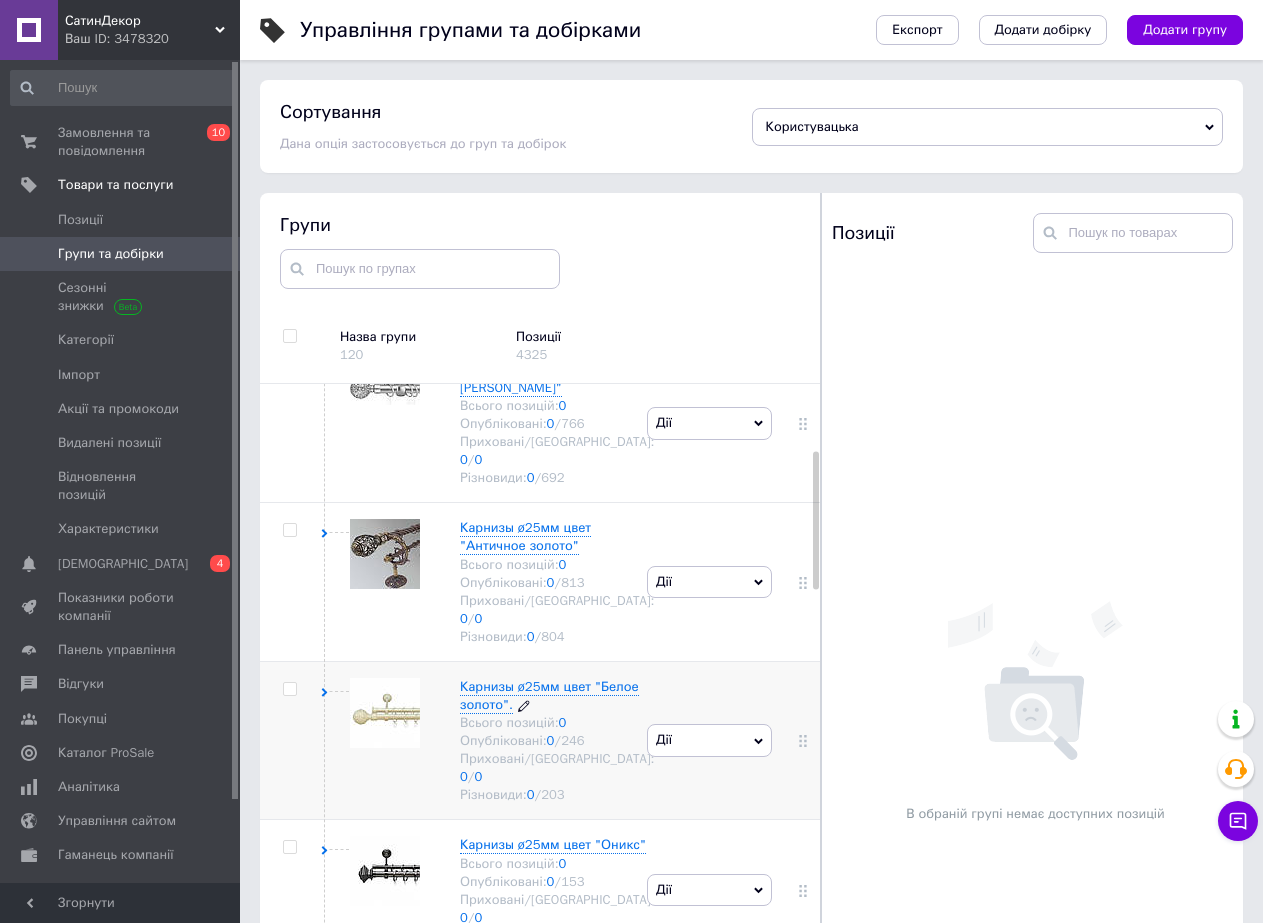 click on "Карнизы ø25мм цвет "Белое золото"." at bounding box center [549, 695] 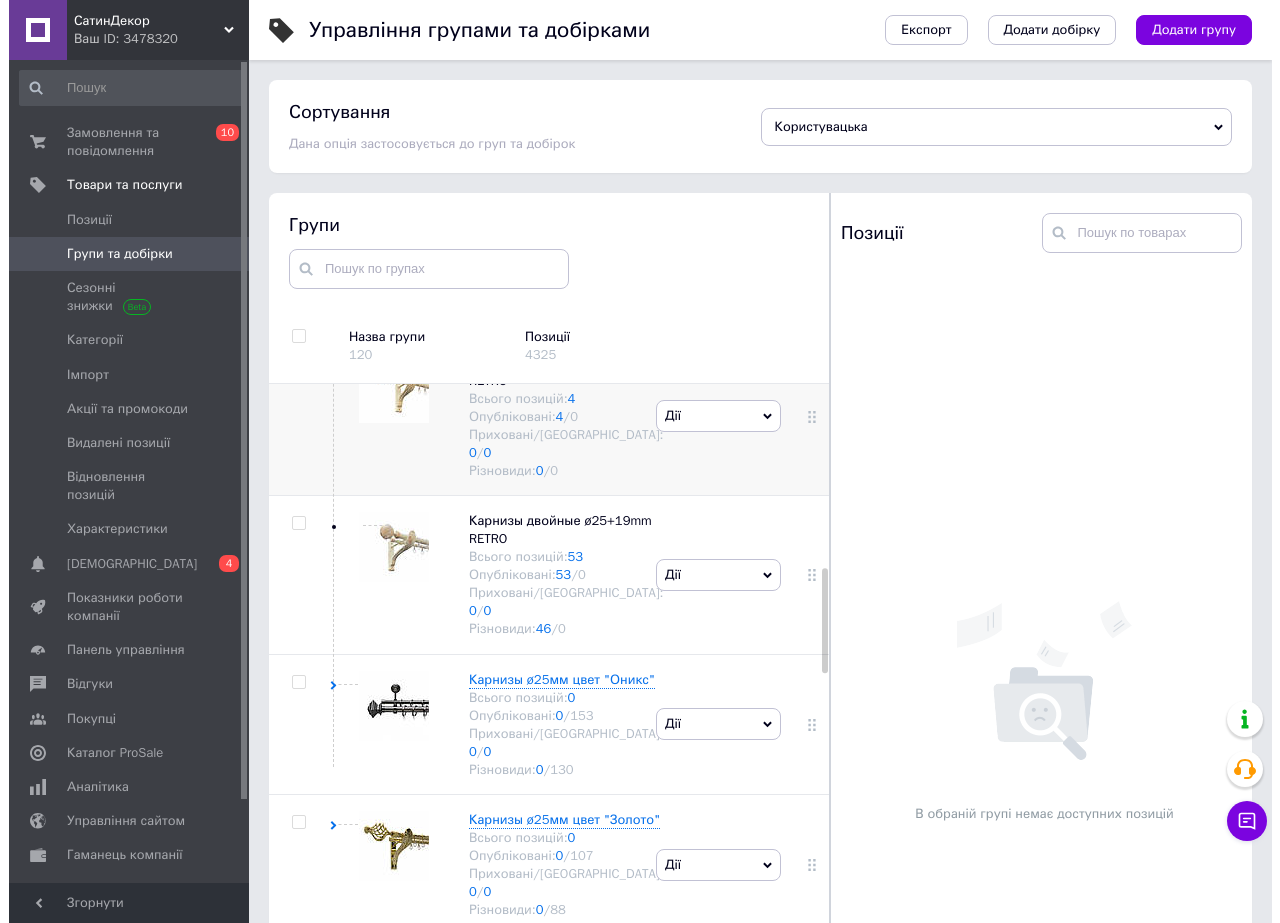 scroll, scrollTop: 900, scrollLeft: 0, axis: vertical 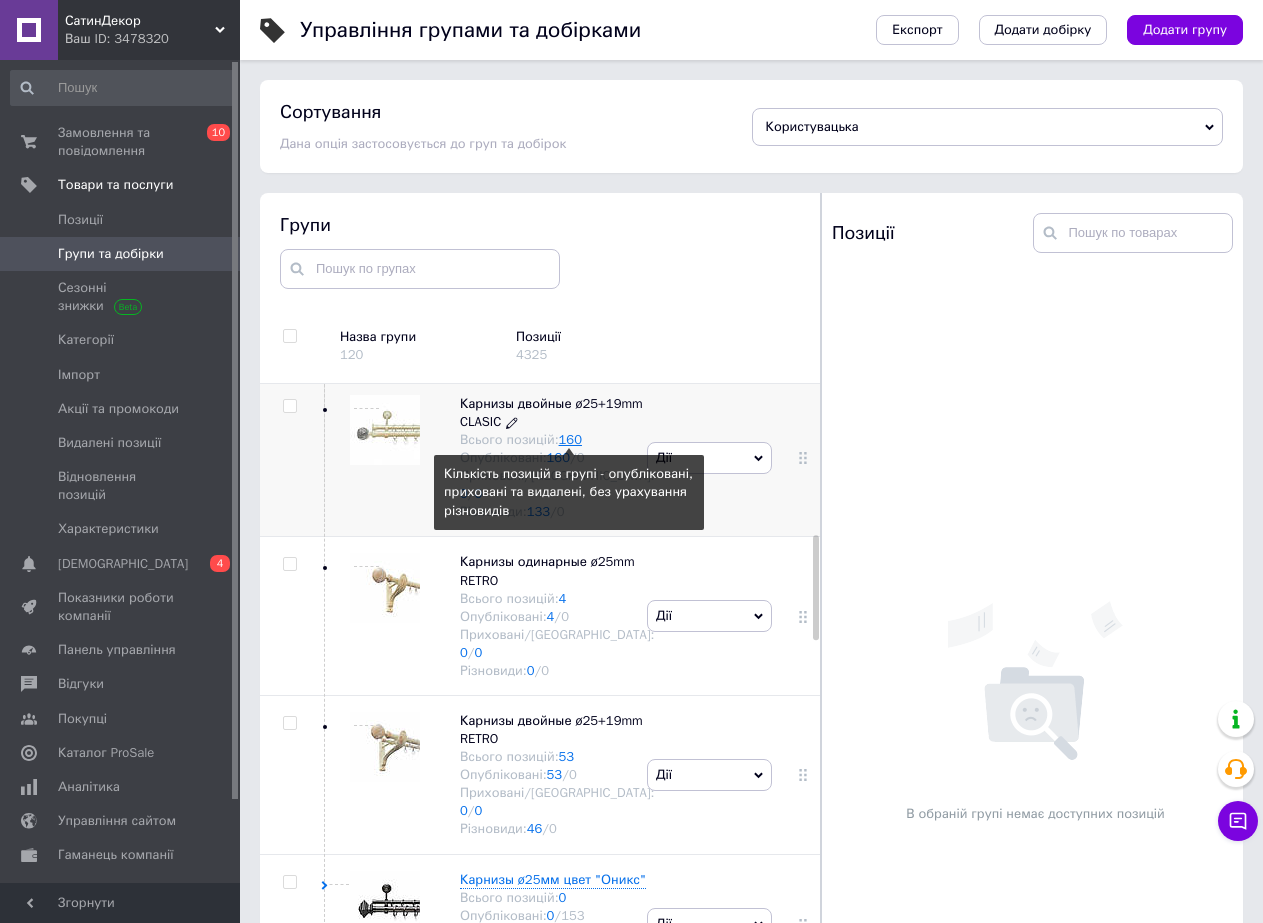 click on "160" at bounding box center [570, 439] 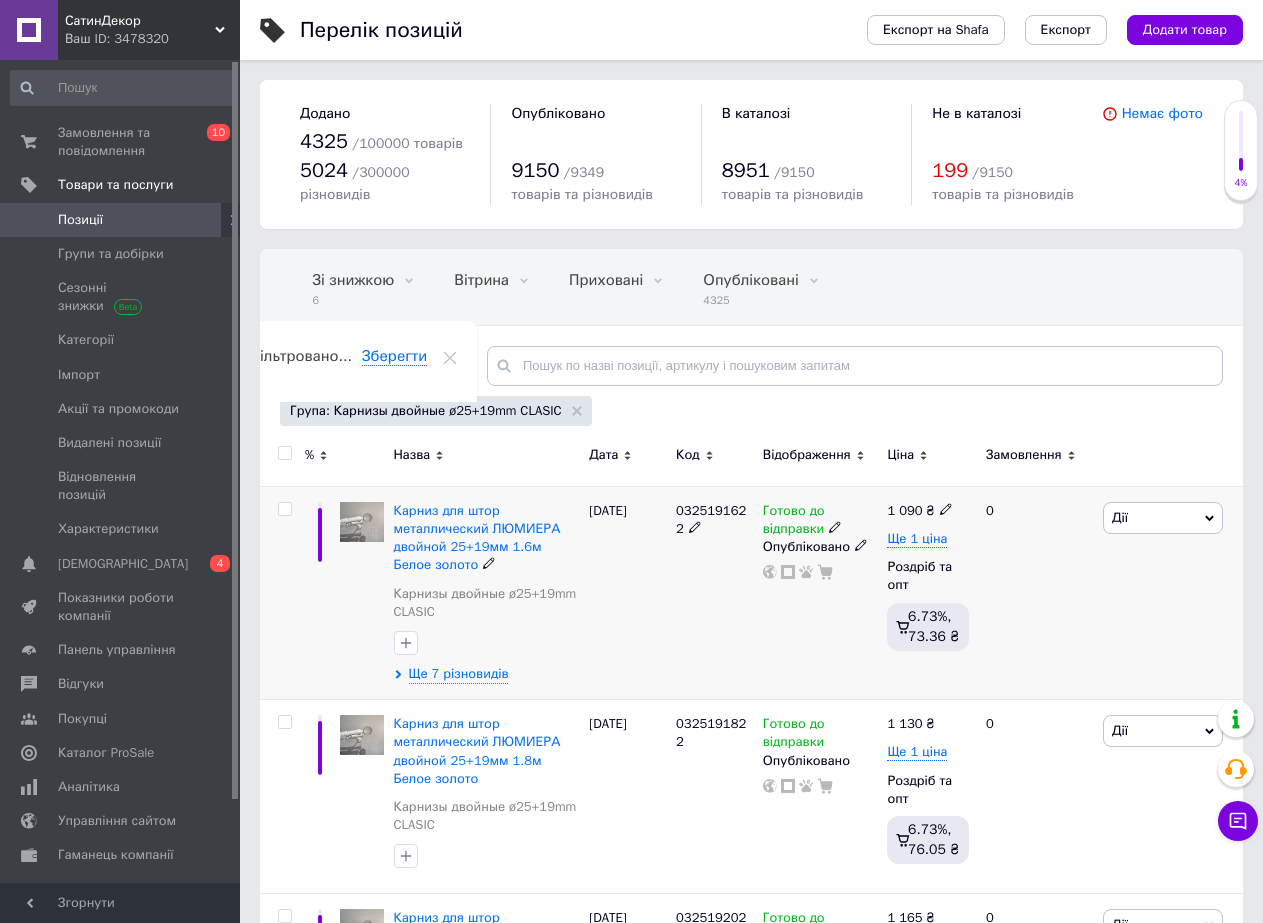 scroll, scrollTop: 0, scrollLeft: 77, axis: horizontal 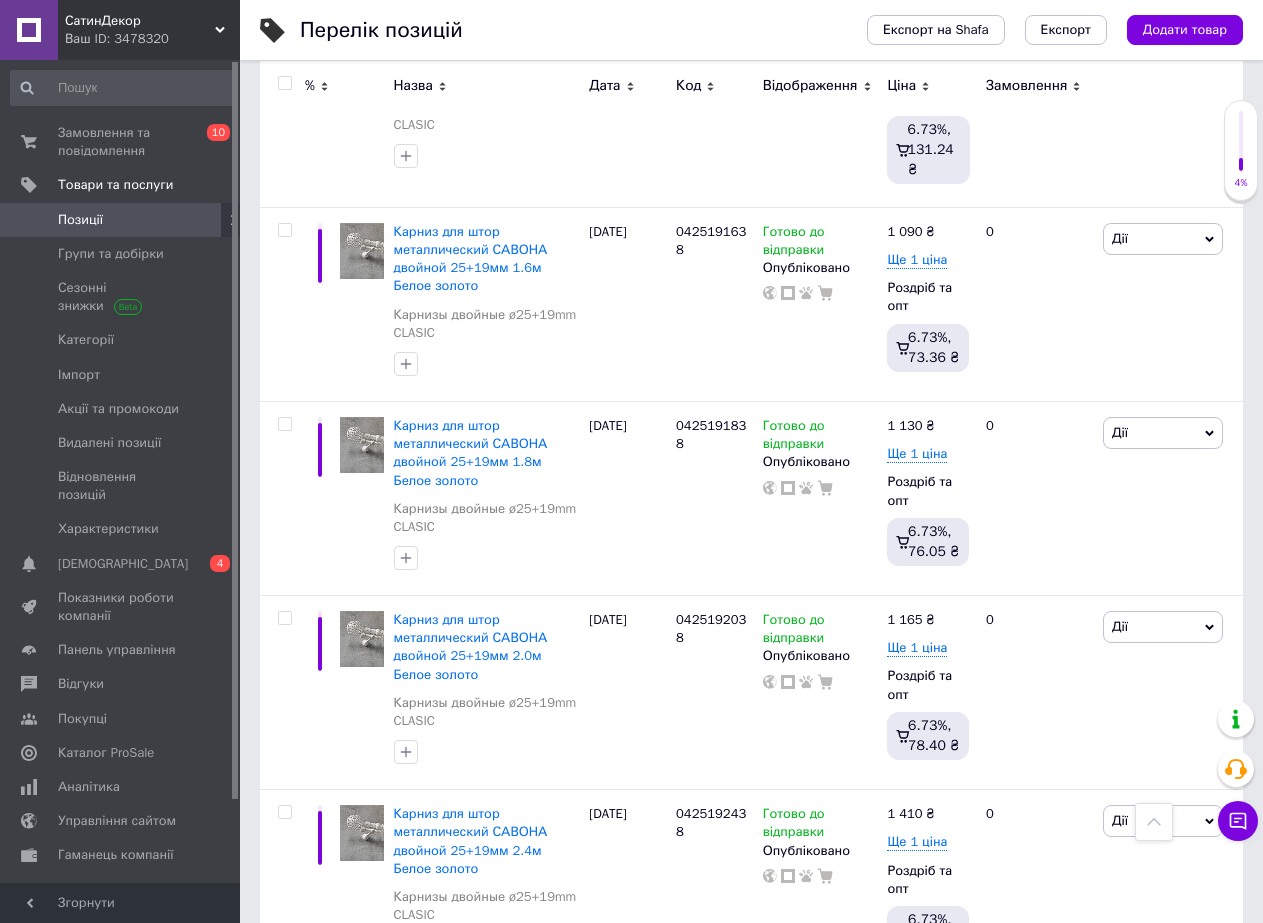 click on "2" at bounding box center (327, 1024) 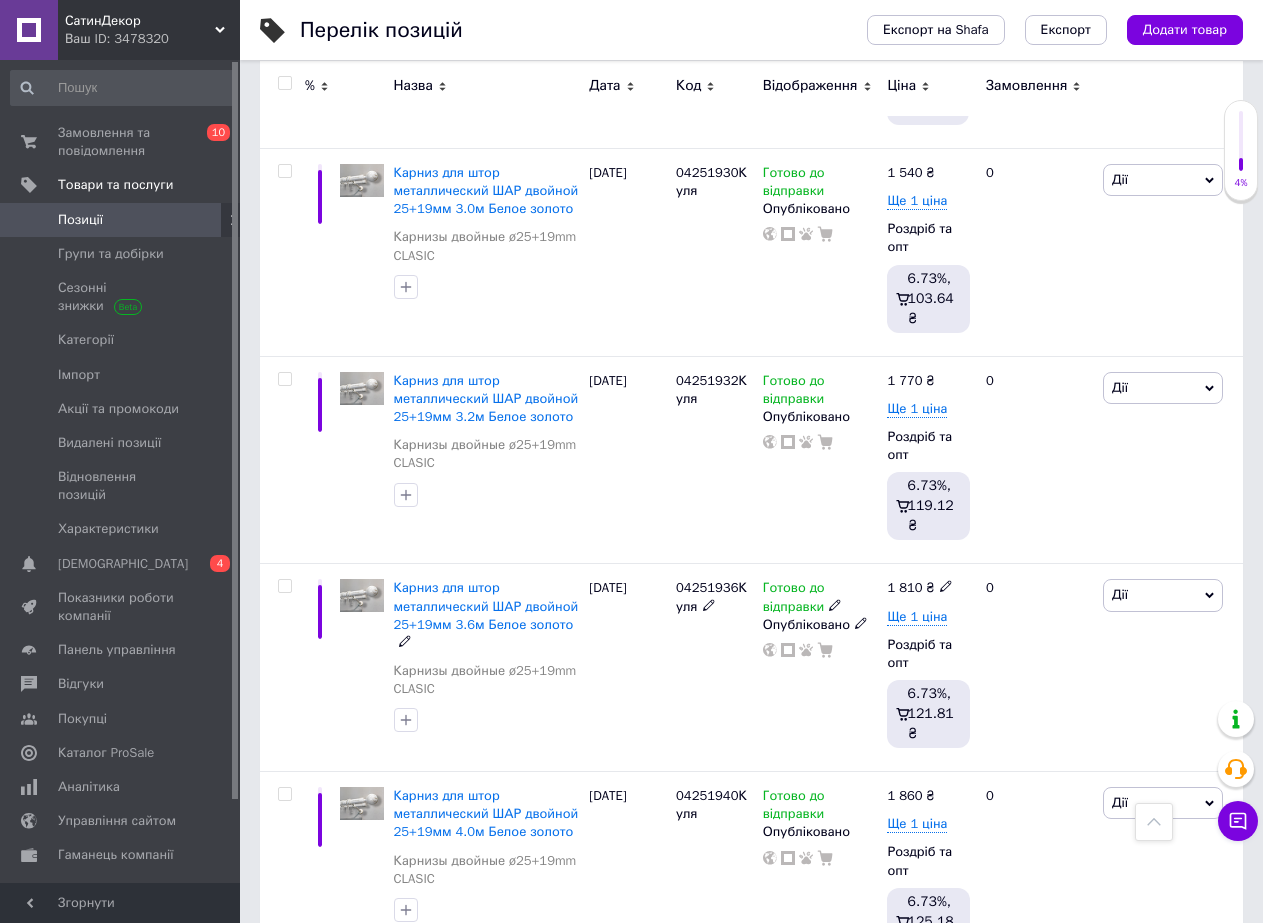 scroll, scrollTop: 3503, scrollLeft: 0, axis: vertical 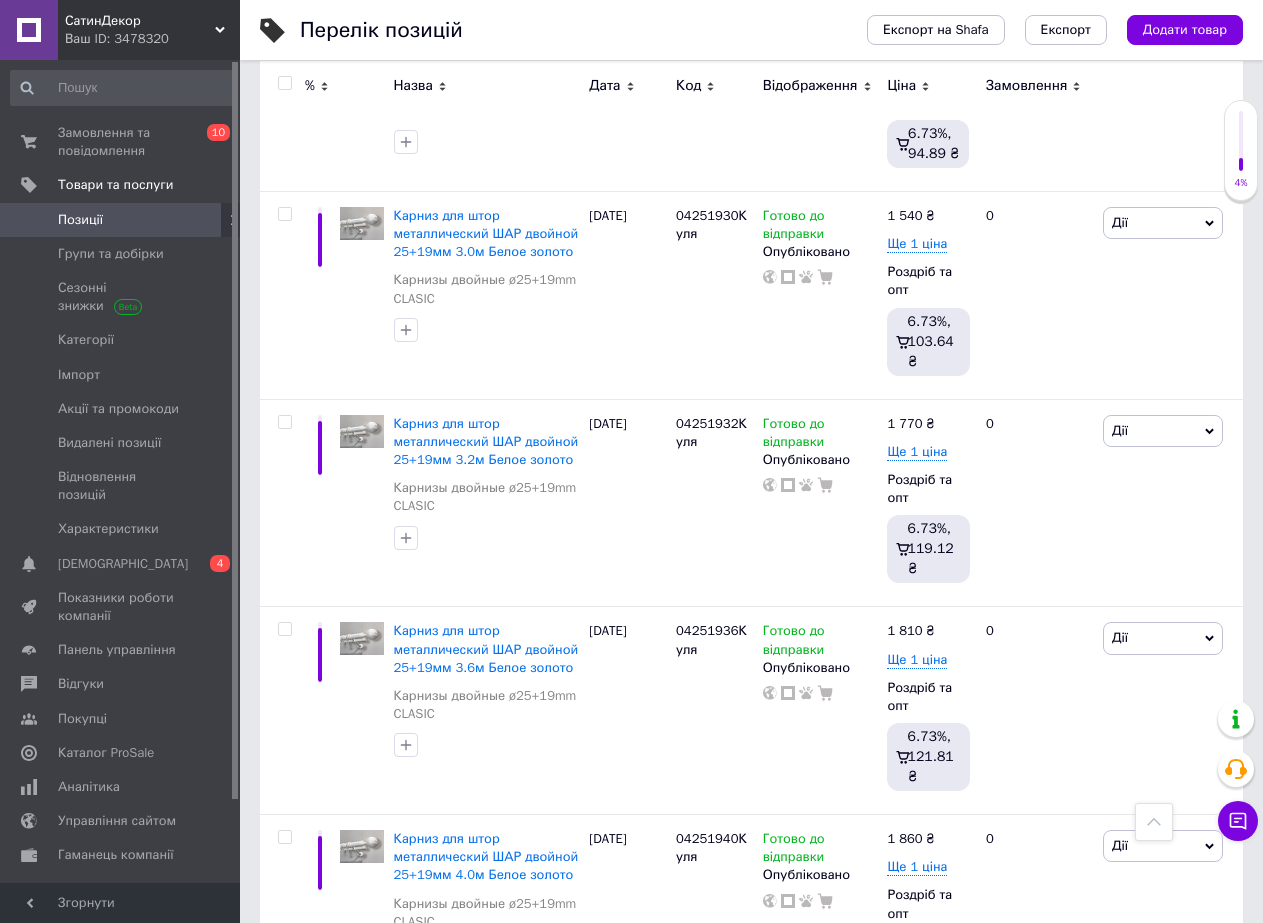 click on "3" at bounding box center (494, 1063) 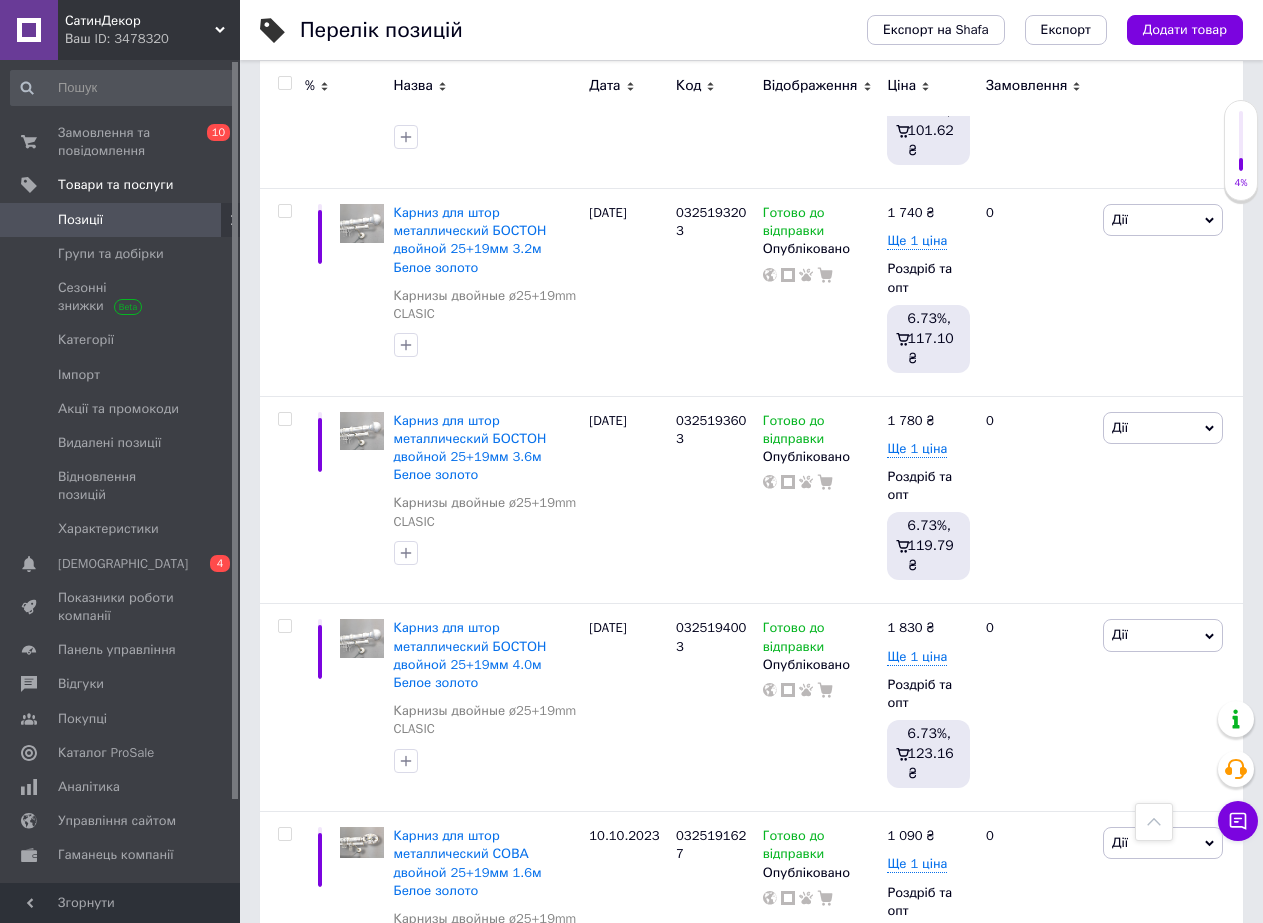 scroll, scrollTop: 3528, scrollLeft: 0, axis: vertical 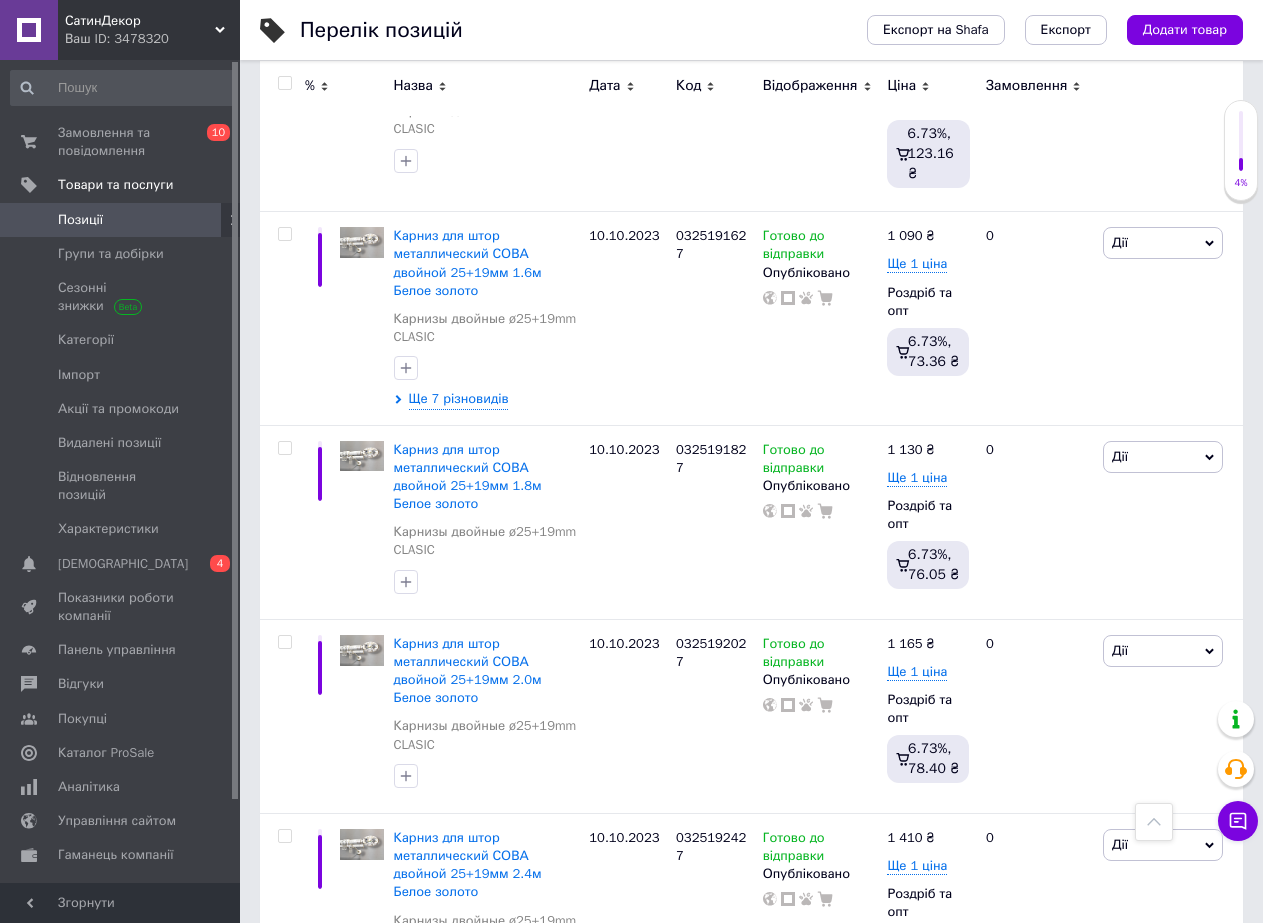 click on "4" at bounding box center [539, 1048] 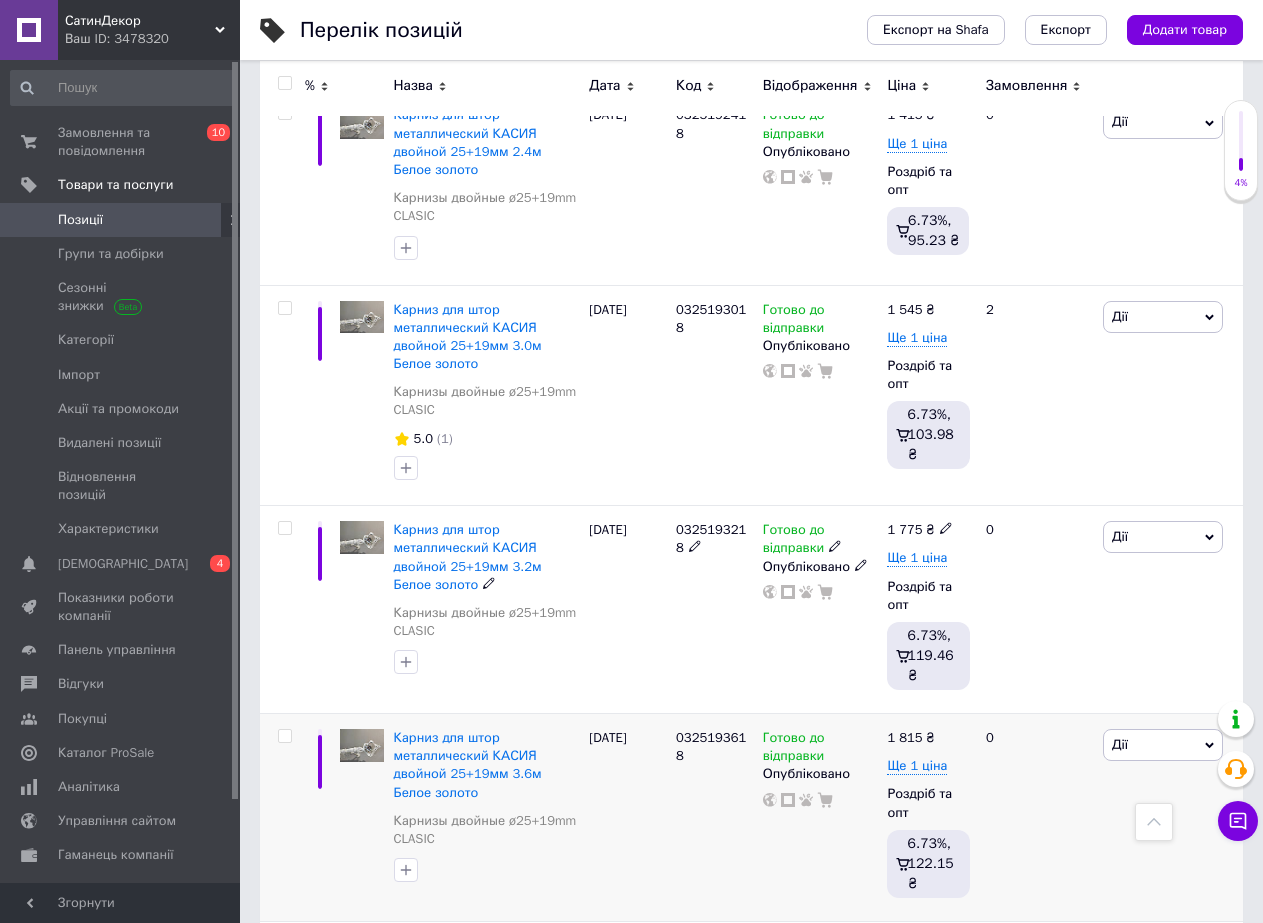 scroll, scrollTop: 2028, scrollLeft: 0, axis: vertical 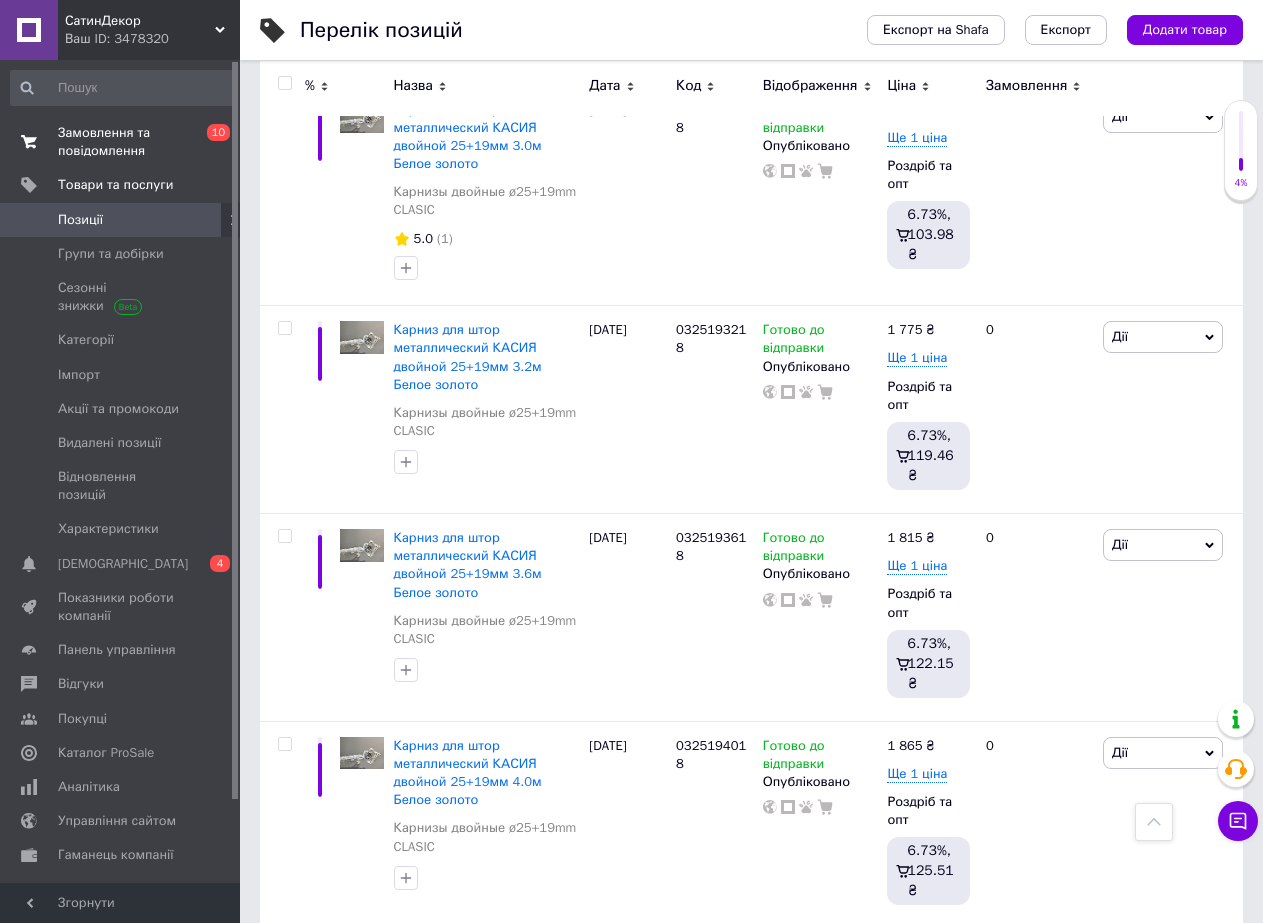 click on "Замовлення та повідомлення" at bounding box center [121, 142] 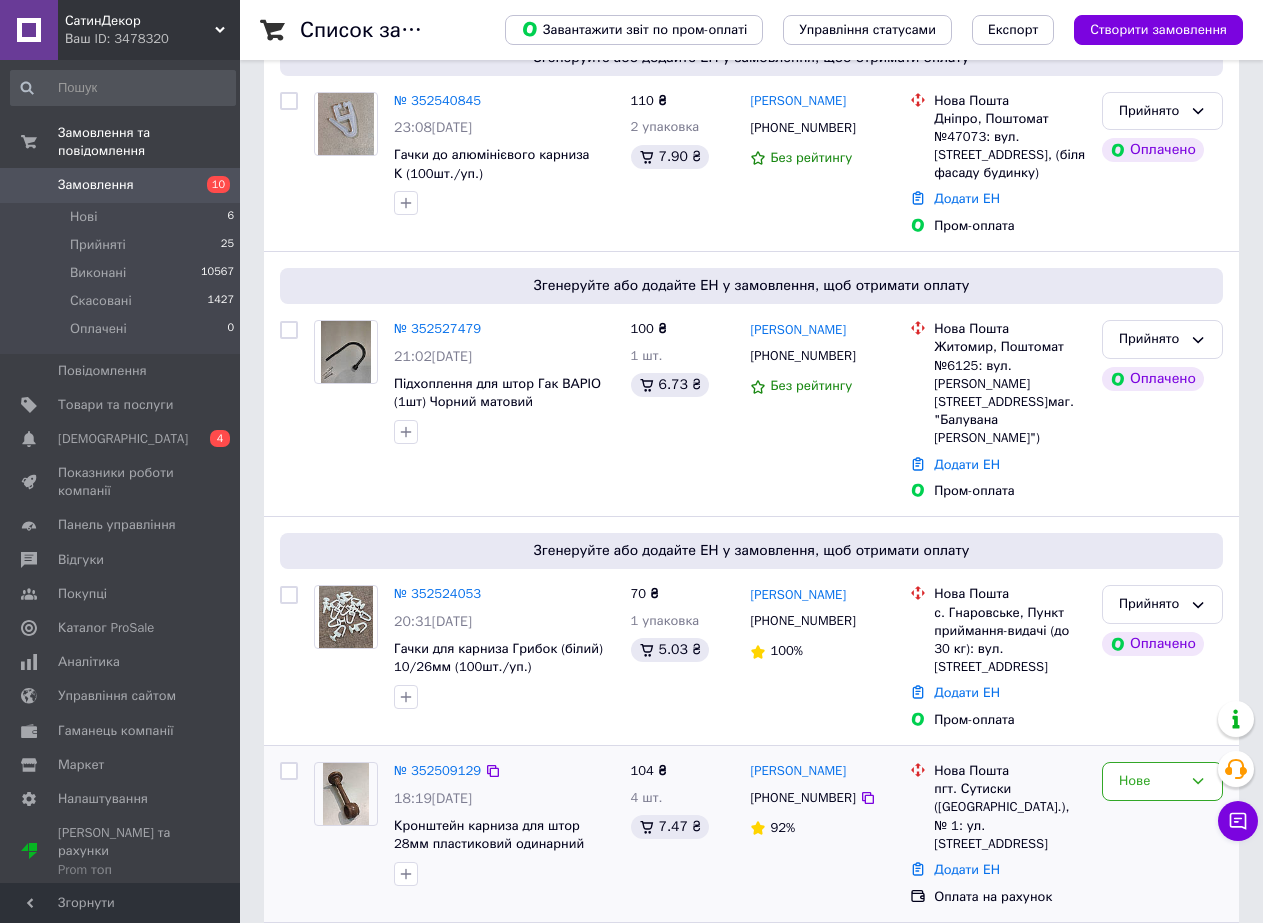 scroll, scrollTop: 800, scrollLeft: 0, axis: vertical 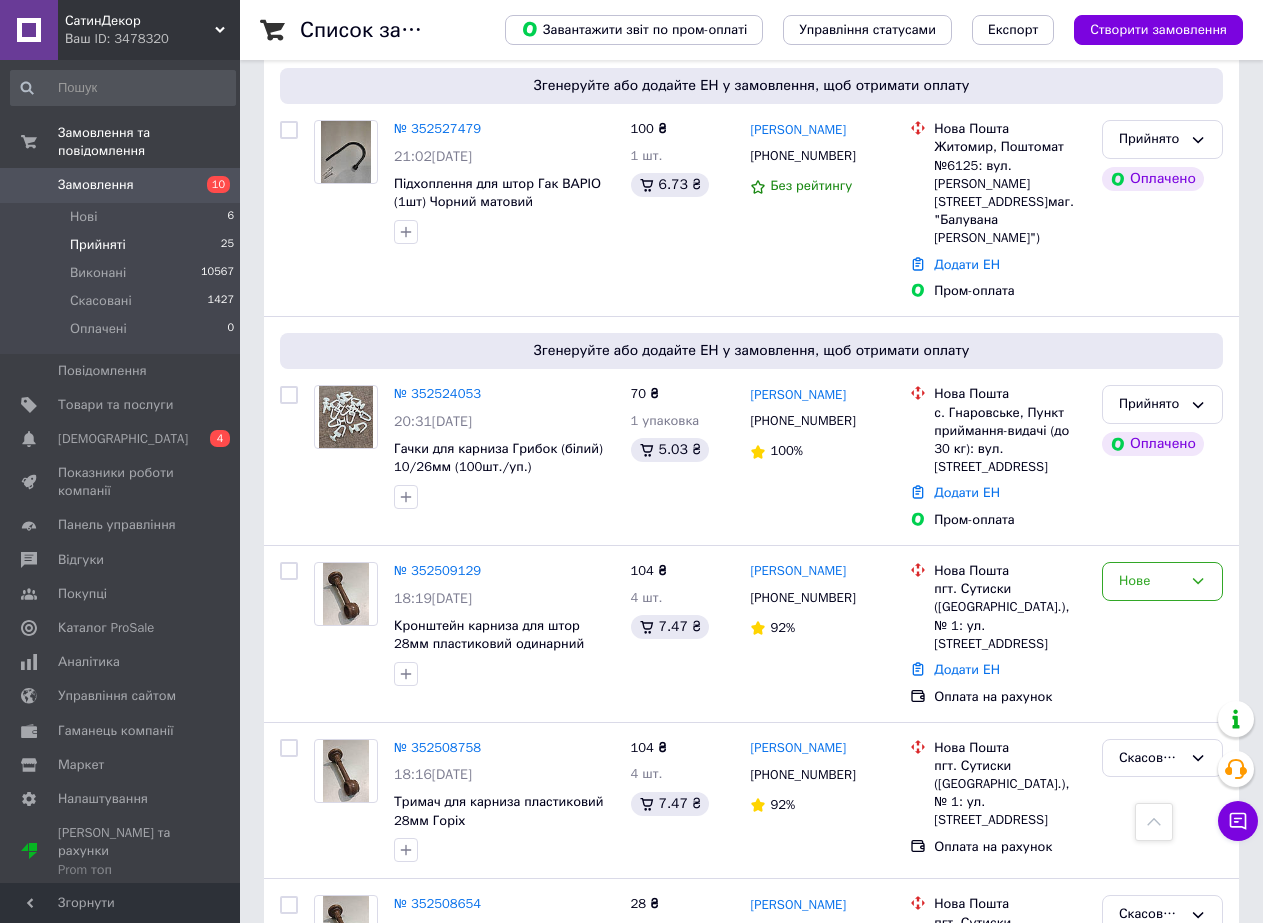 click on "Прийняті" at bounding box center [98, 245] 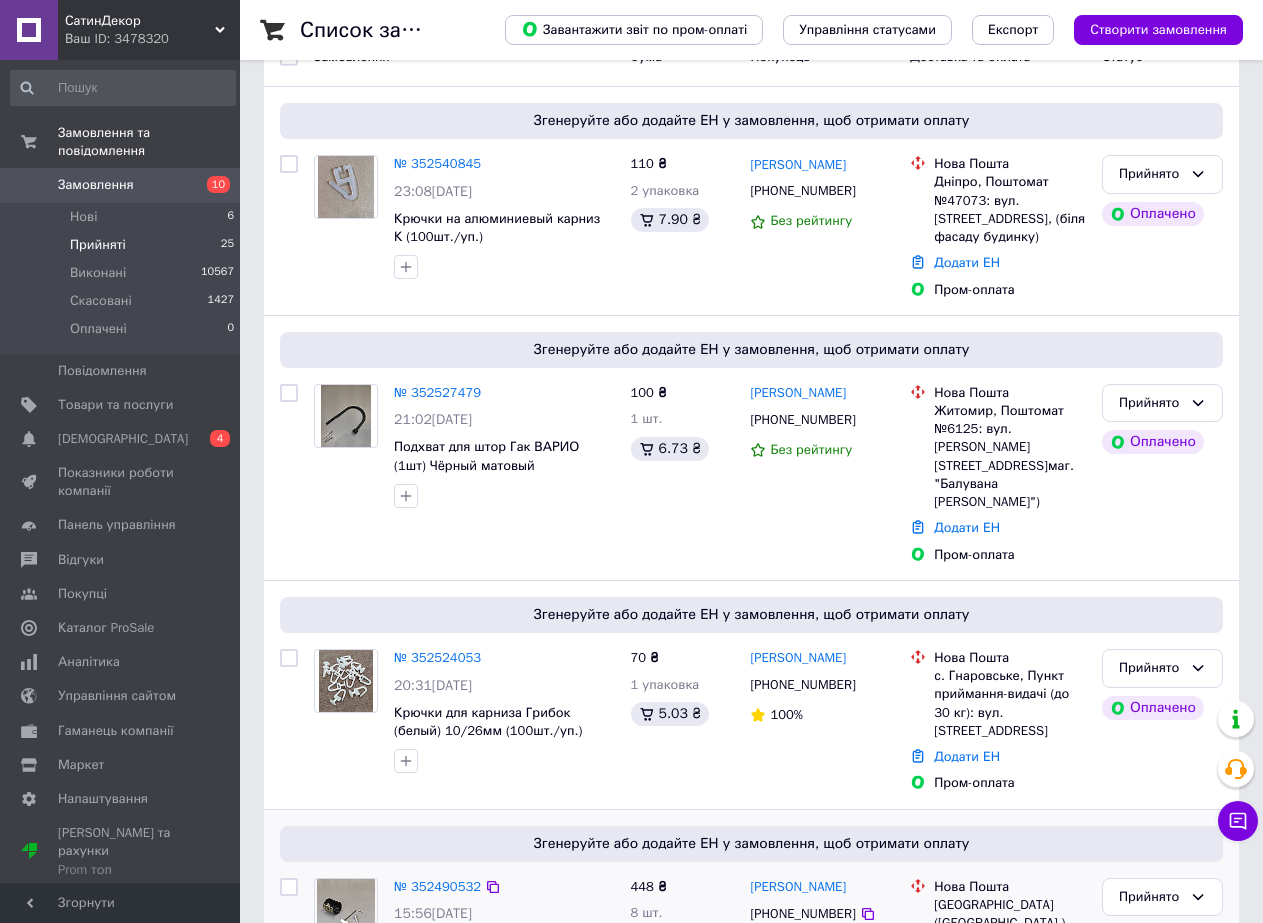 scroll, scrollTop: 500, scrollLeft: 0, axis: vertical 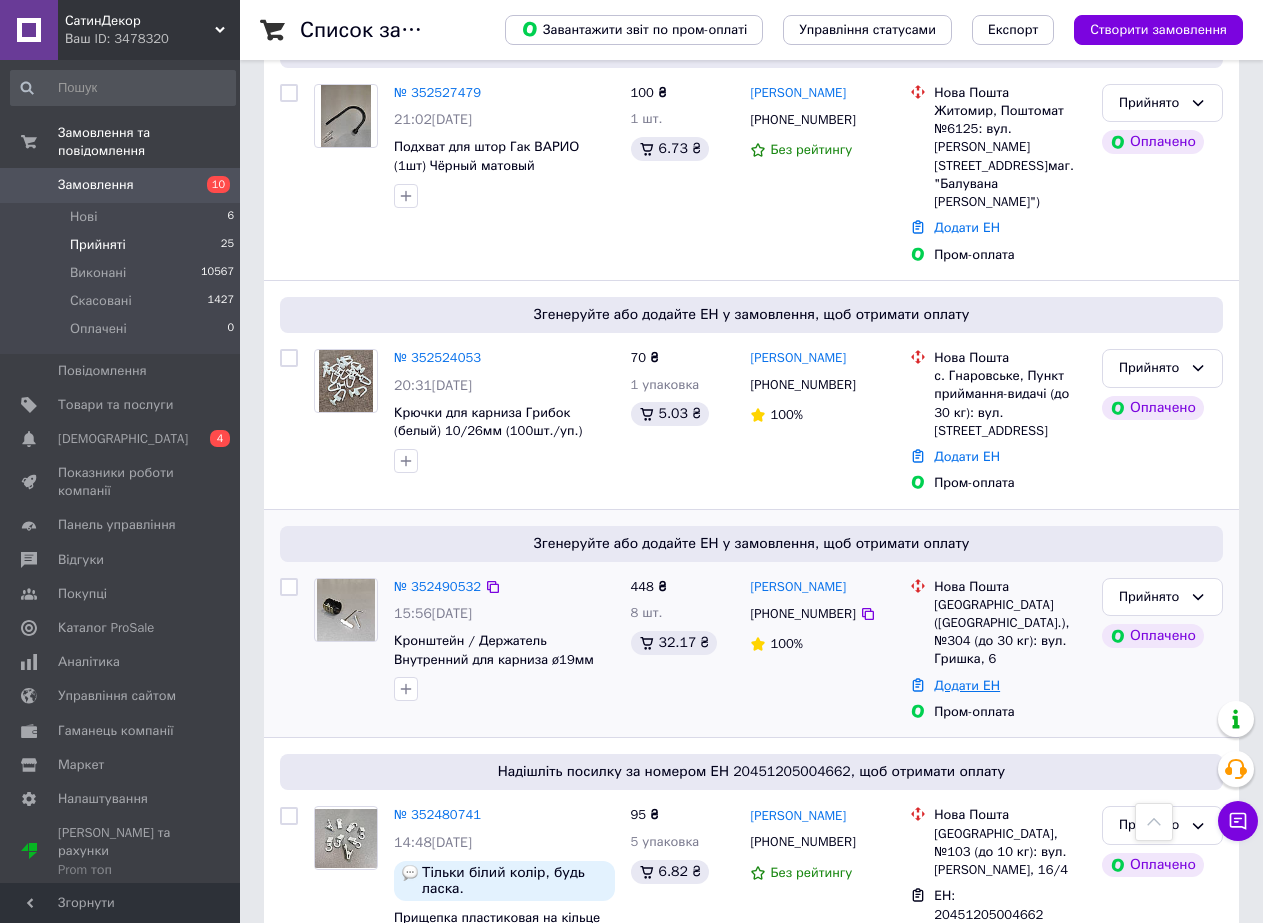 click on "Додати ЕН" at bounding box center [967, 685] 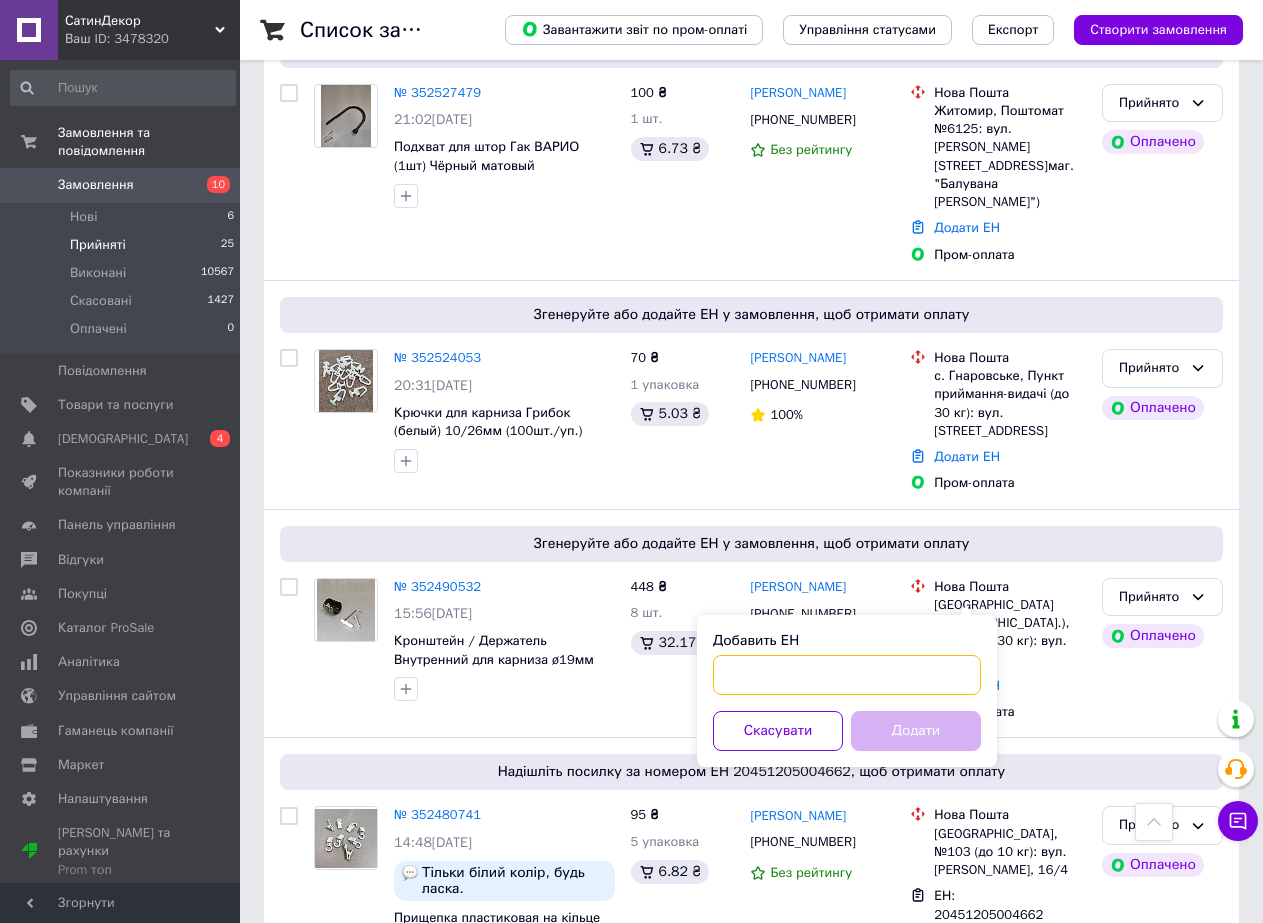 click on "Добавить ЕН" at bounding box center [847, 675] 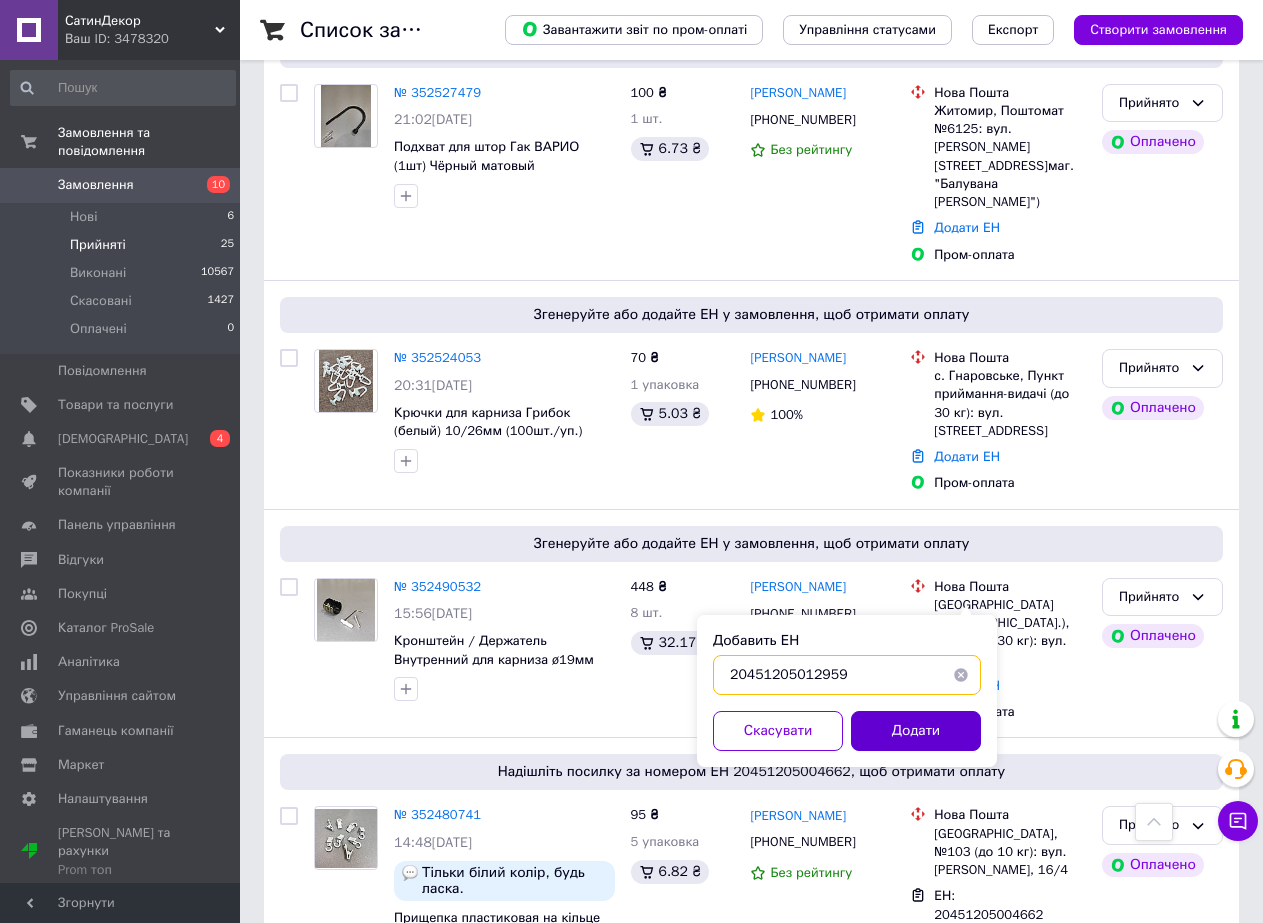 type on "20451205012959" 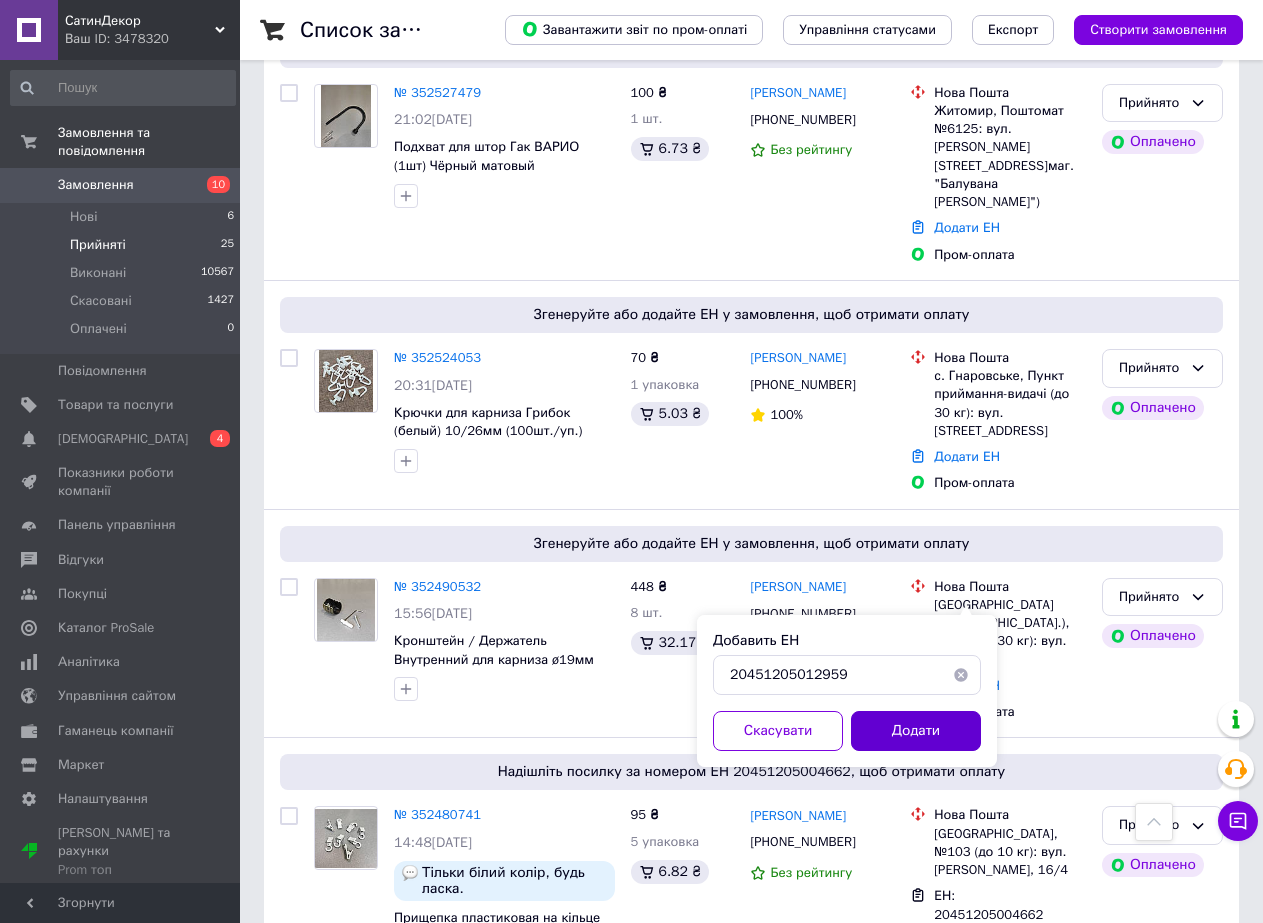click on "Додати" at bounding box center (916, 731) 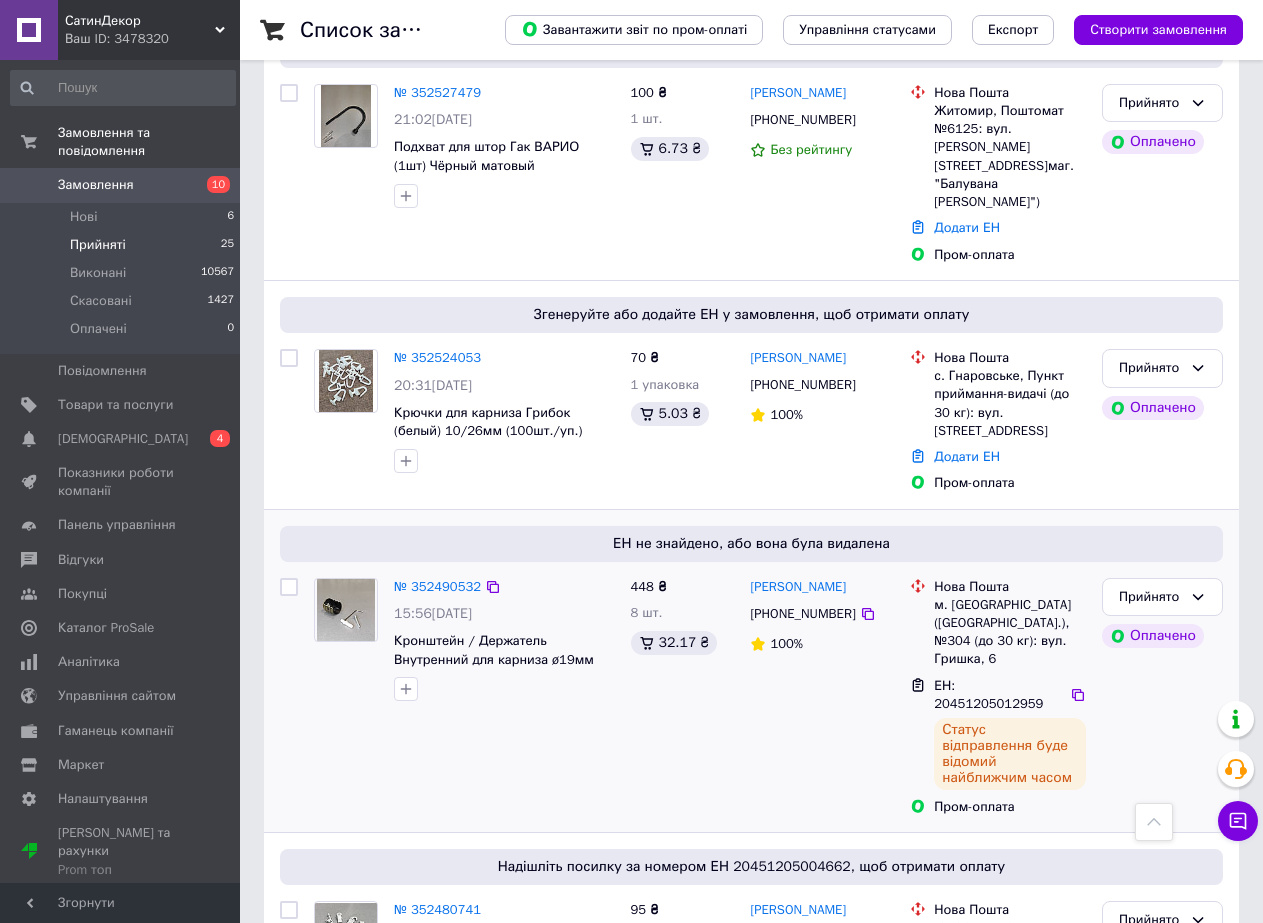 scroll, scrollTop: 300, scrollLeft: 0, axis: vertical 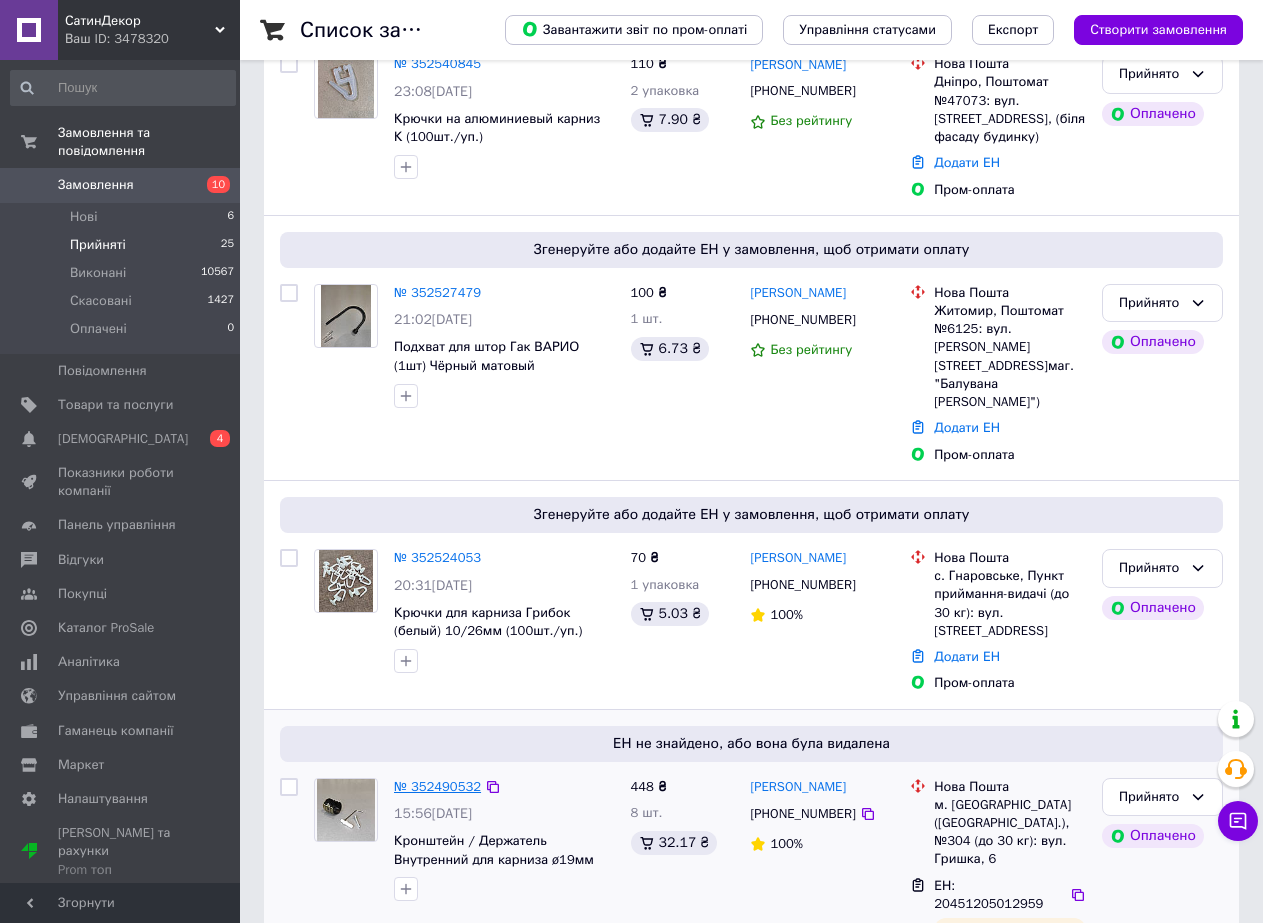click on "№ 352490532" at bounding box center [437, 786] 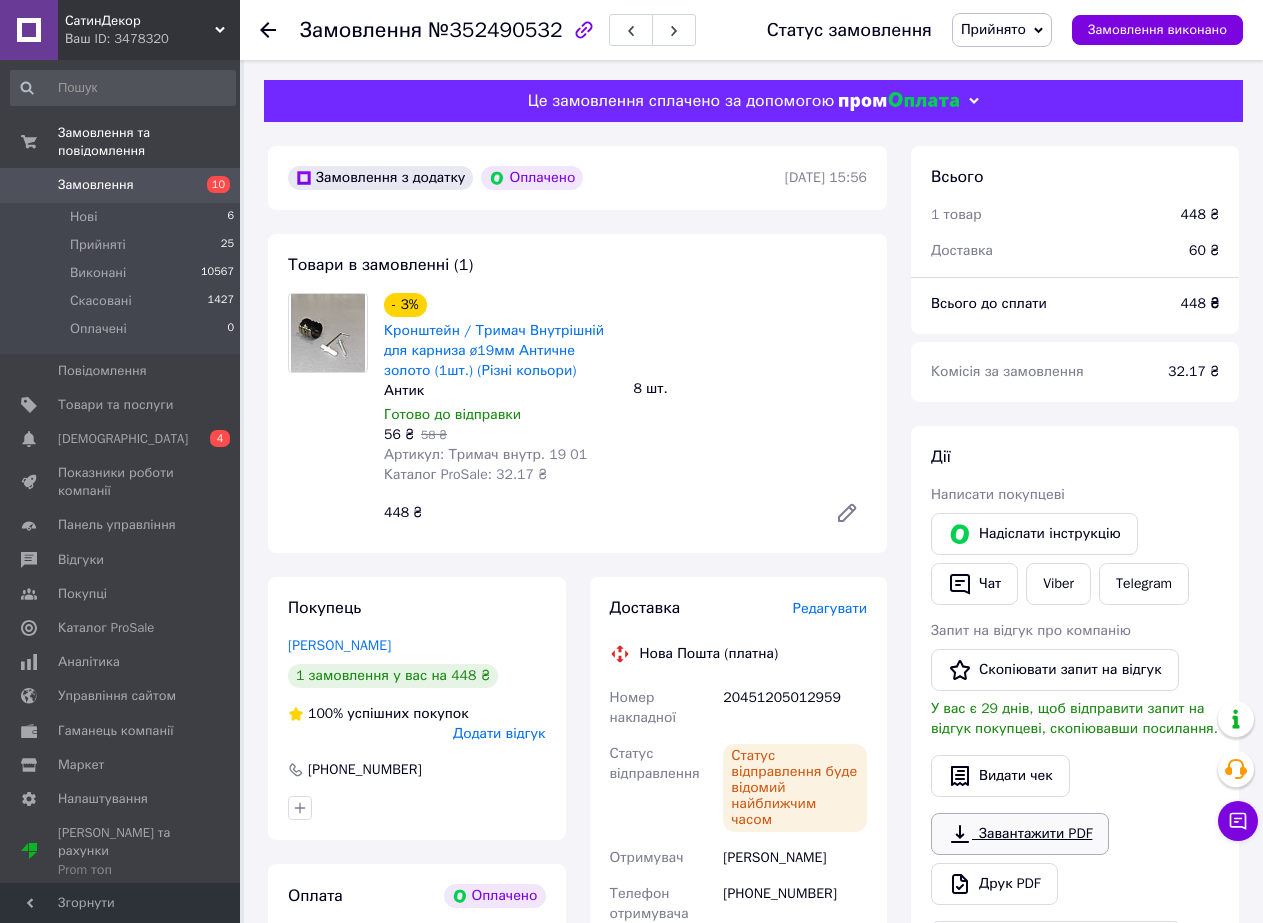 scroll, scrollTop: 300, scrollLeft: 0, axis: vertical 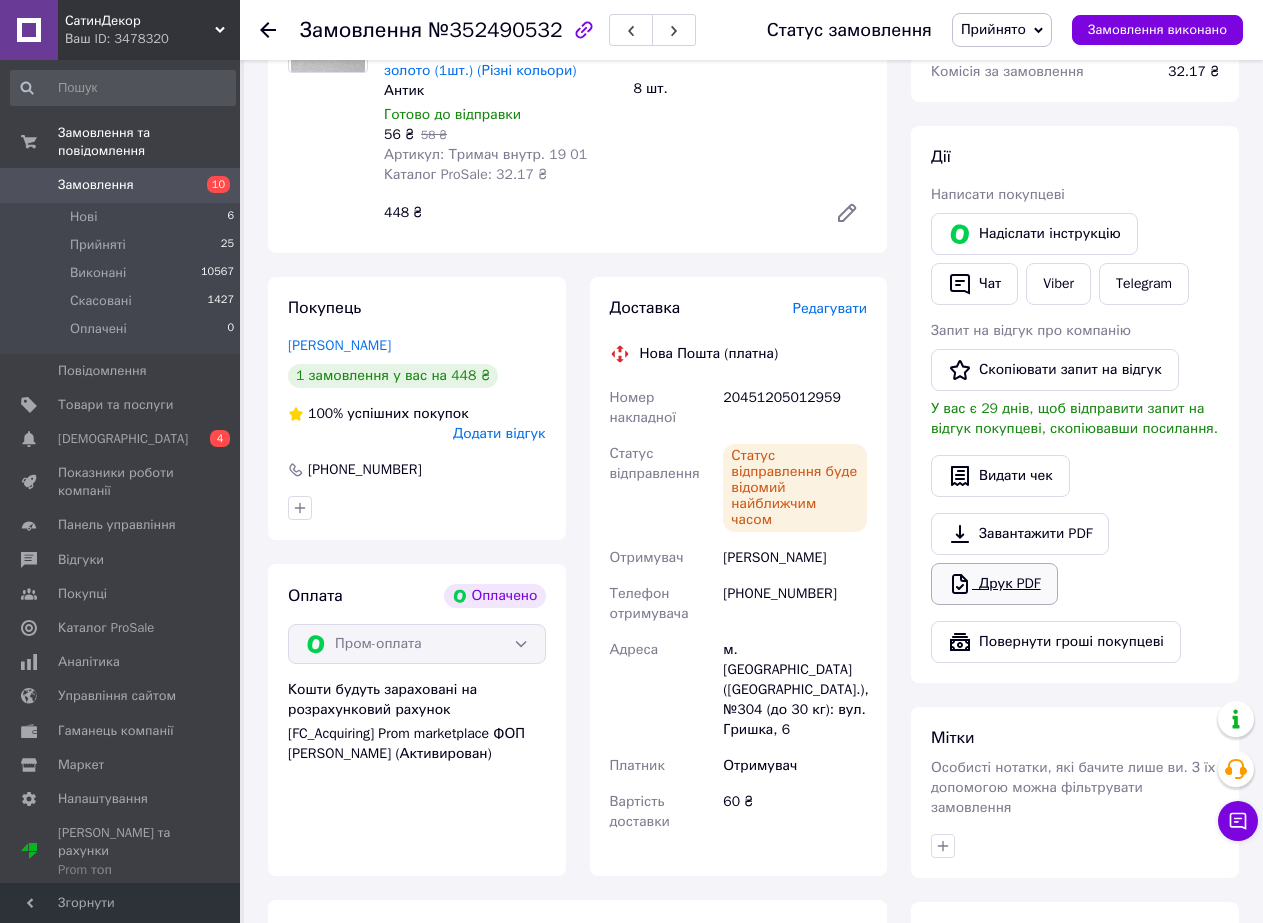 click on "Друк PDF" at bounding box center (994, 584) 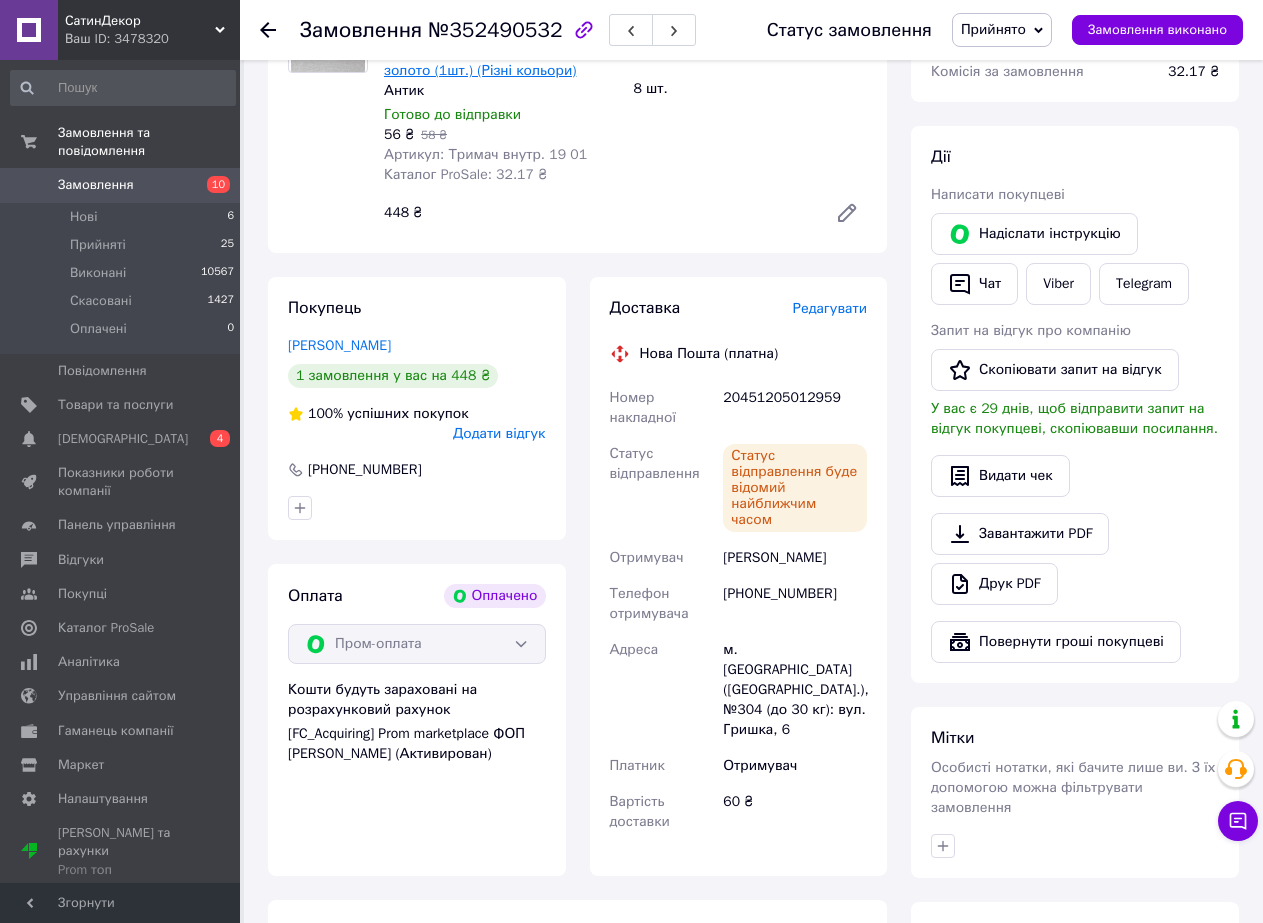 scroll, scrollTop: 0, scrollLeft: 0, axis: both 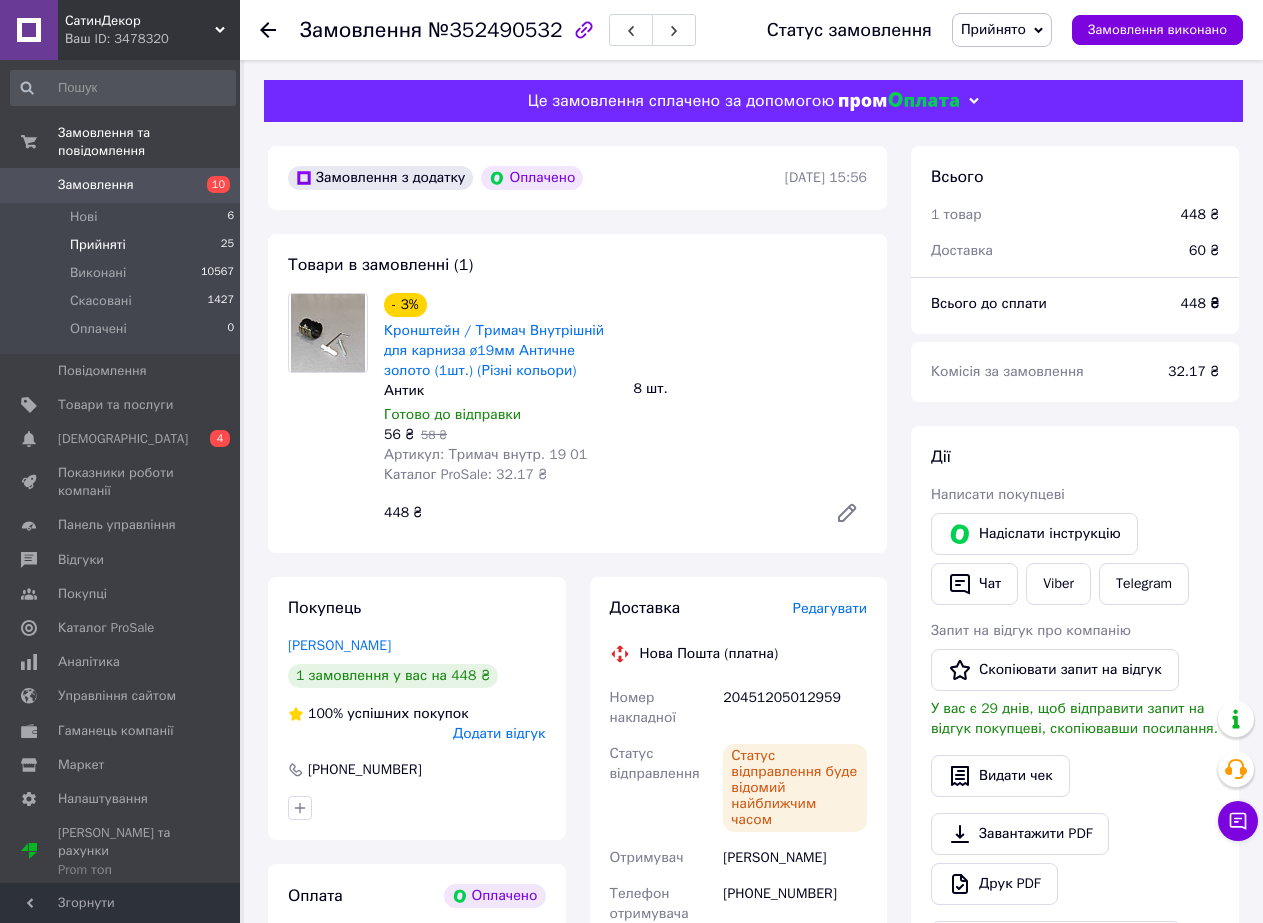 click on "Прийняті" at bounding box center (98, 245) 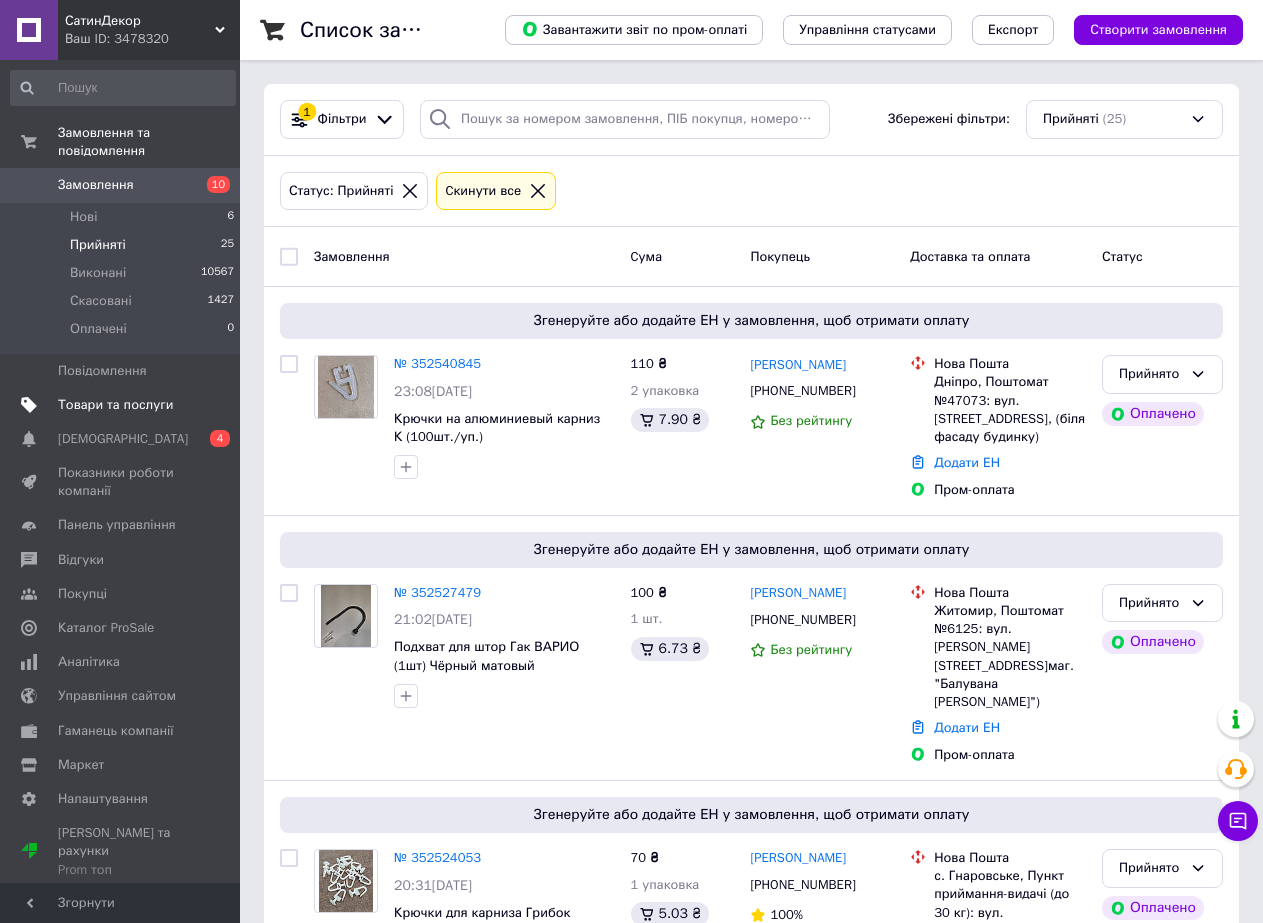 click on "Товари та послуги" at bounding box center (115, 405) 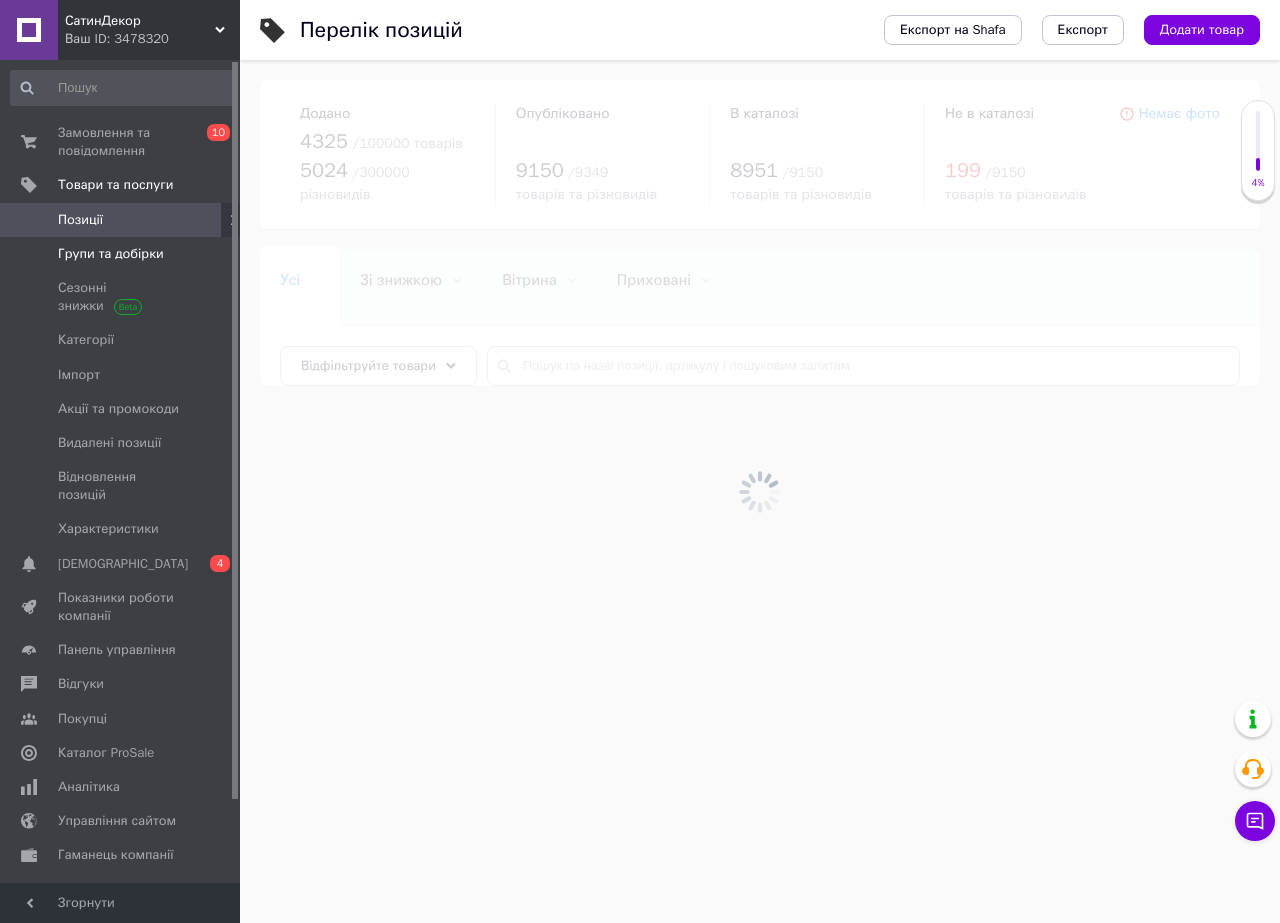 click on "Групи та добірки" at bounding box center (111, 254) 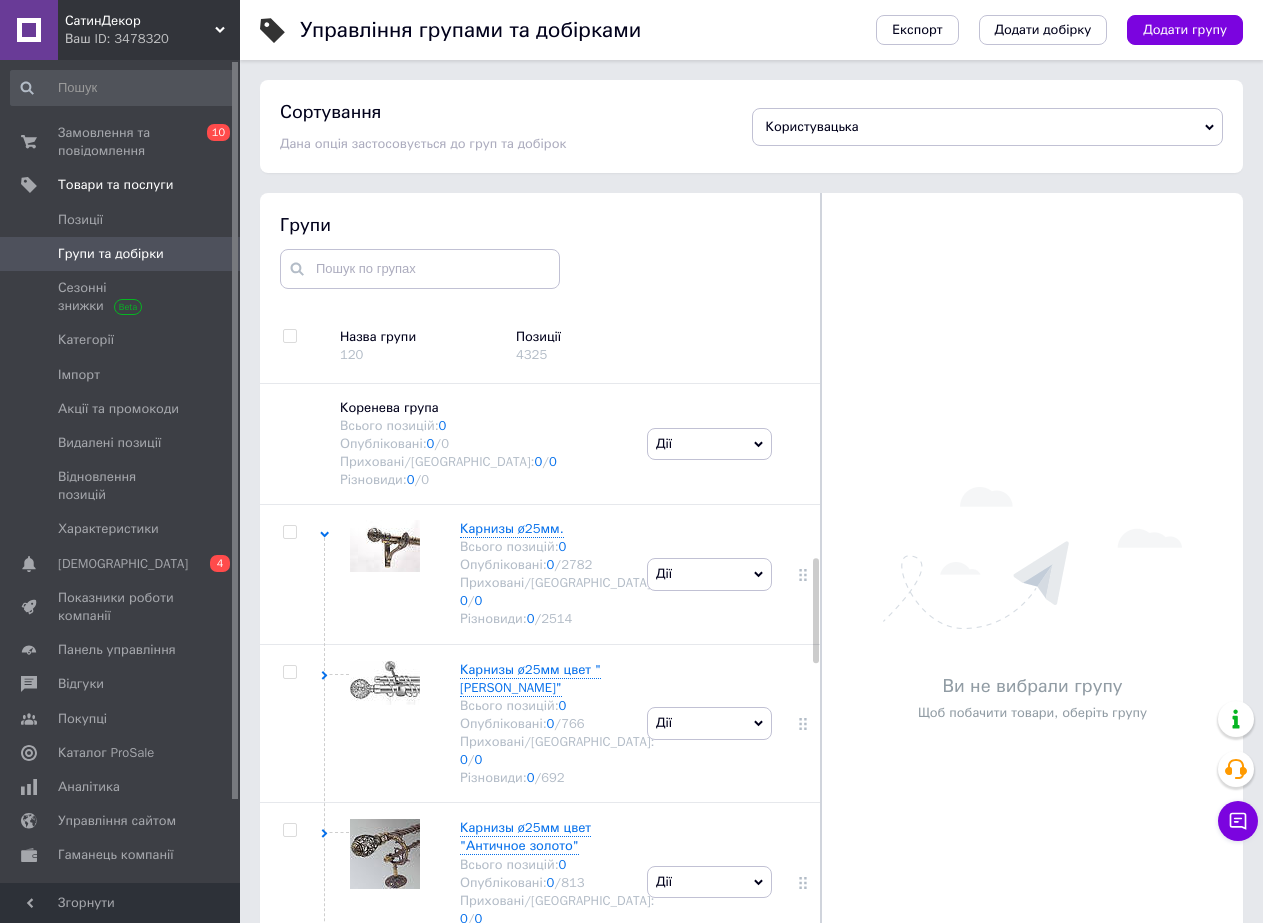 scroll, scrollTop: 113, scrollLeft: 0, axis: vertical 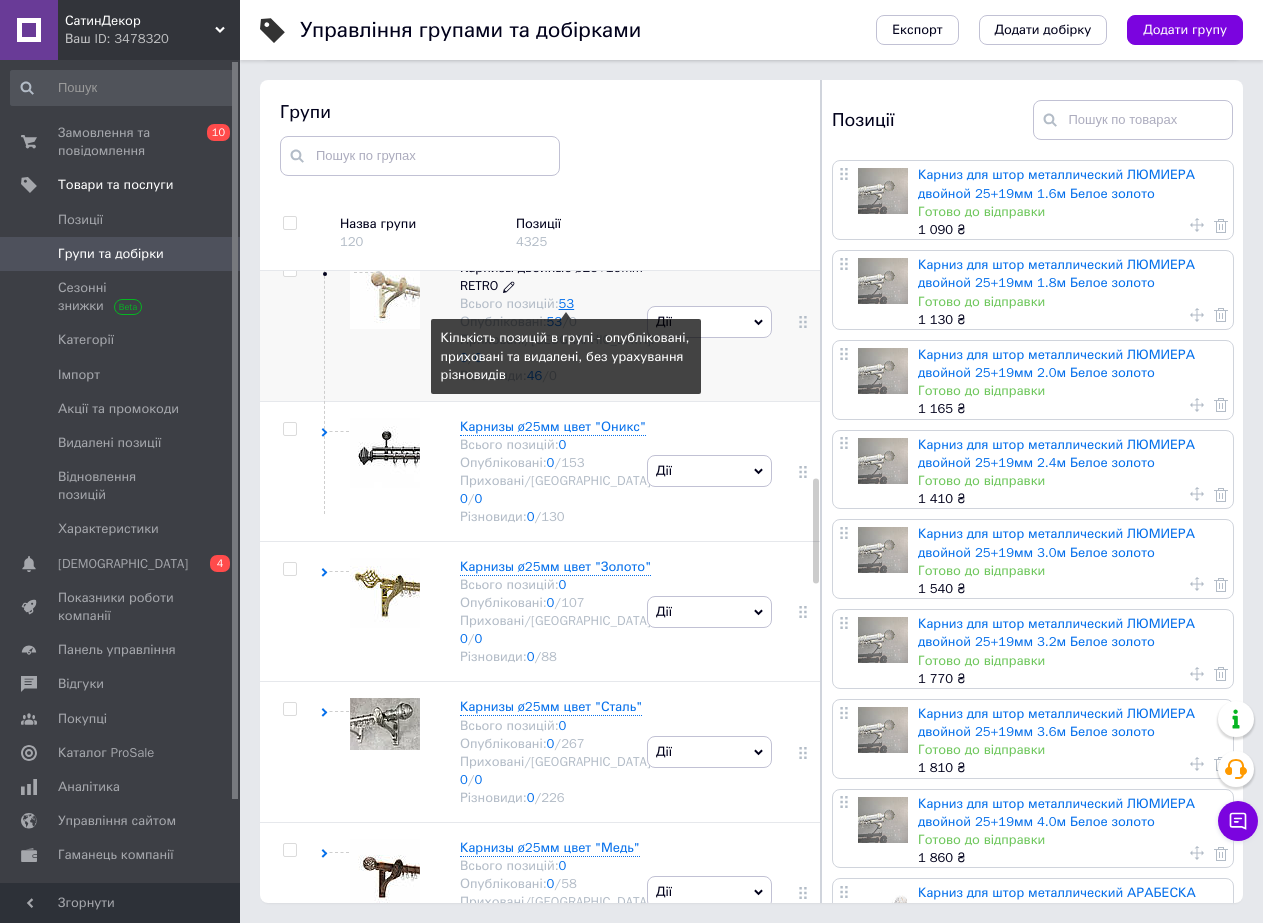 click on "53" at bounding box center (567, 303) 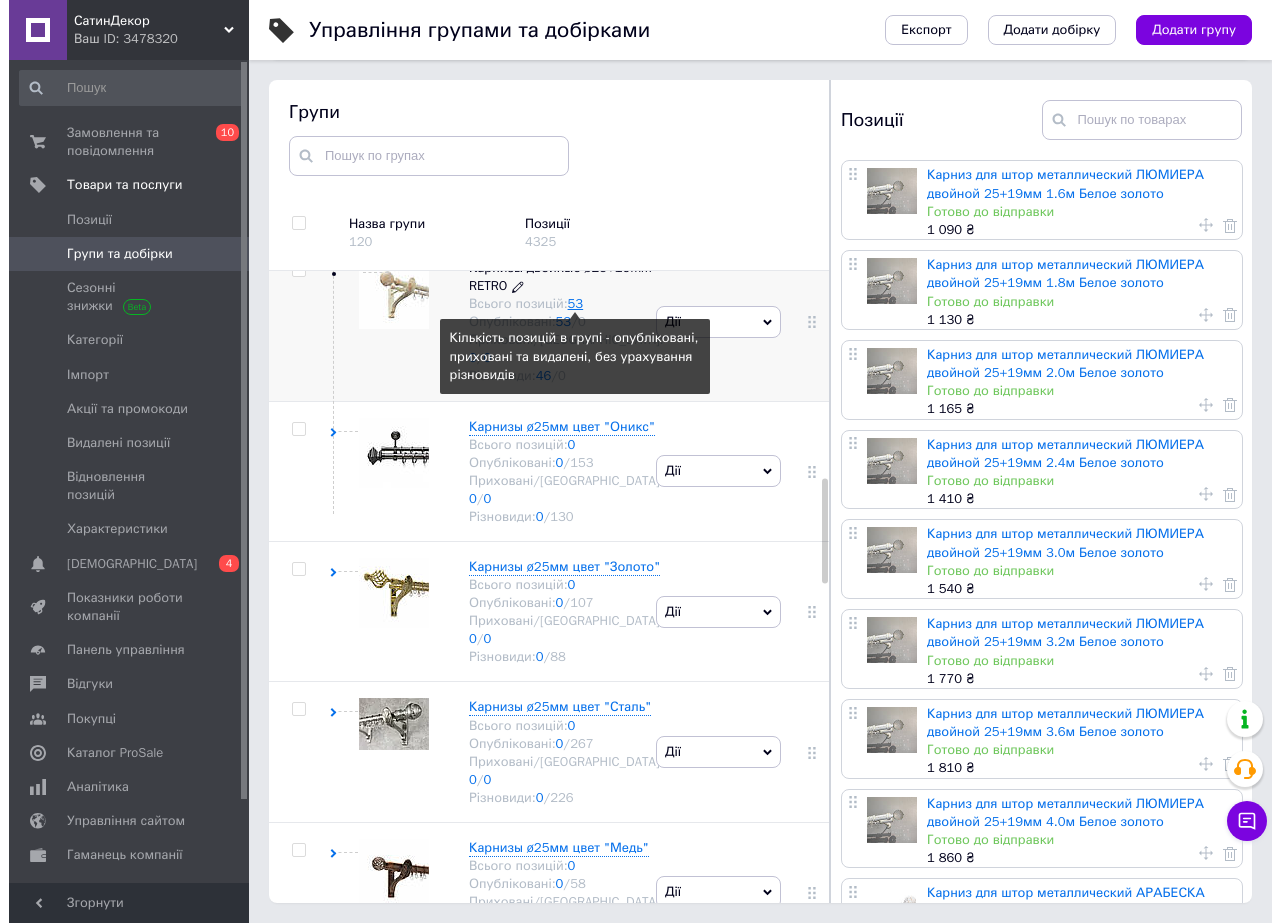 scroll, scrollTop: 0, scrollLeft: 0, axis: both 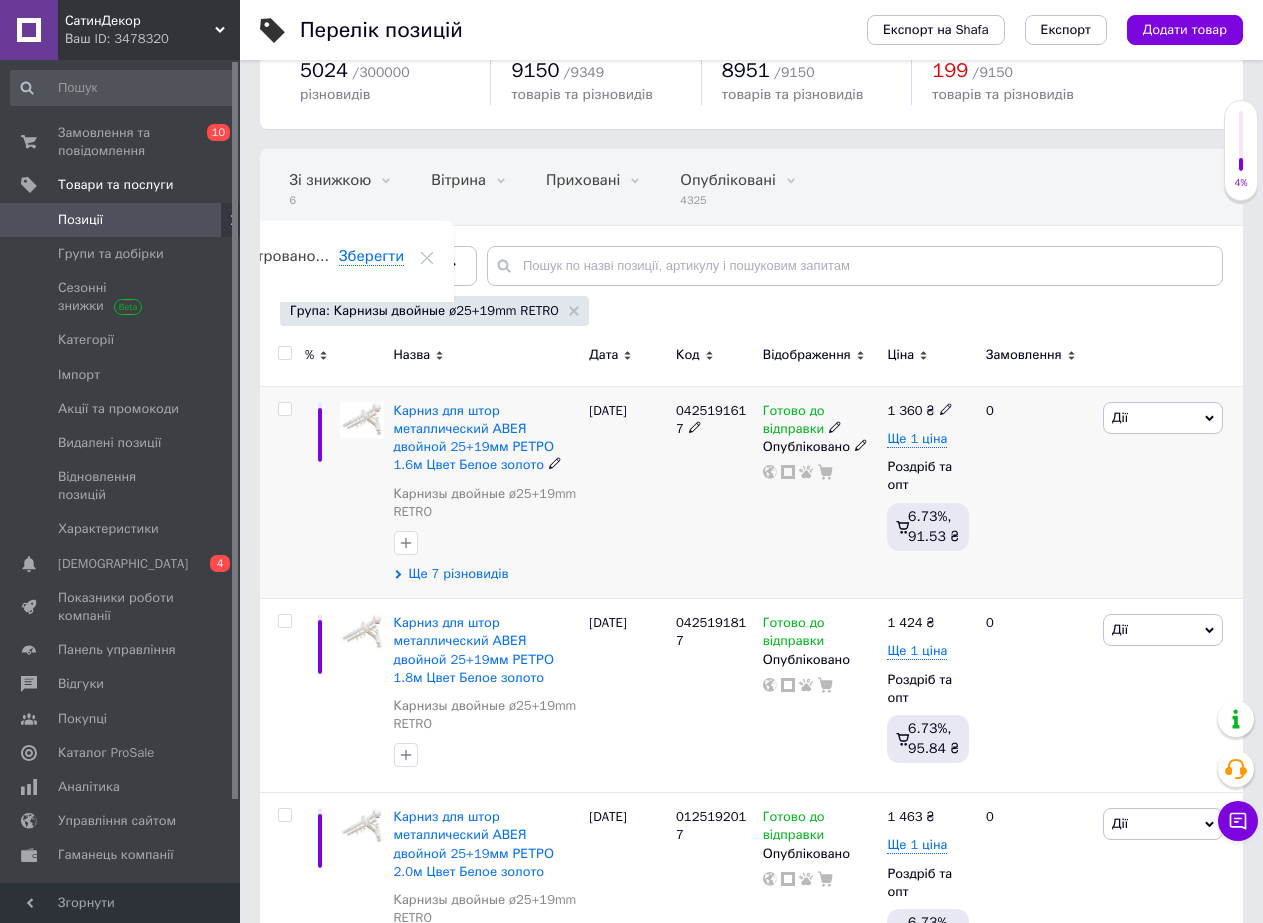 click on "Ще 7 різновидів" at bounding box center (459, 574) 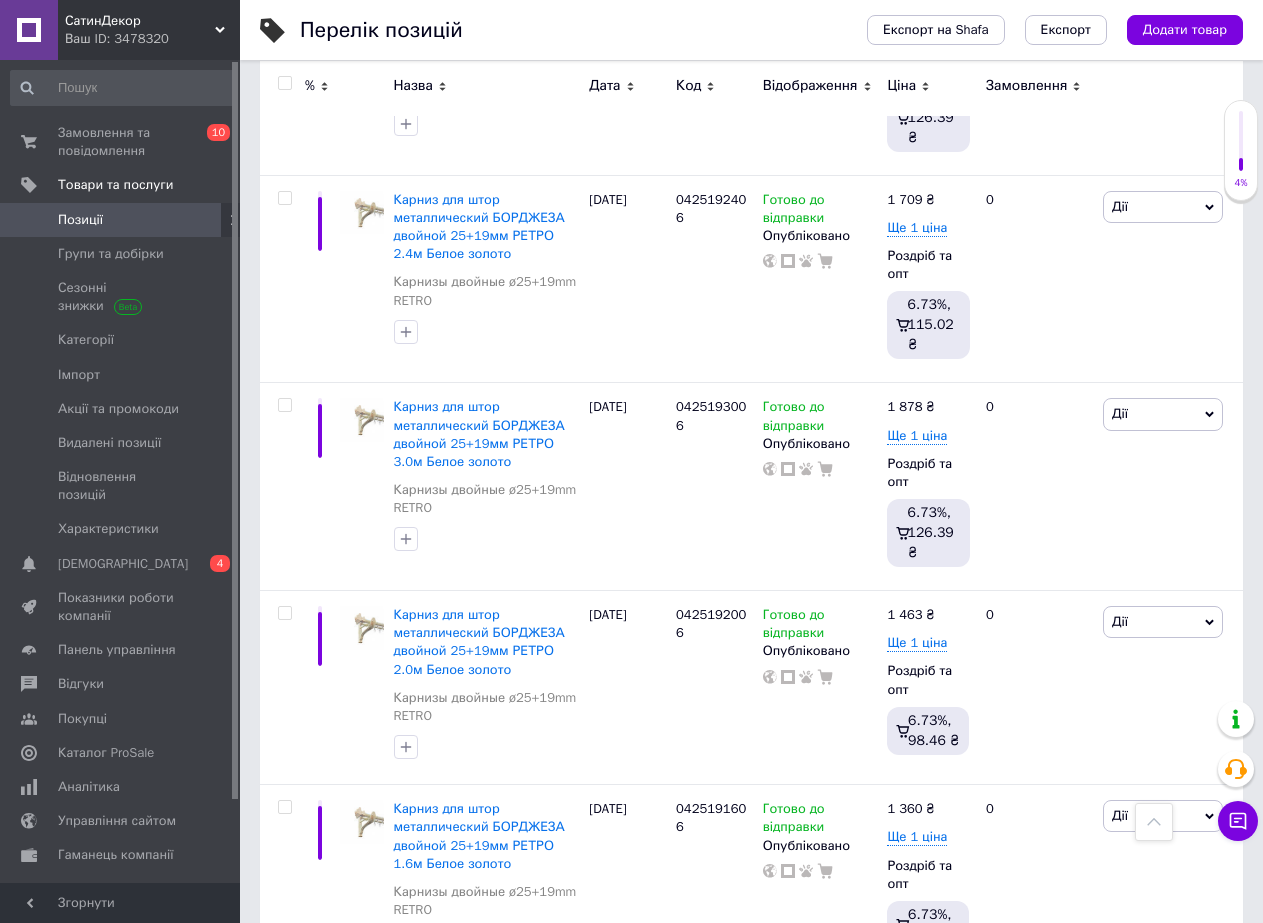 scroll, scrollTop: 4763, scrollLeft: 0, axis: vertical 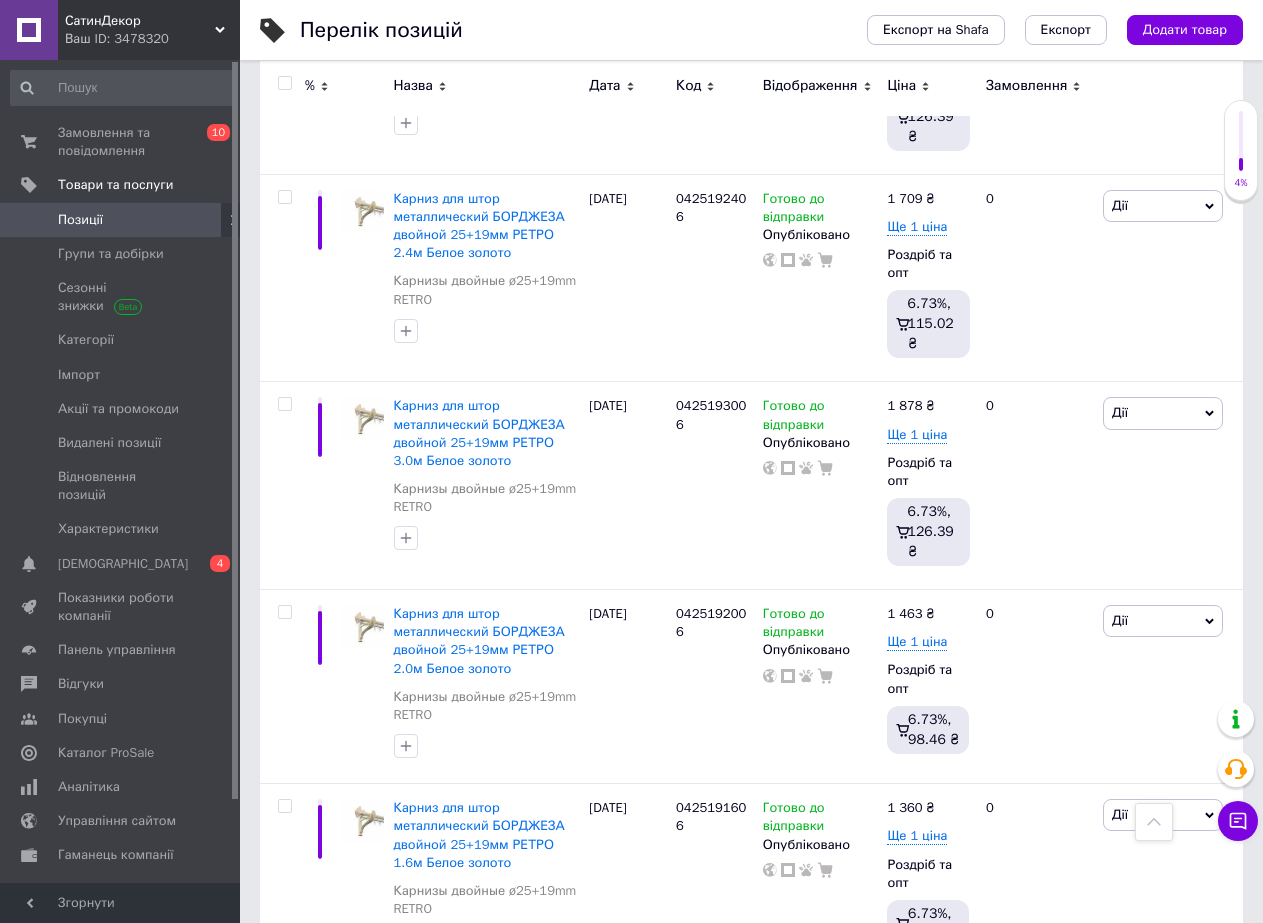 click on "2" at bounding box center [327, 1038] 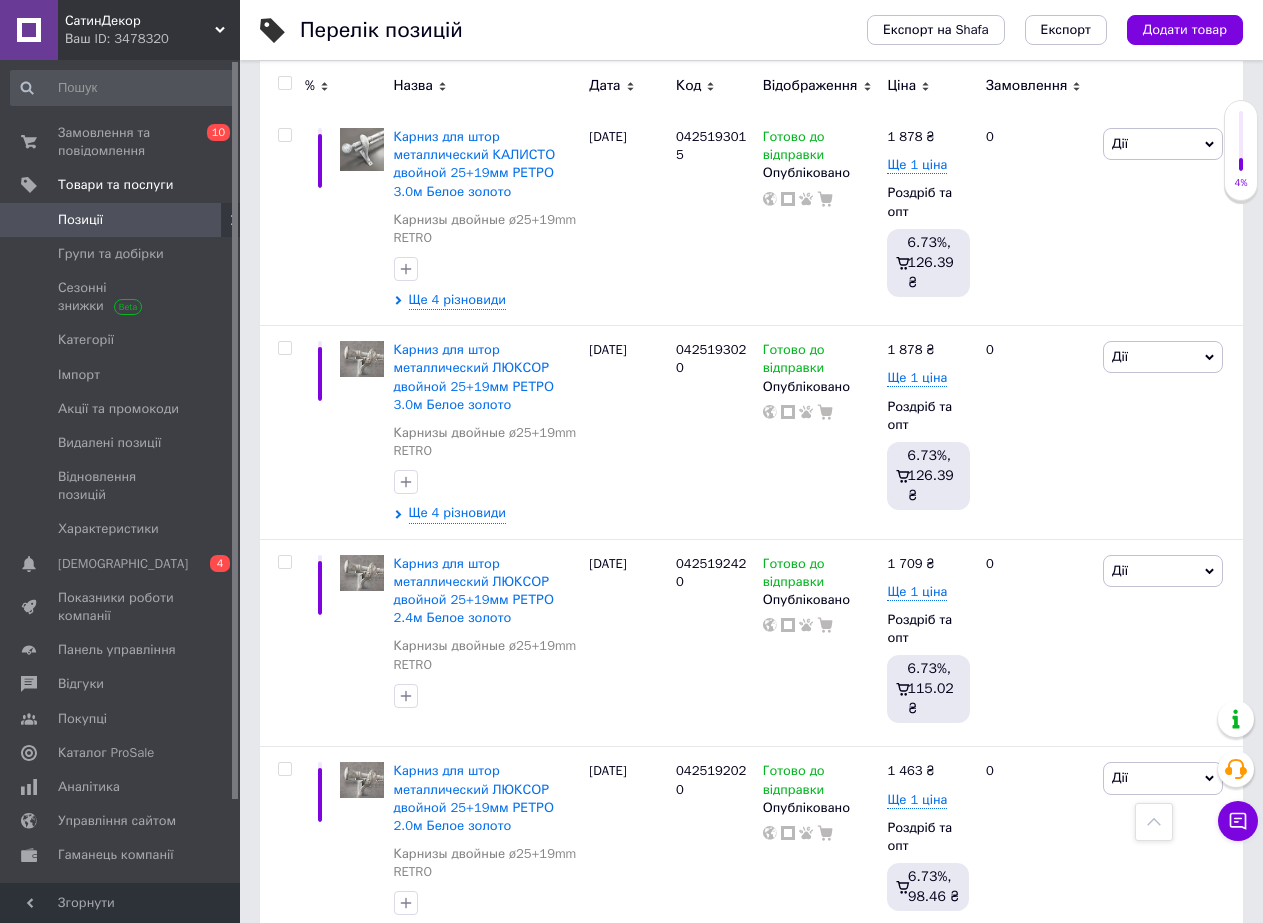 scroll, scrollTop: 3604, scrollLeft: 0, axis: vertical 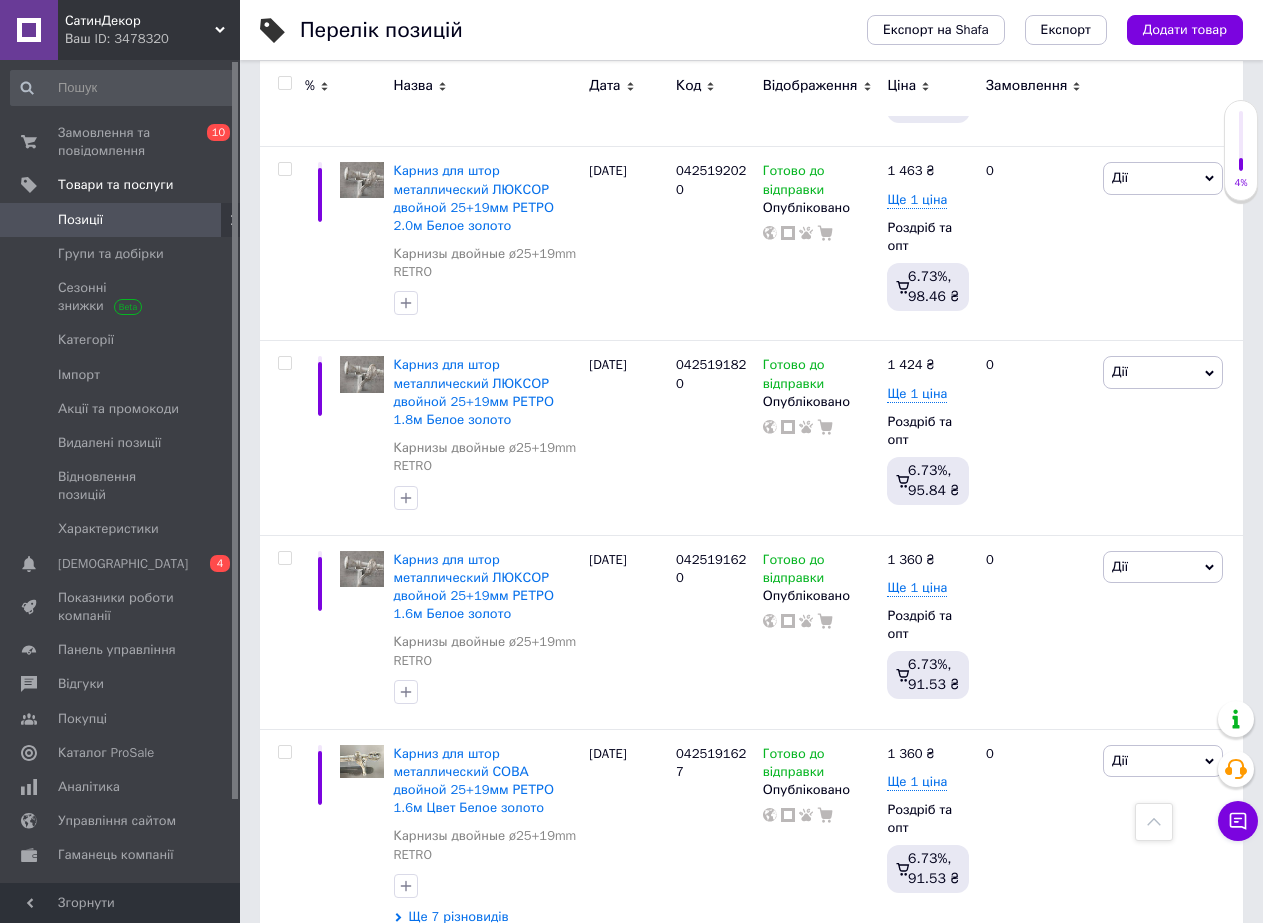 click on "3" at bounding box center [494, 983] 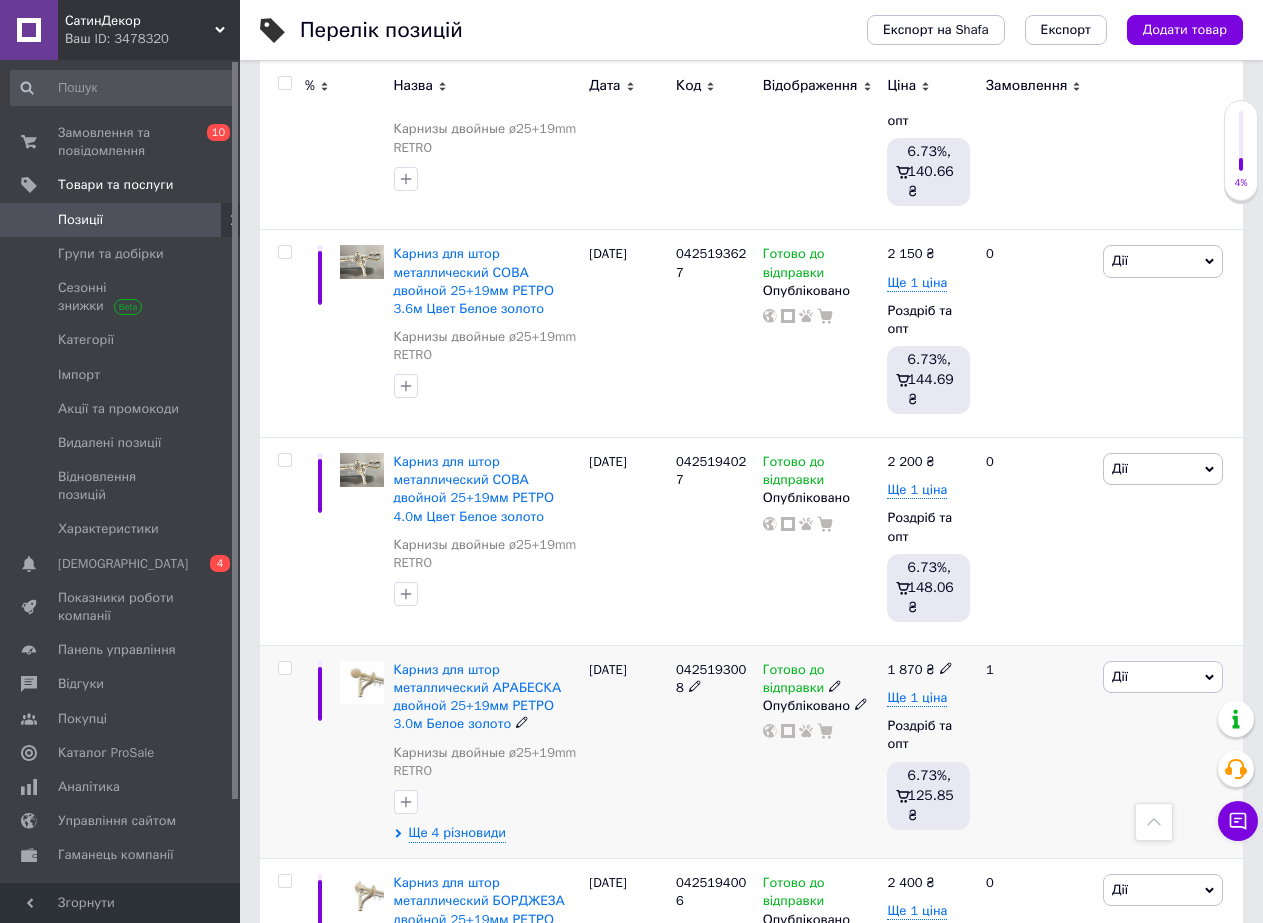 scroll, scrollTop: 1068, scrollLeft: 0, axis: vertical 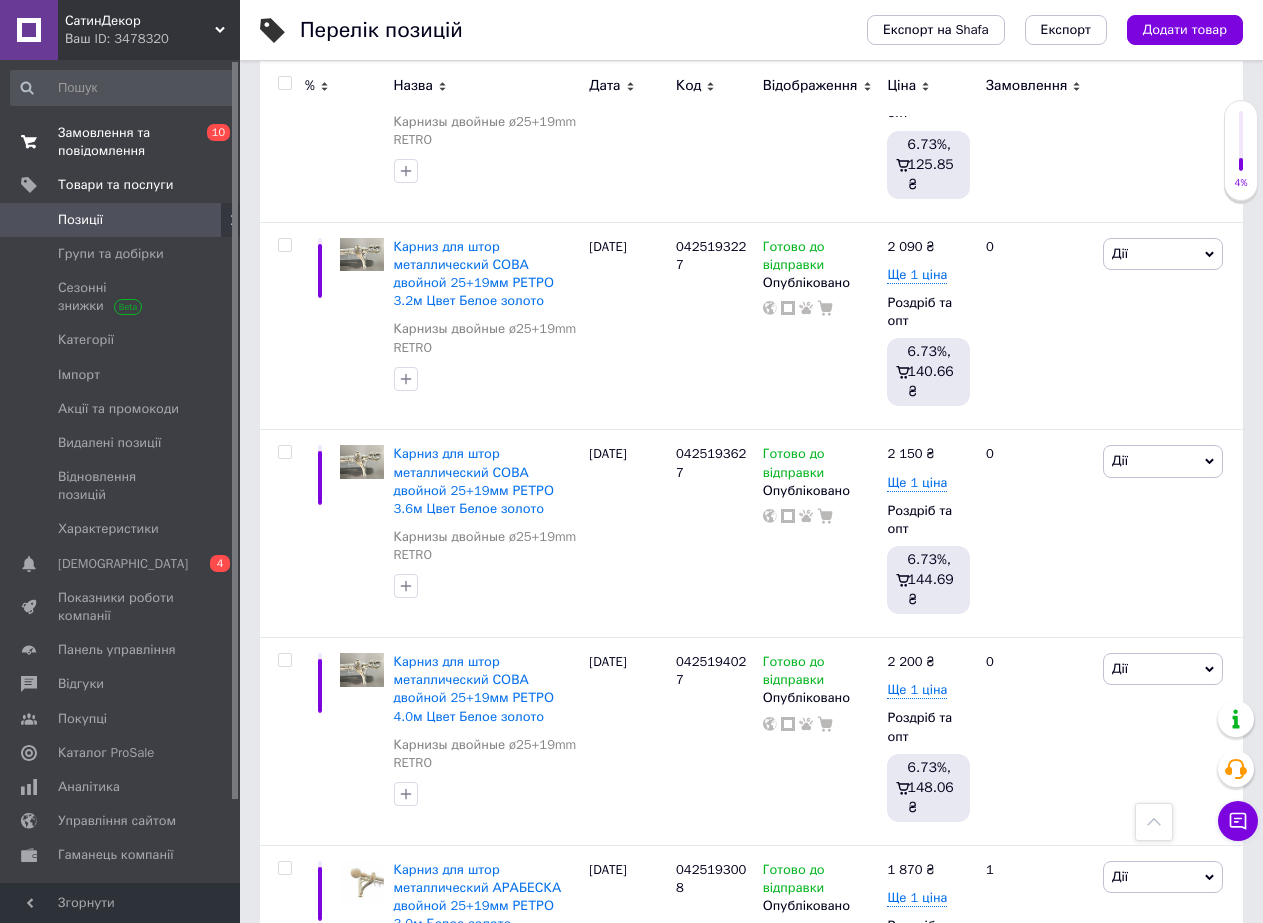 click on "Замовлення та повідомлення" at bounding box center (121, 142) 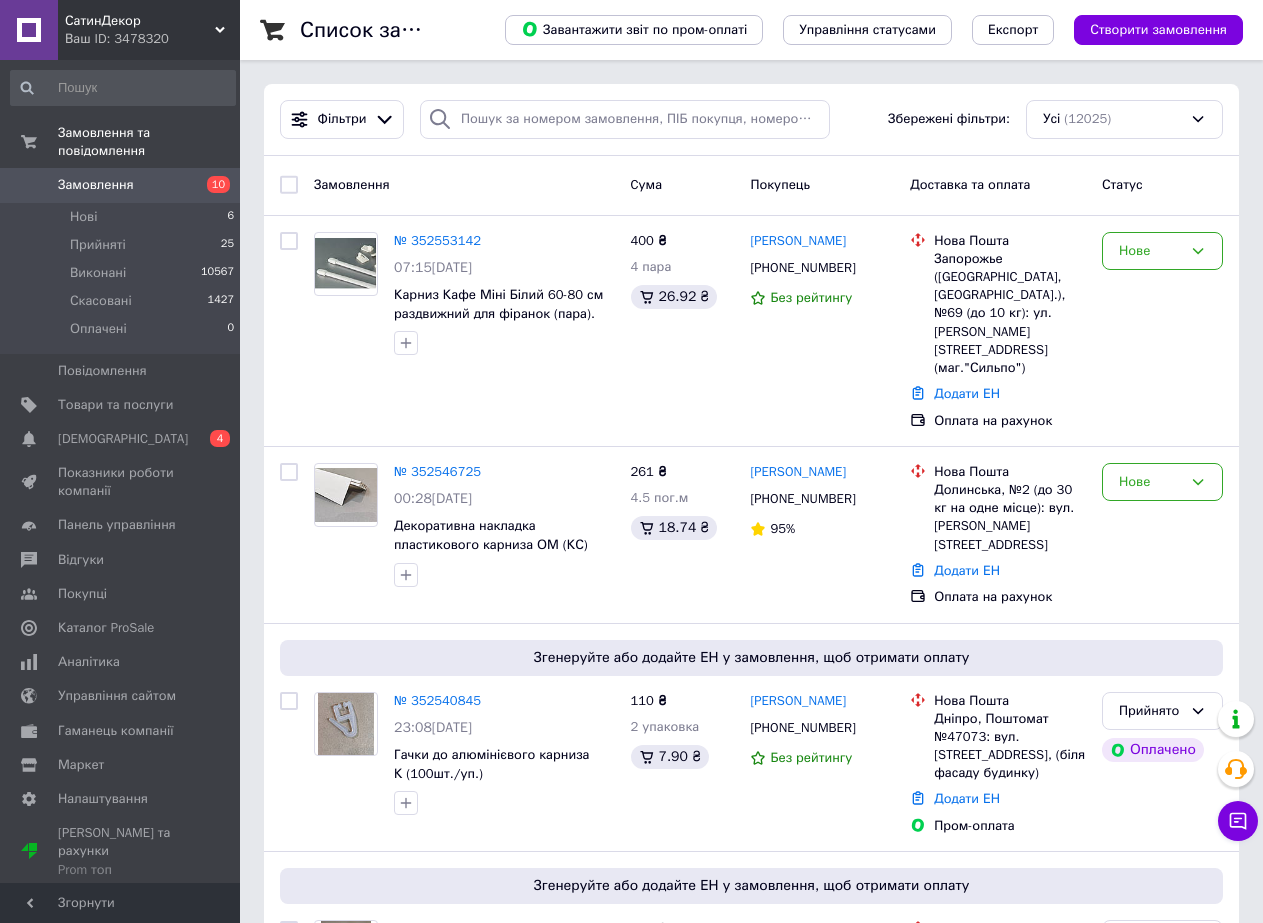 scroll, scrollTop: 500, scrollLeft: 0, axis: vertical 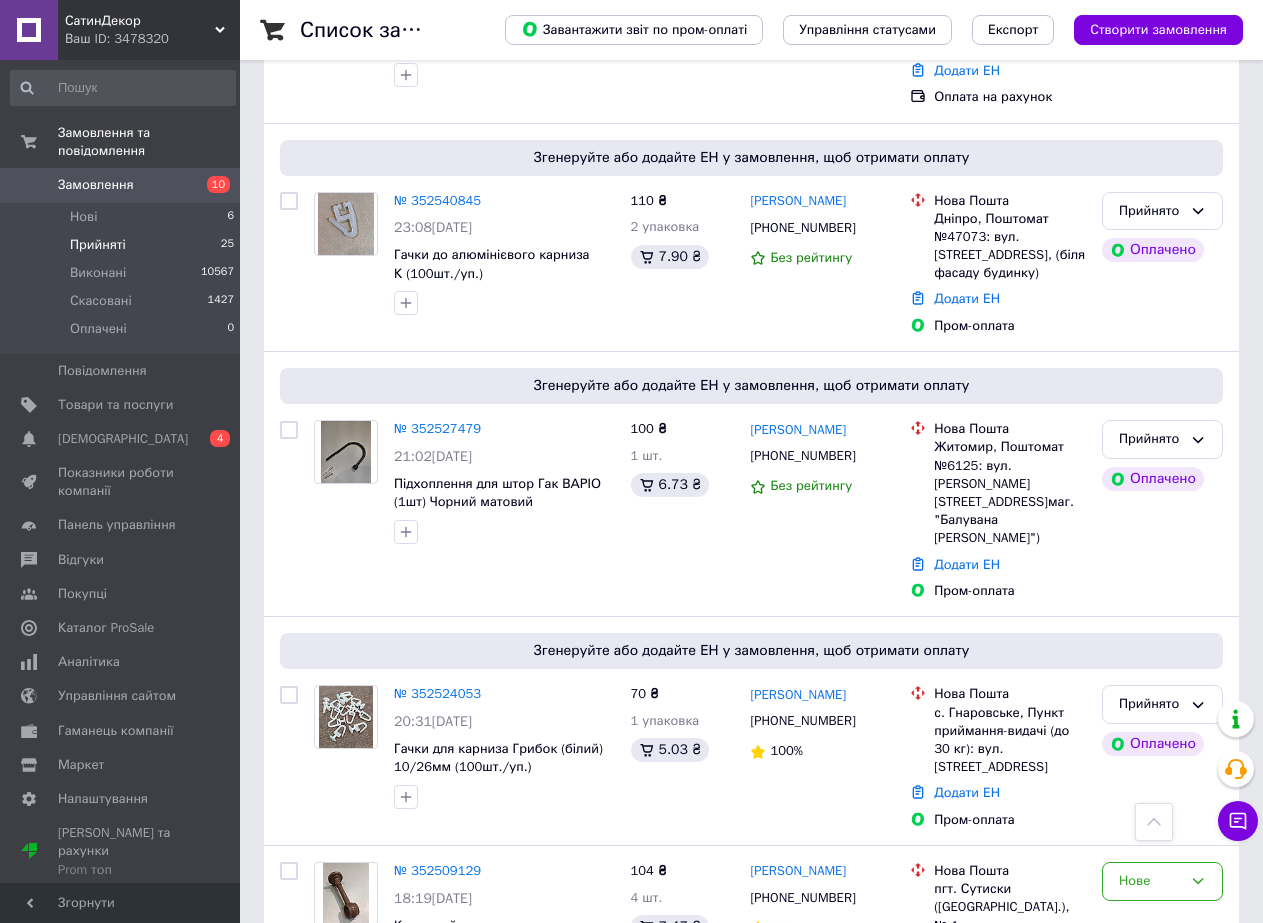 click on "Прийняті" at bounding box center (98, 245) 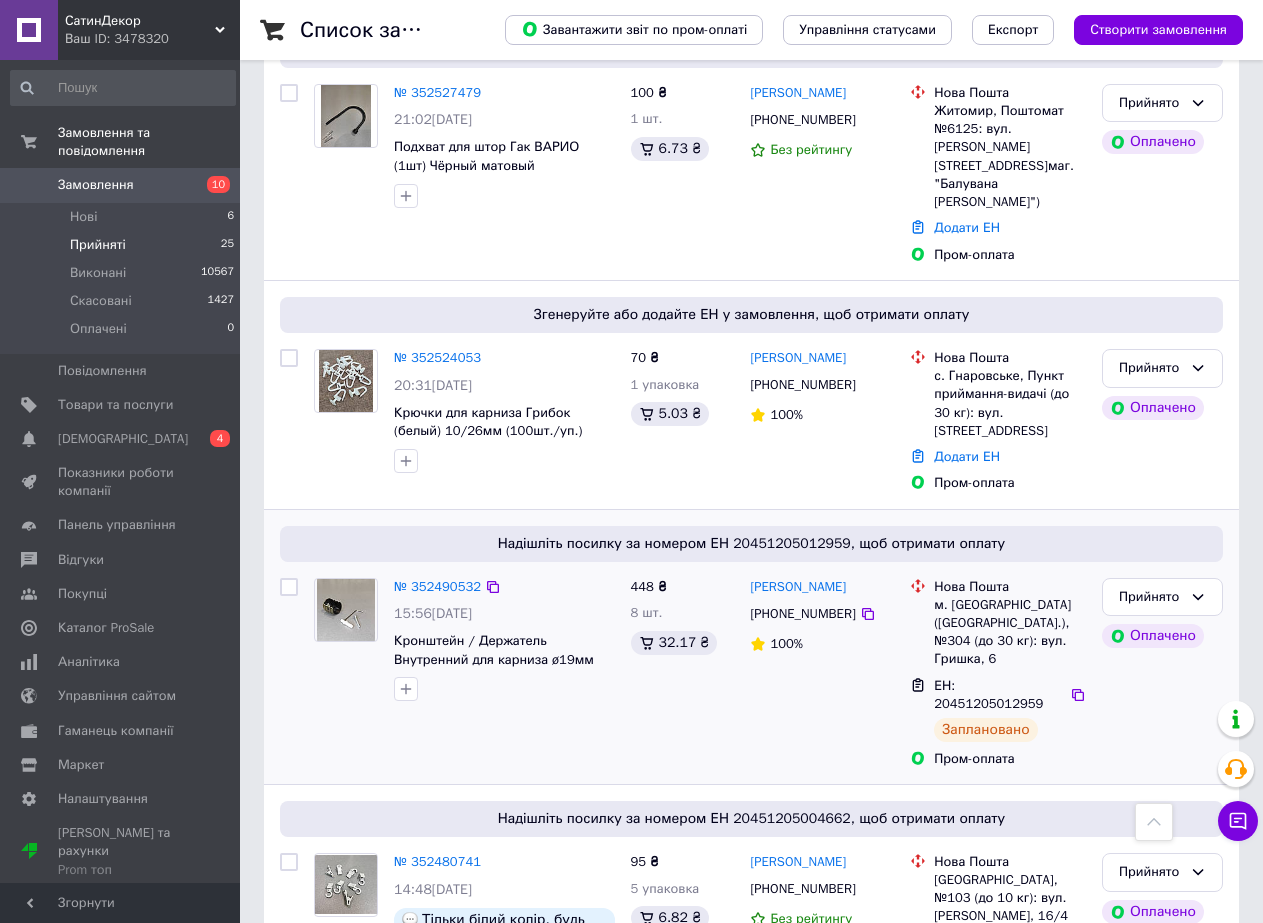scroll, scrollTop: 300, scrollLeft: 0, axis: vertical 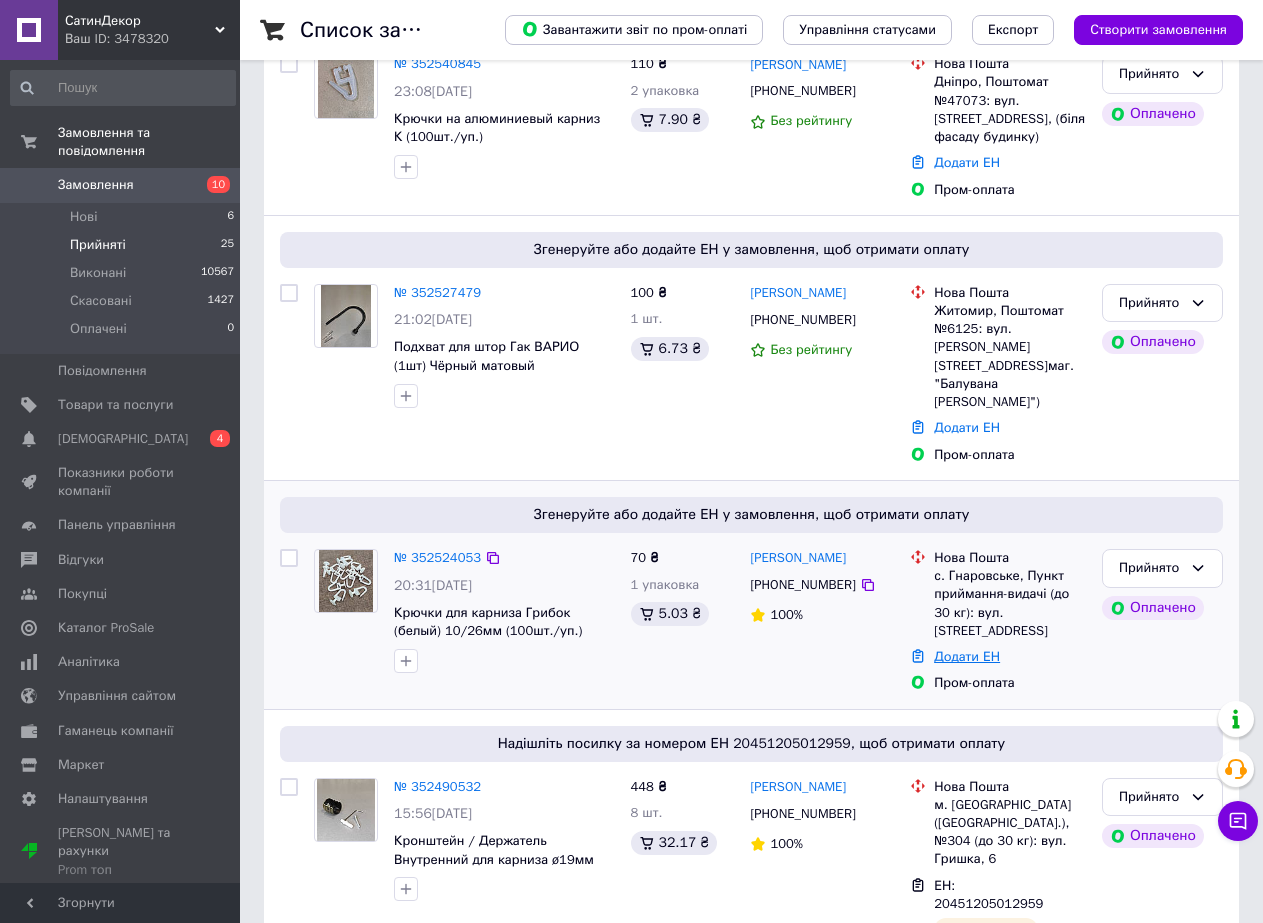 click on "Додати ЕН" at bounding box center [967, 656] 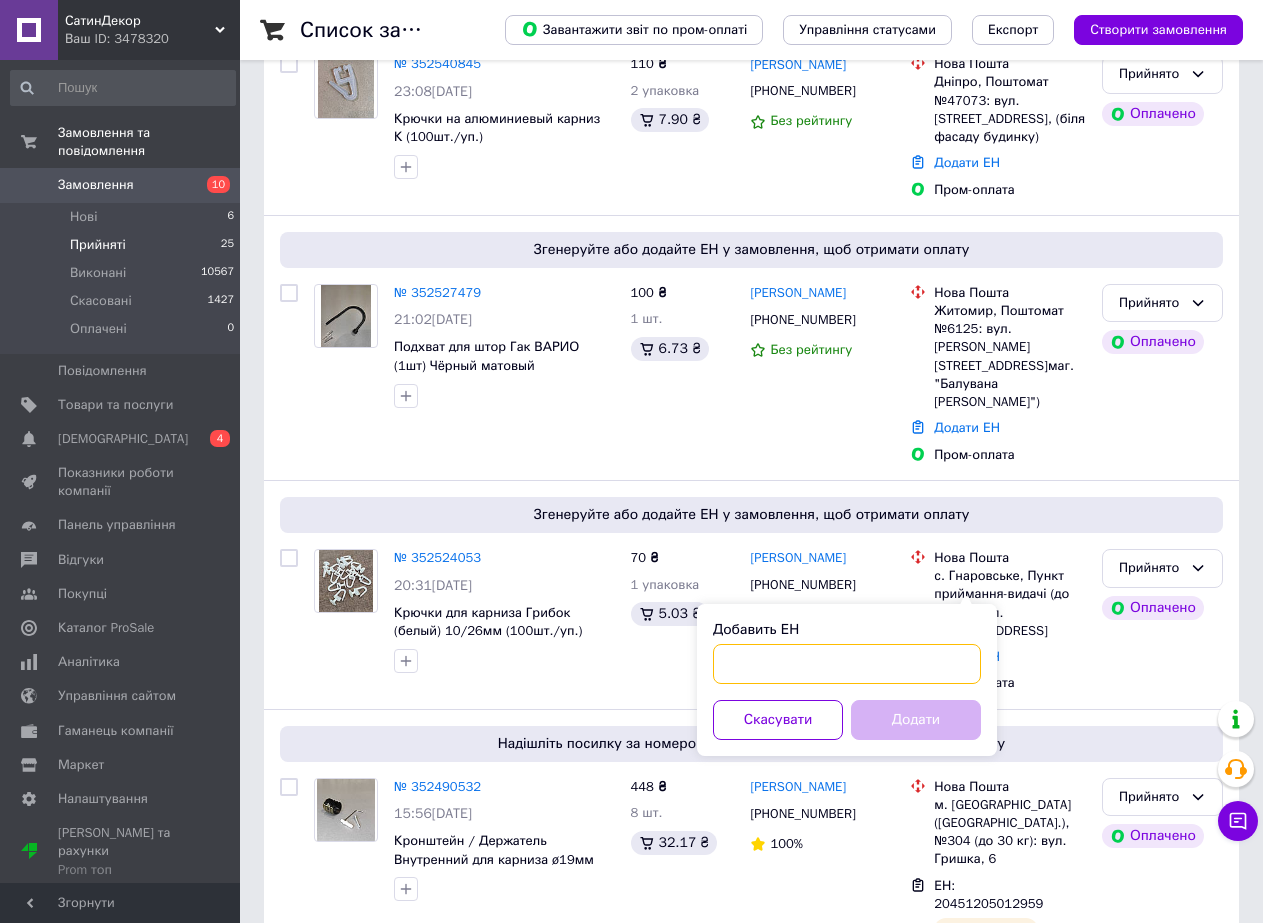 click on "Добавить ЕН" at bounding box center [847, 664] 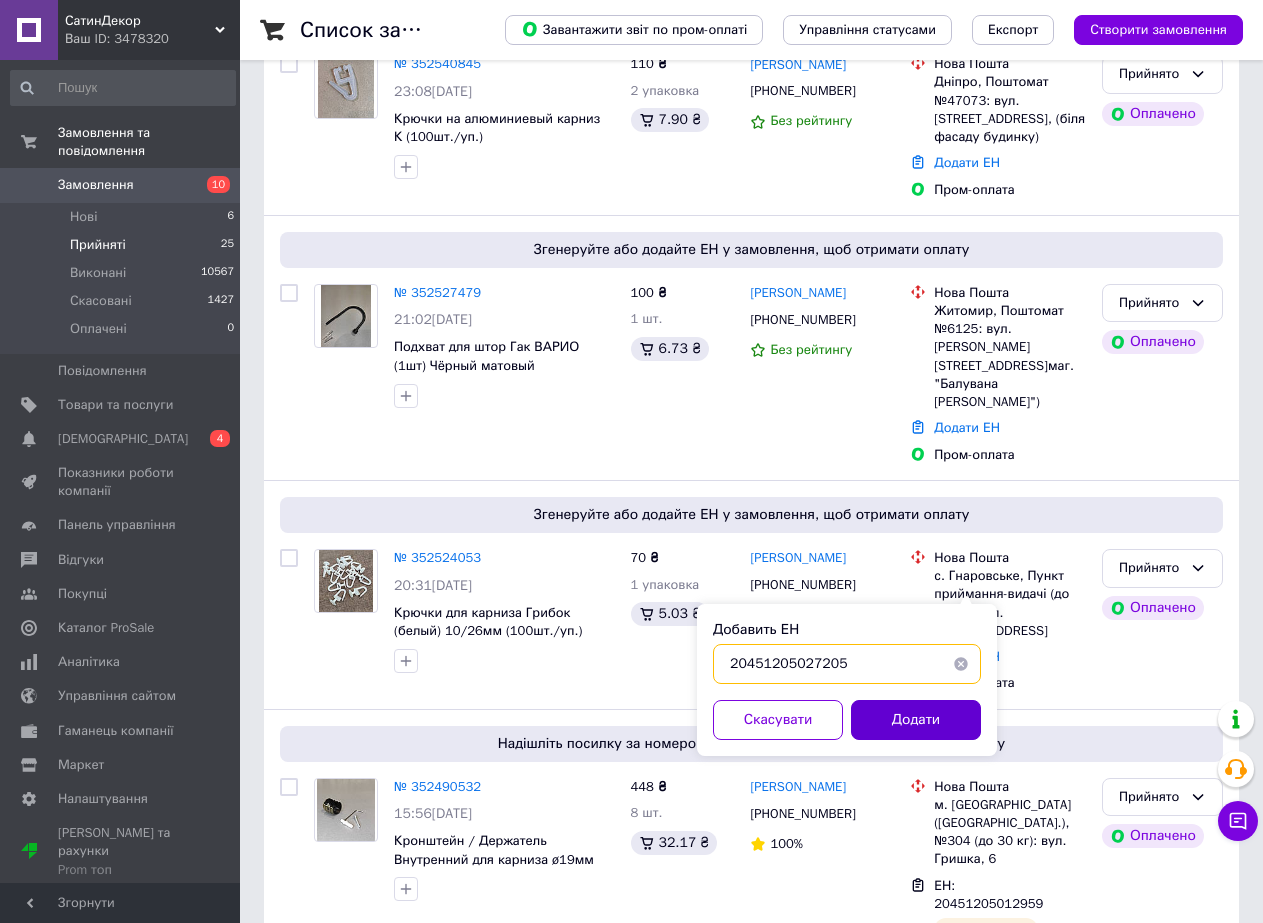 type on "20451205027205" 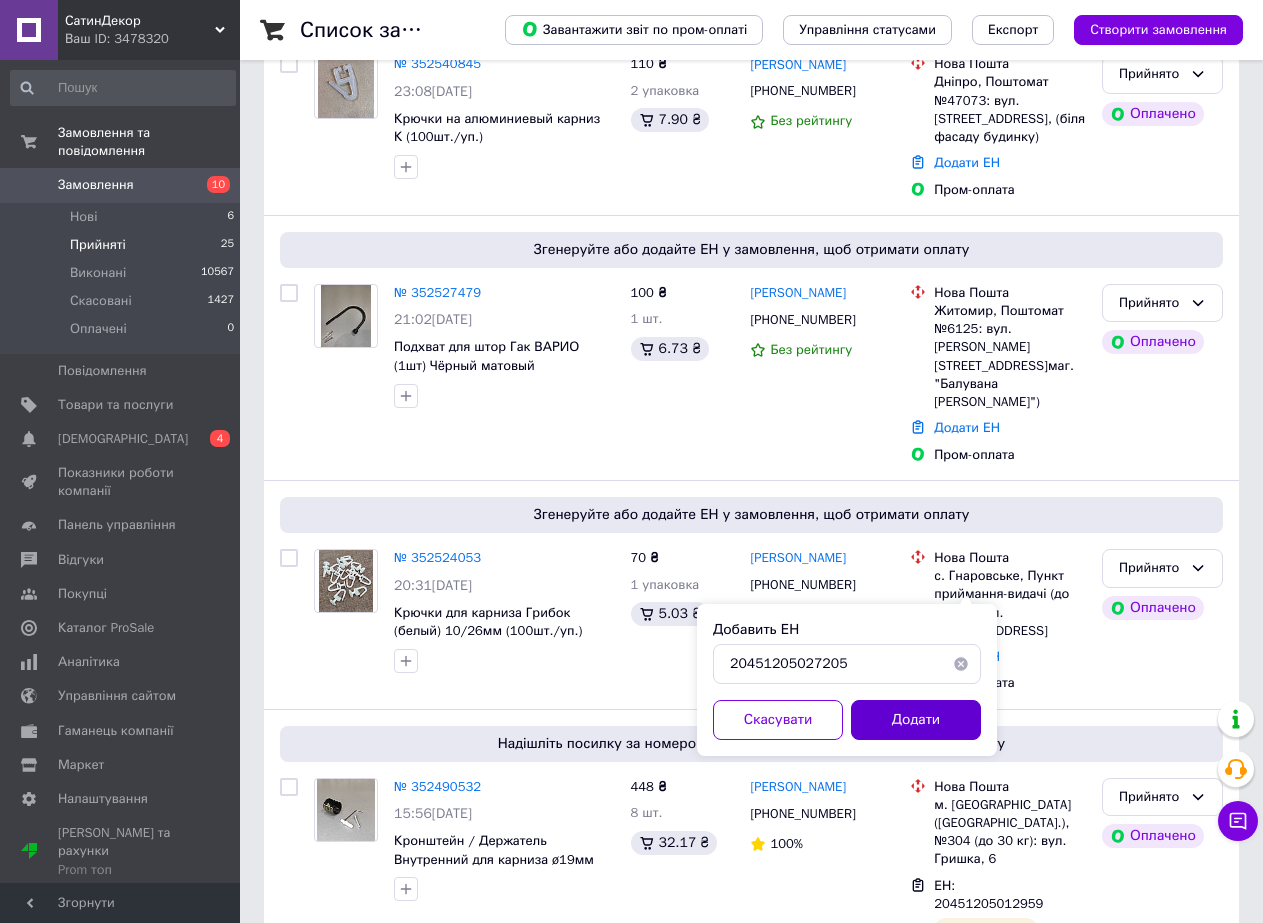 click on "Додати" at bounding box center [916, 720] 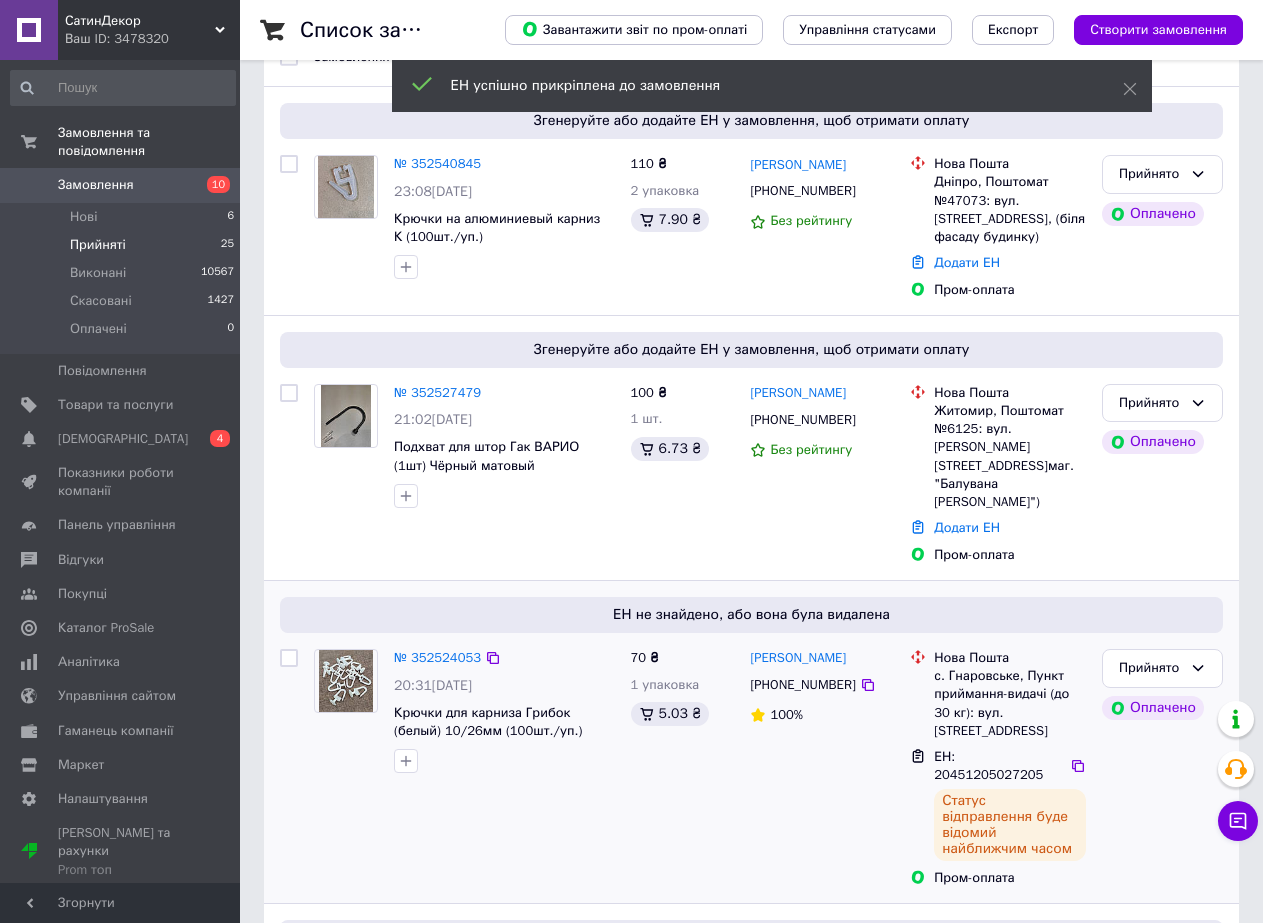 scroll, scrollTop: 100, scrollLeft: 0, axis: vertical 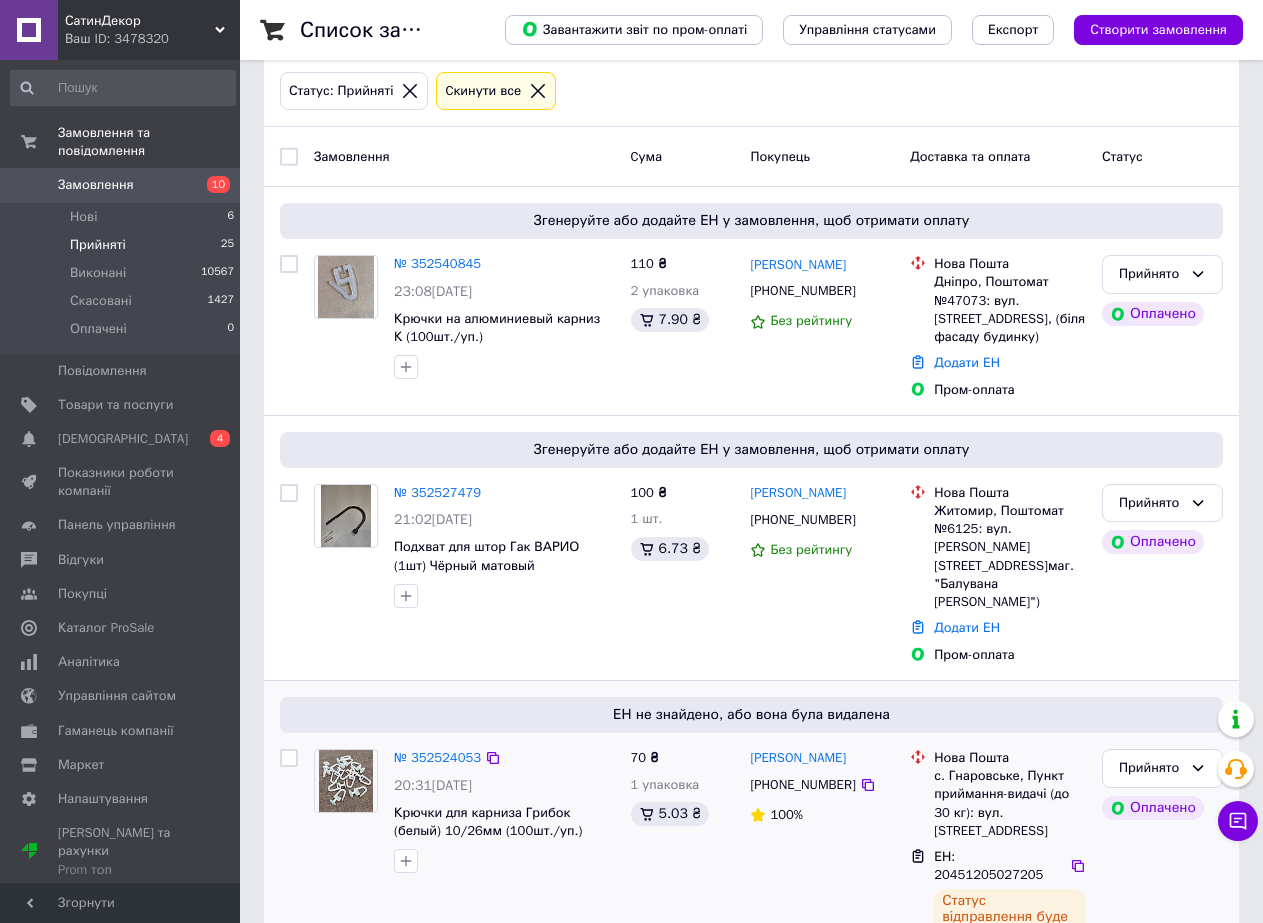 click on "№ 352524053" at bounding box center [437, 758] 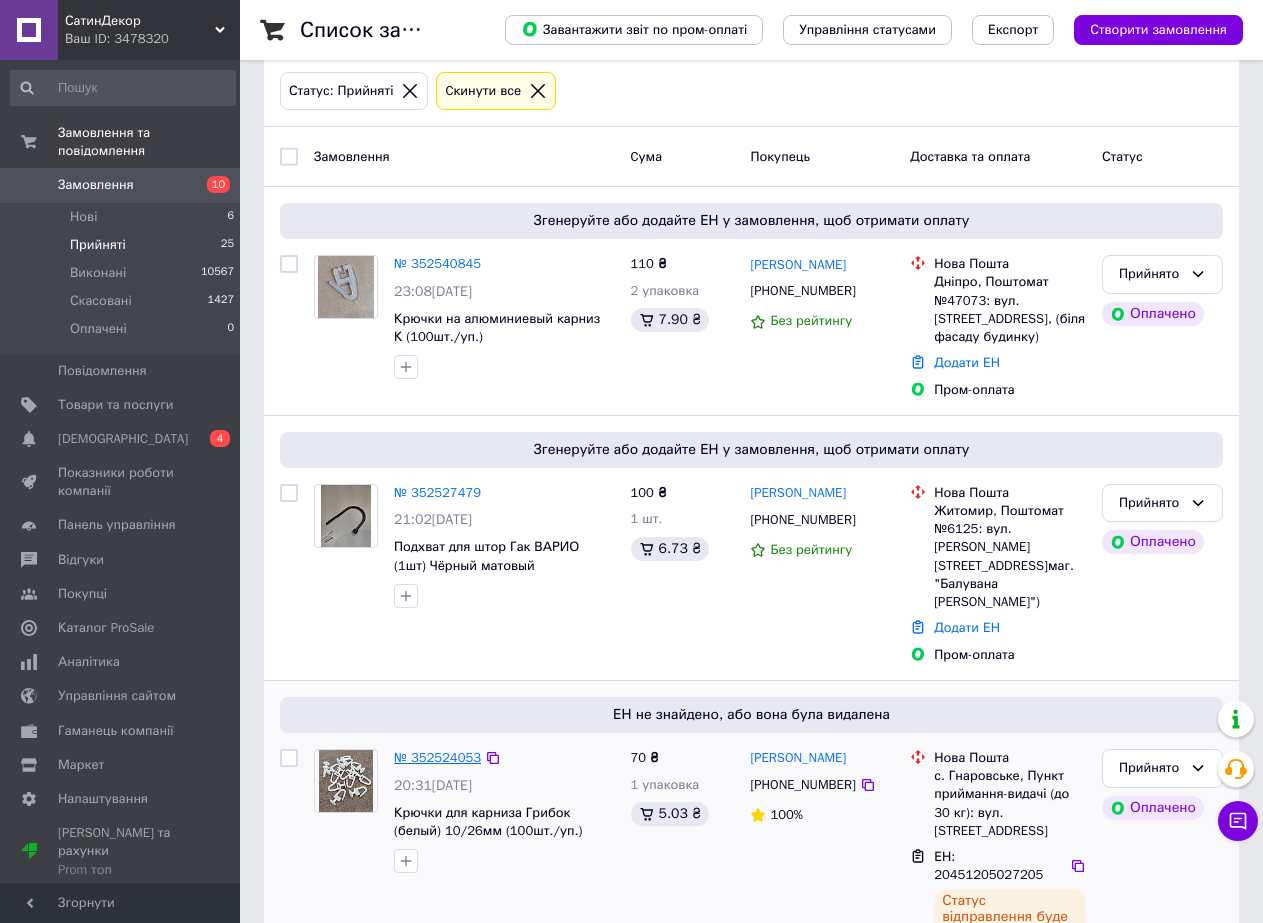 click on "№ 352524053" at bounding box center [437, 757] 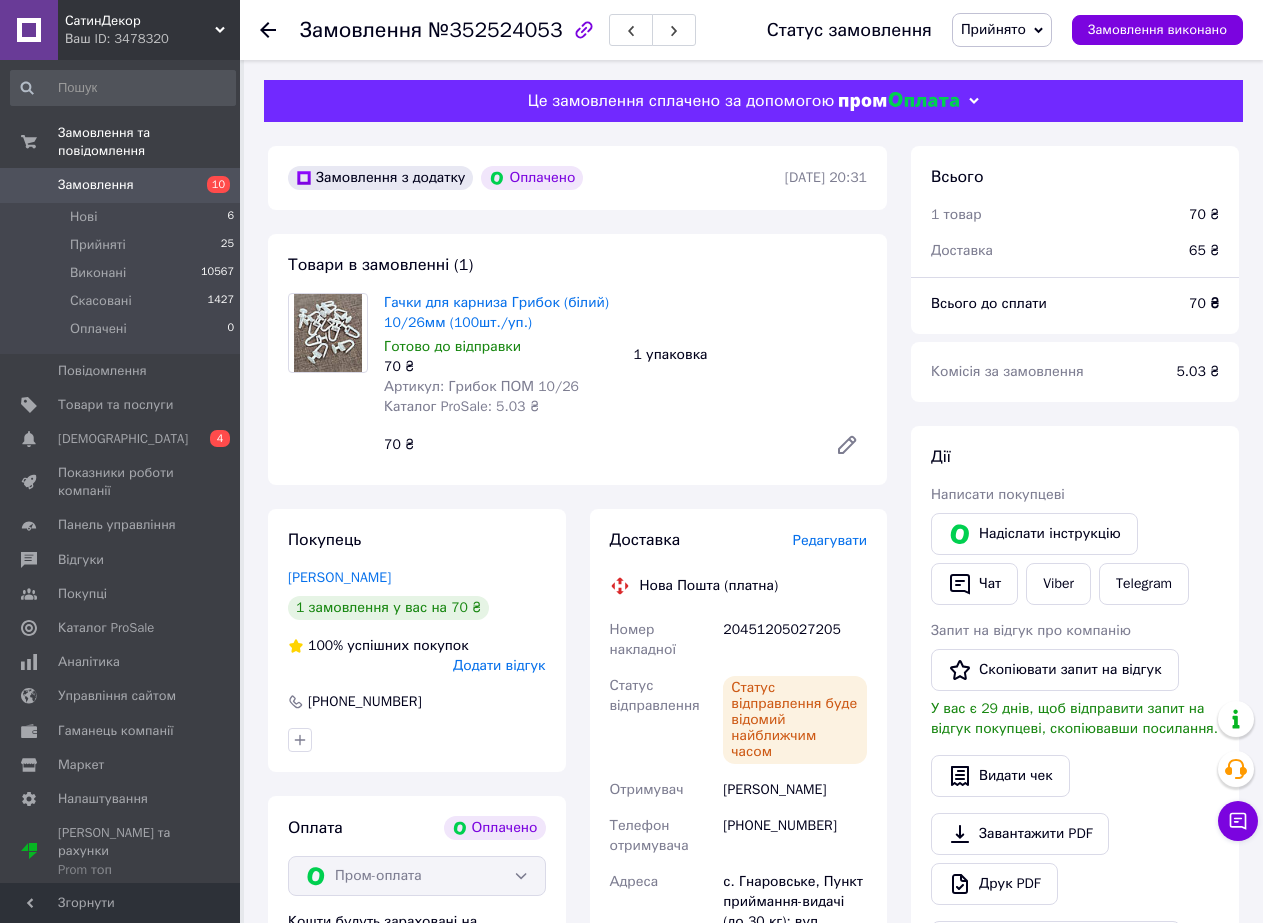 scroll, scrollTop: 200, scrollLeft: 0, axis: vertical 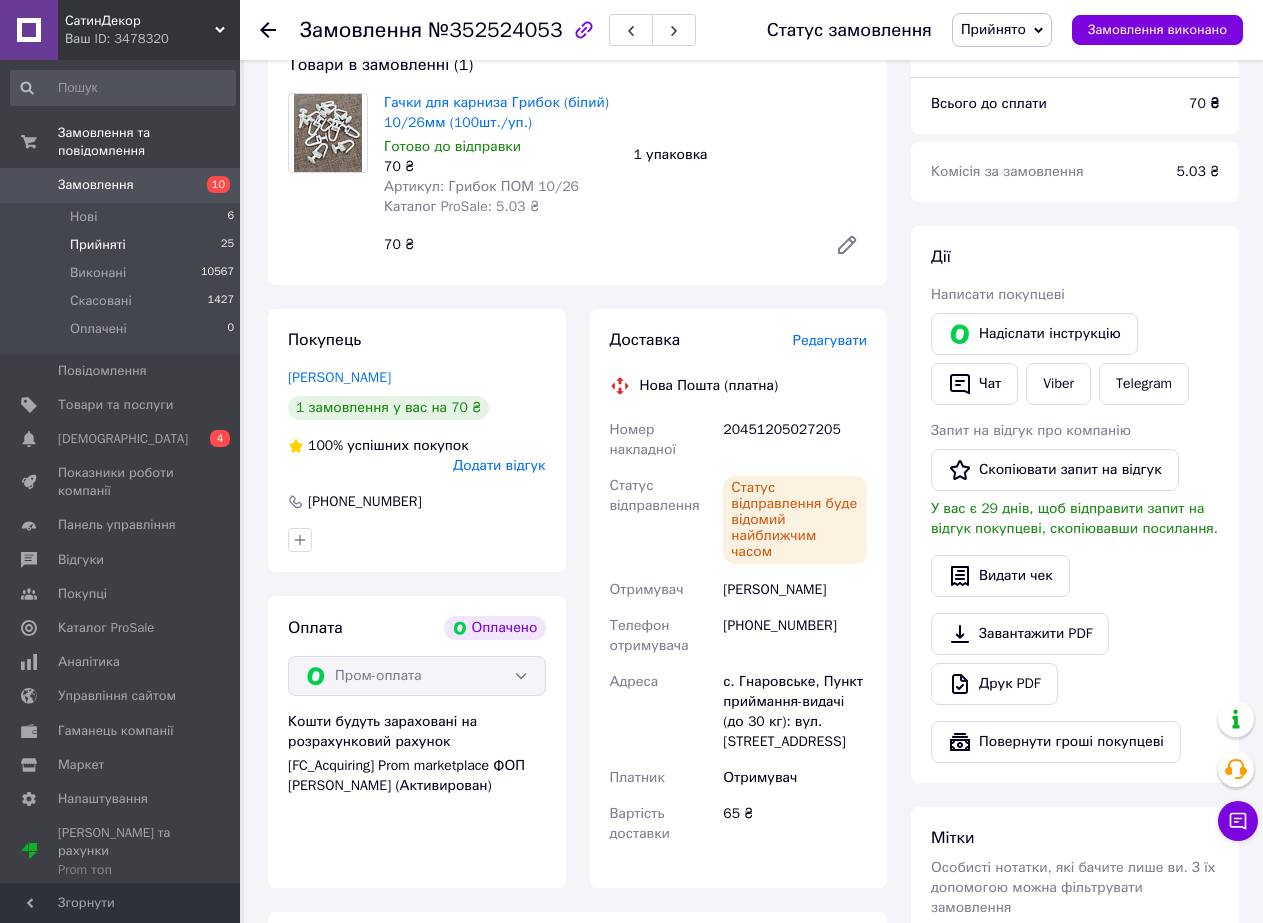 click on "Прийняті" at bounding box center (98, 245) 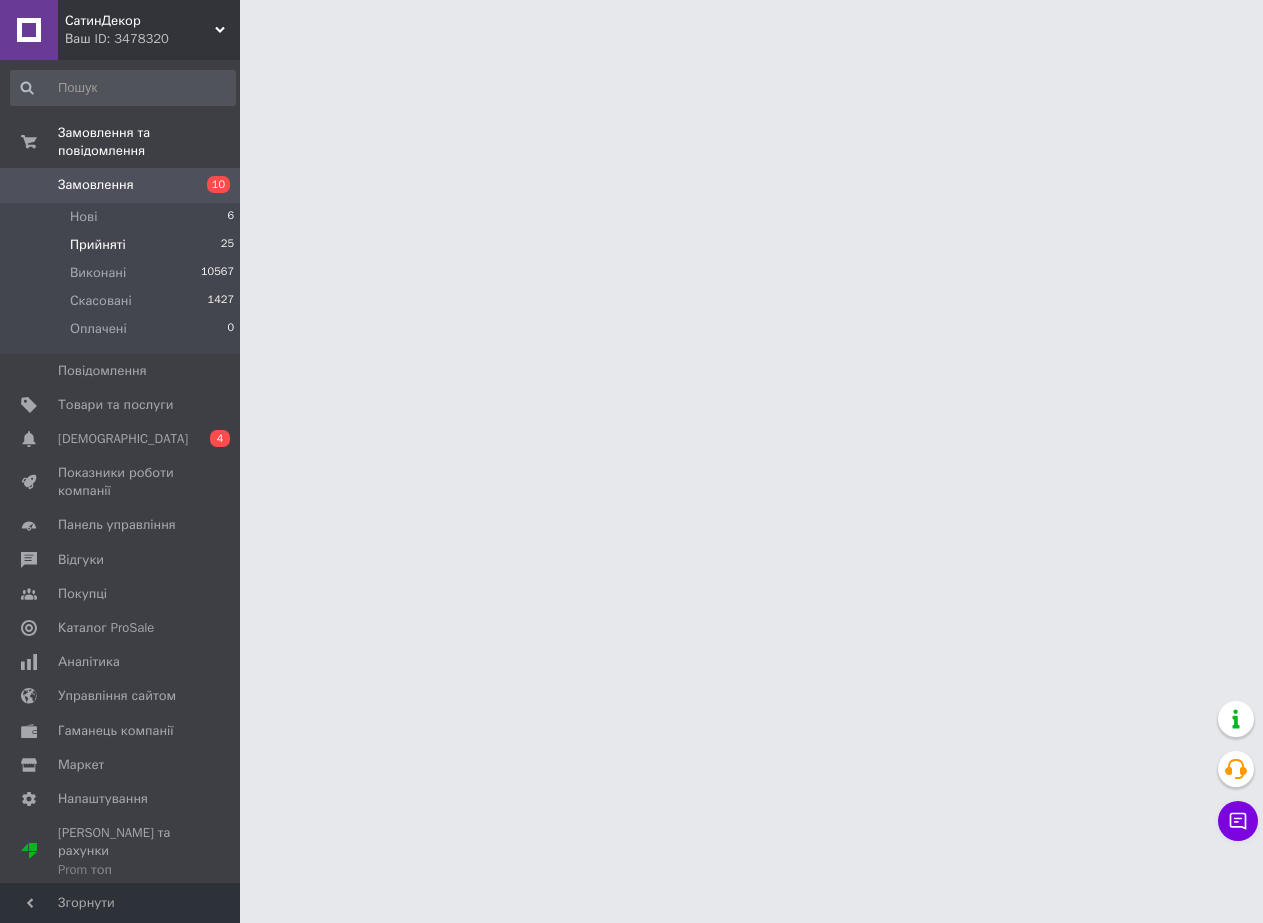 scroll, scrollTop: 0, scrollLeft: 0, axis: both 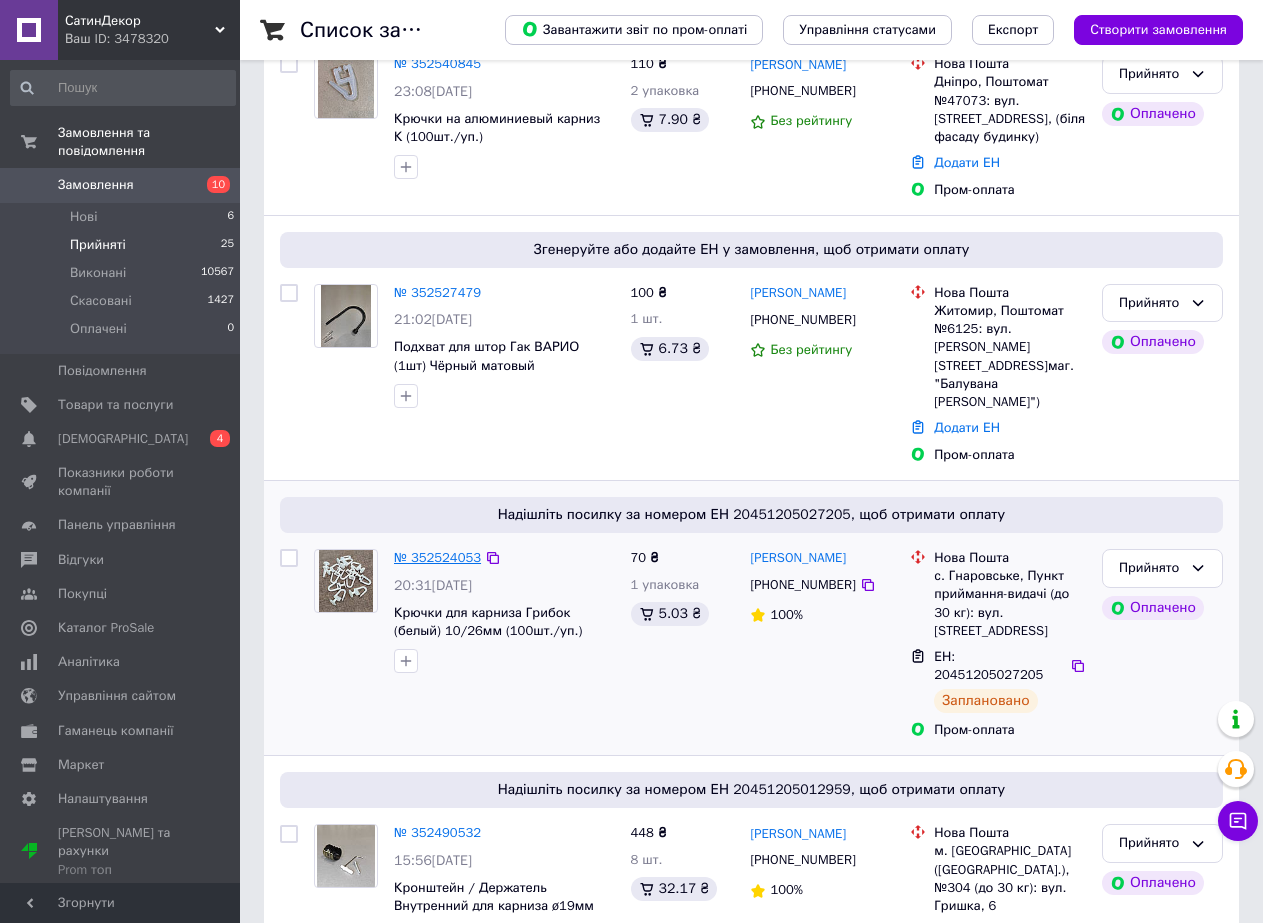 click on "№ 352524053" at bounding box center (437, 557) 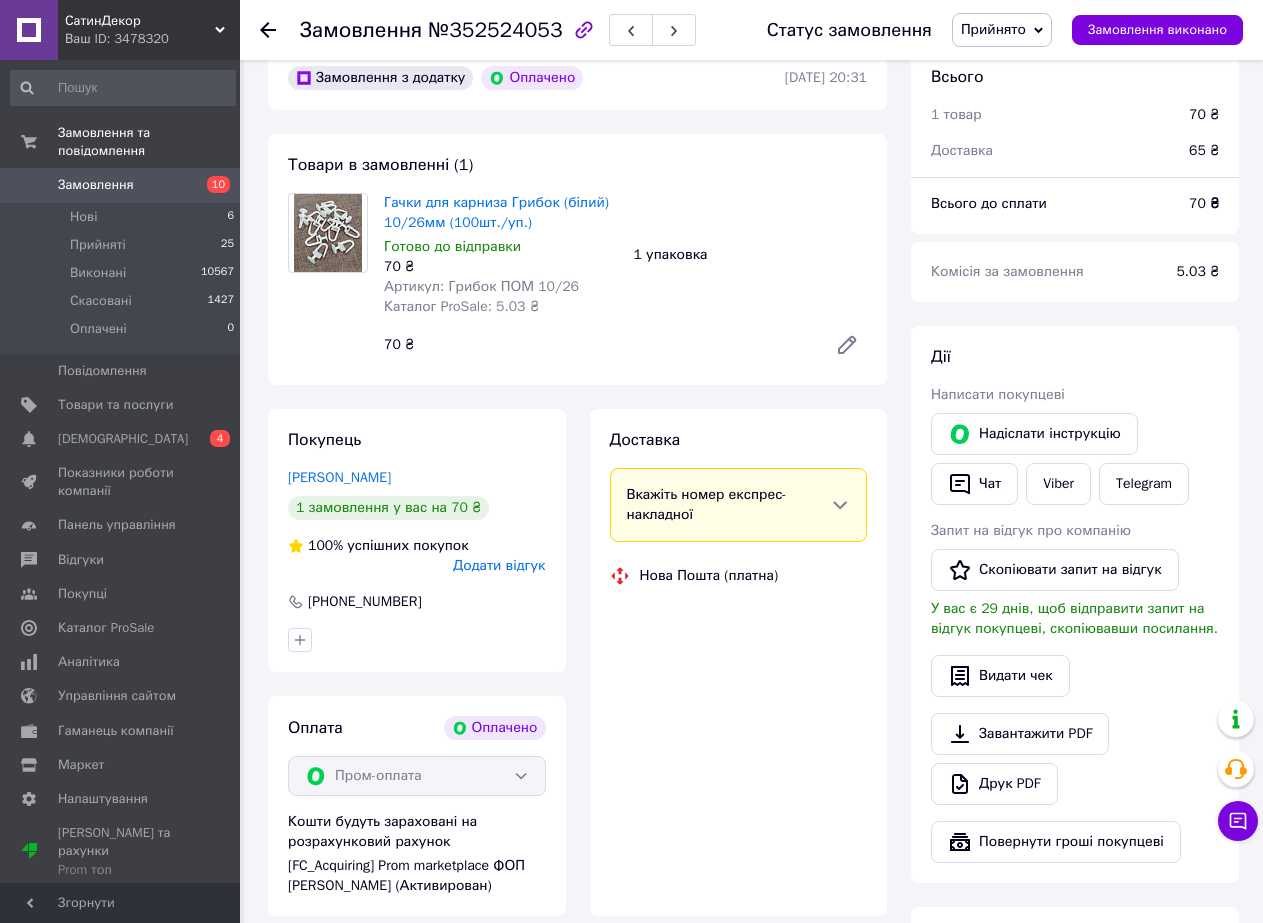 scroll, scrollTop: 400, scrollLeft: 0, axis: vertical 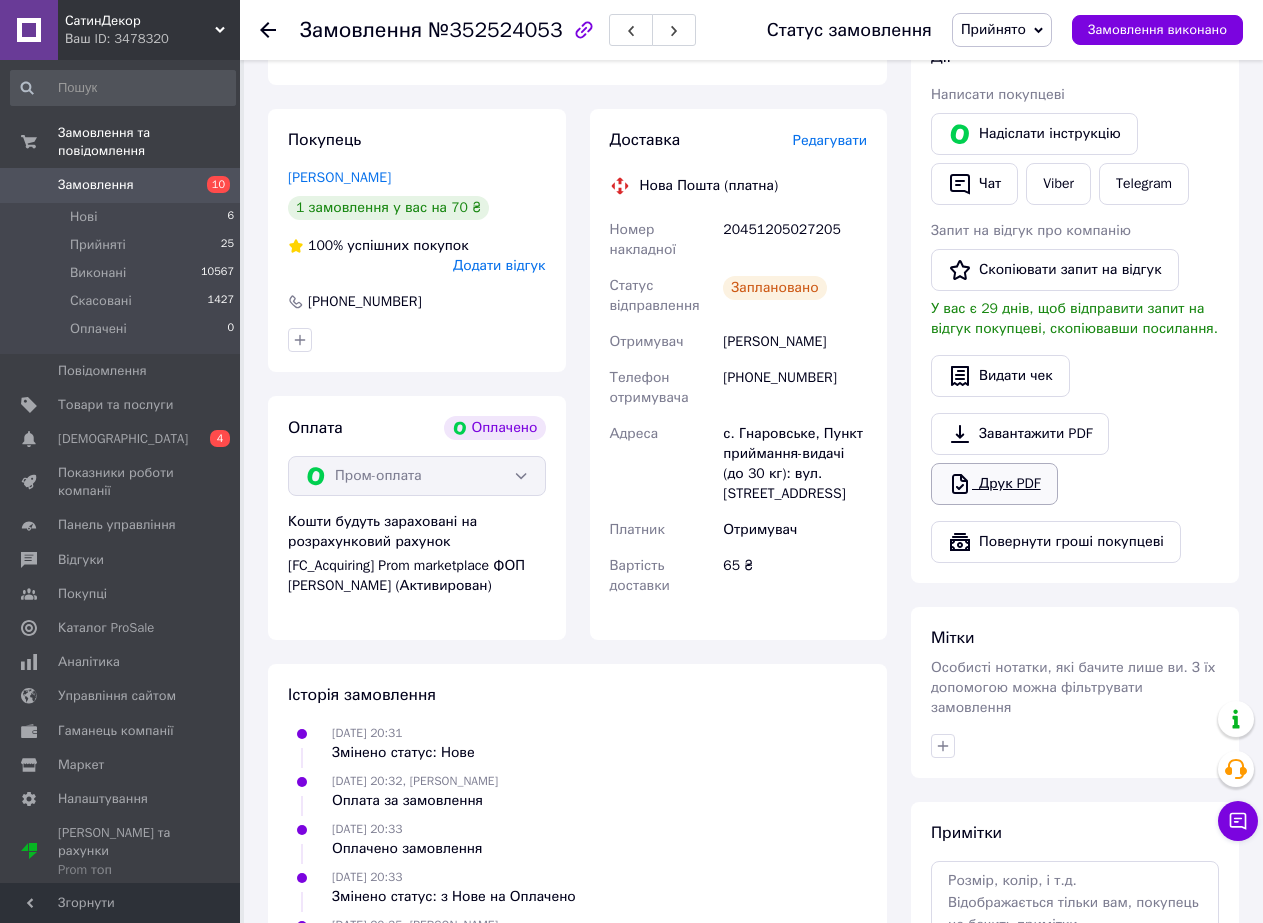 click on "Друк PDF" at bounding box center [994, 484] 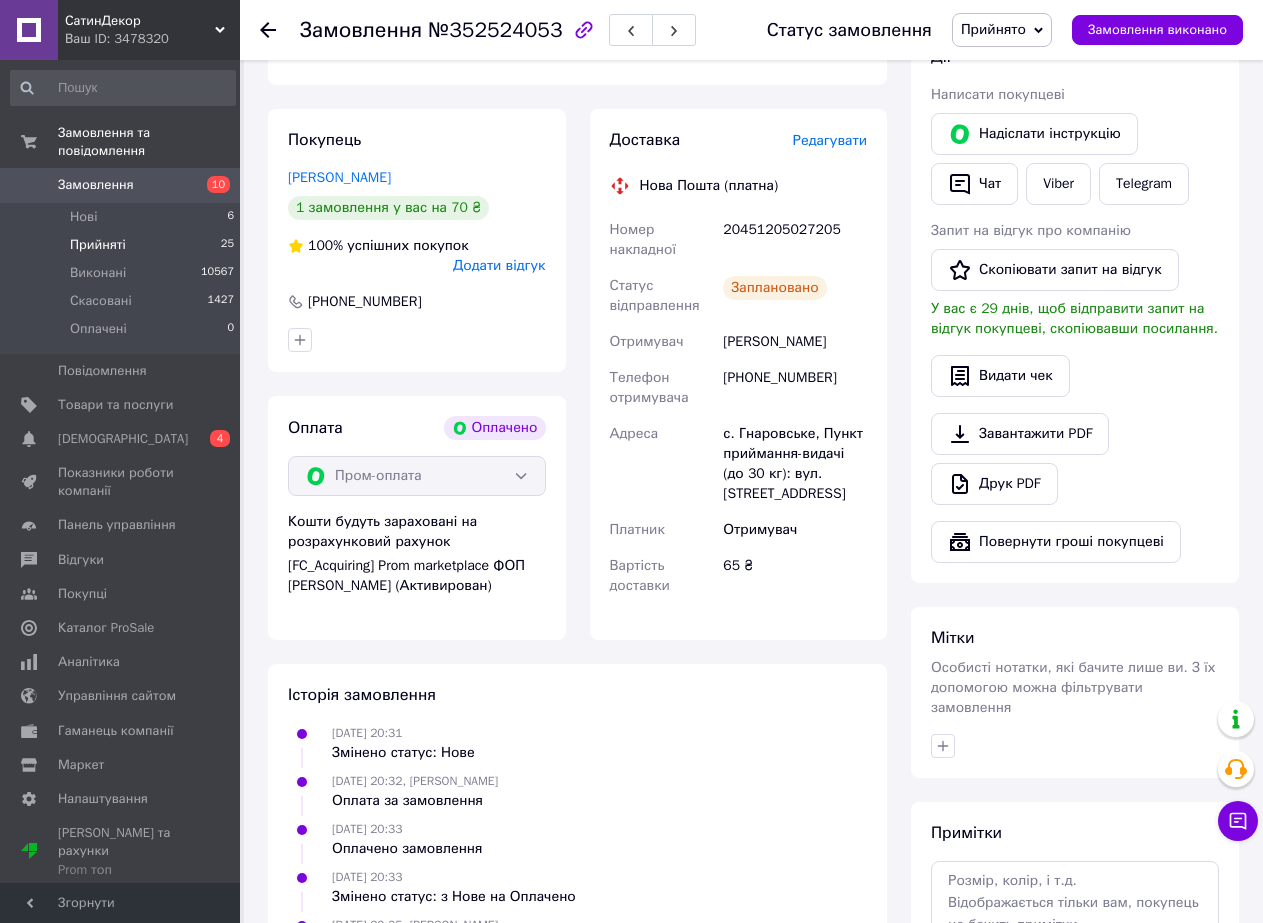 click on "Прийняті" at bounding box center [98, 245] 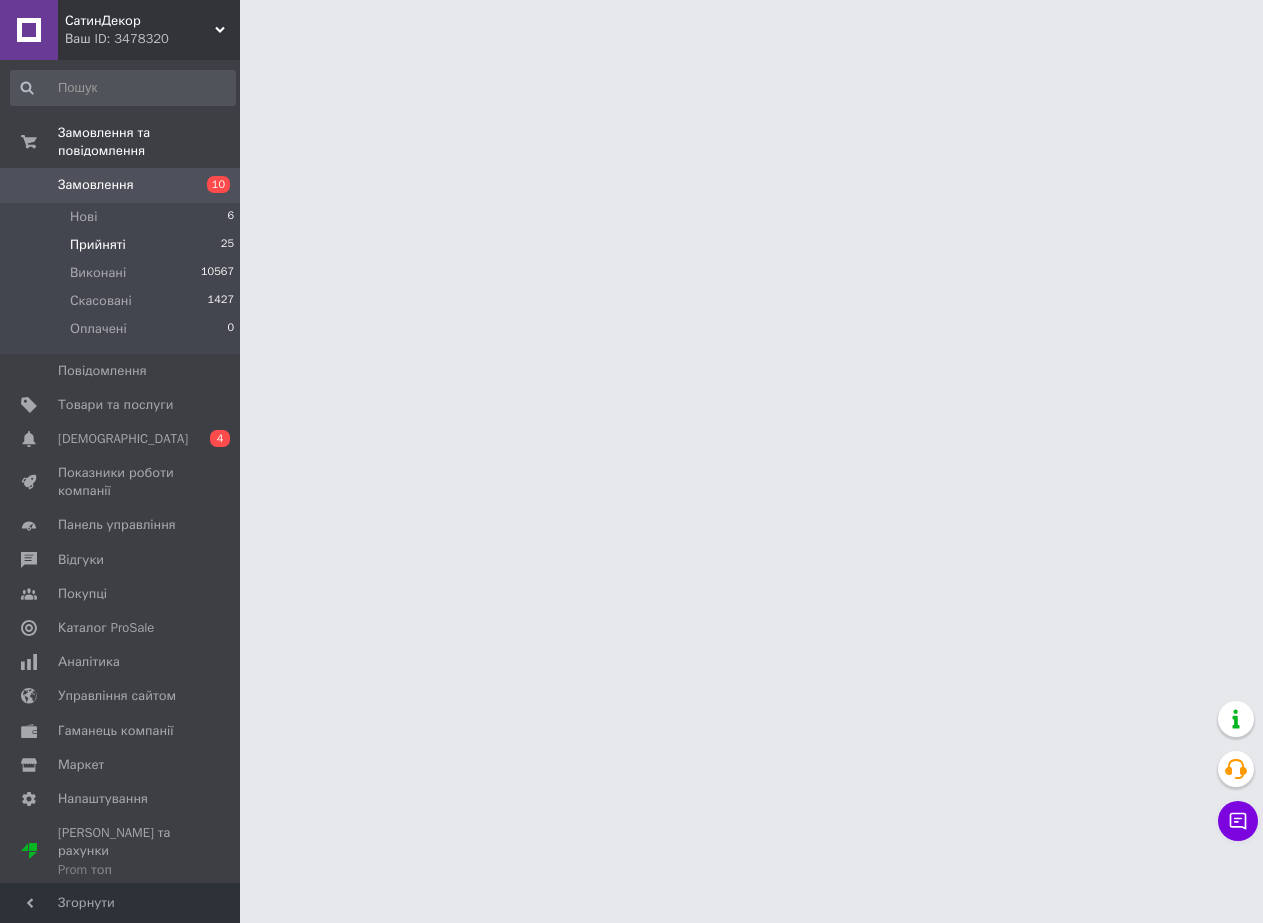 scroll, scrollTop: 0, scrollLeft: 0, axis: both 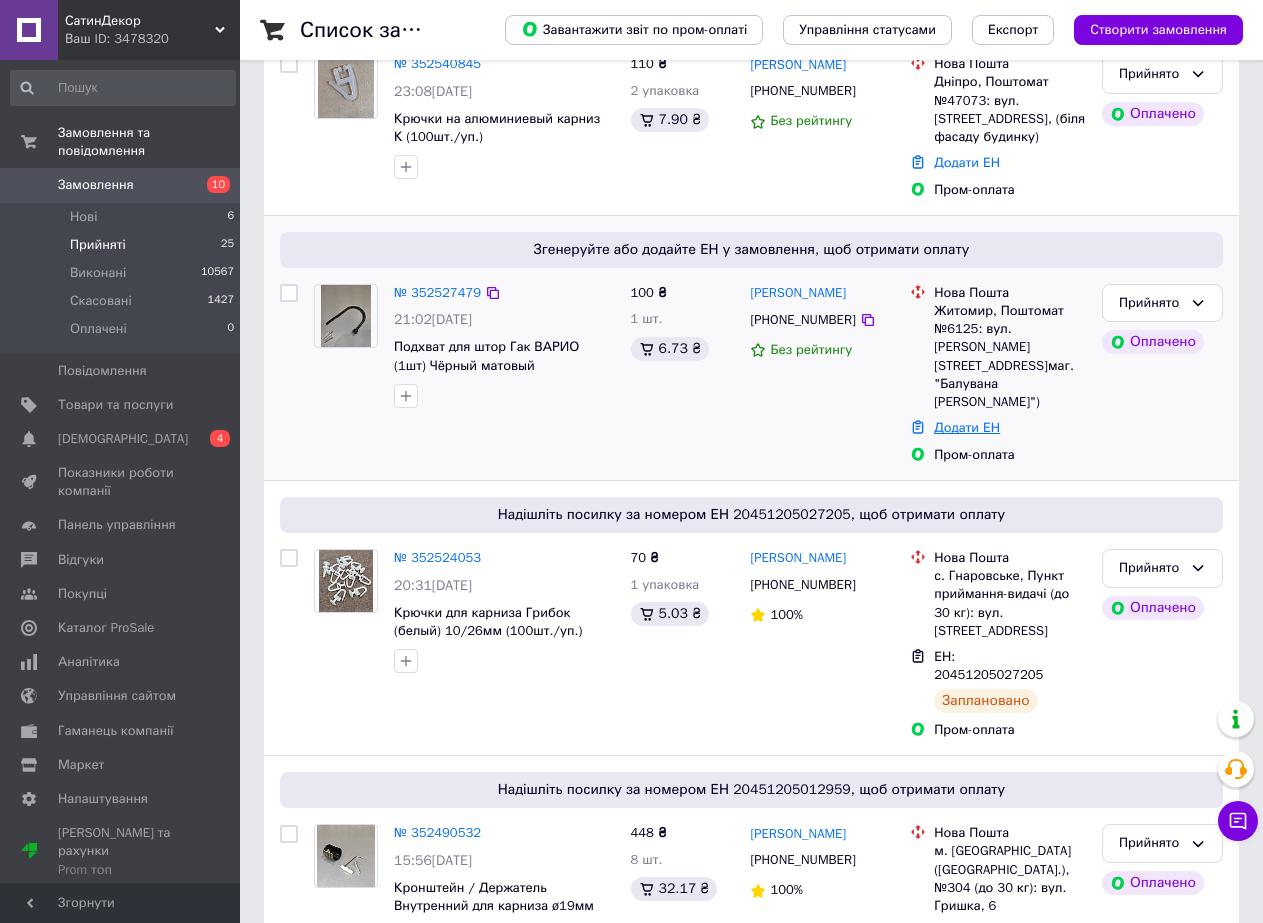 click on "Додати ЕН" at bounding box center (967, 427) 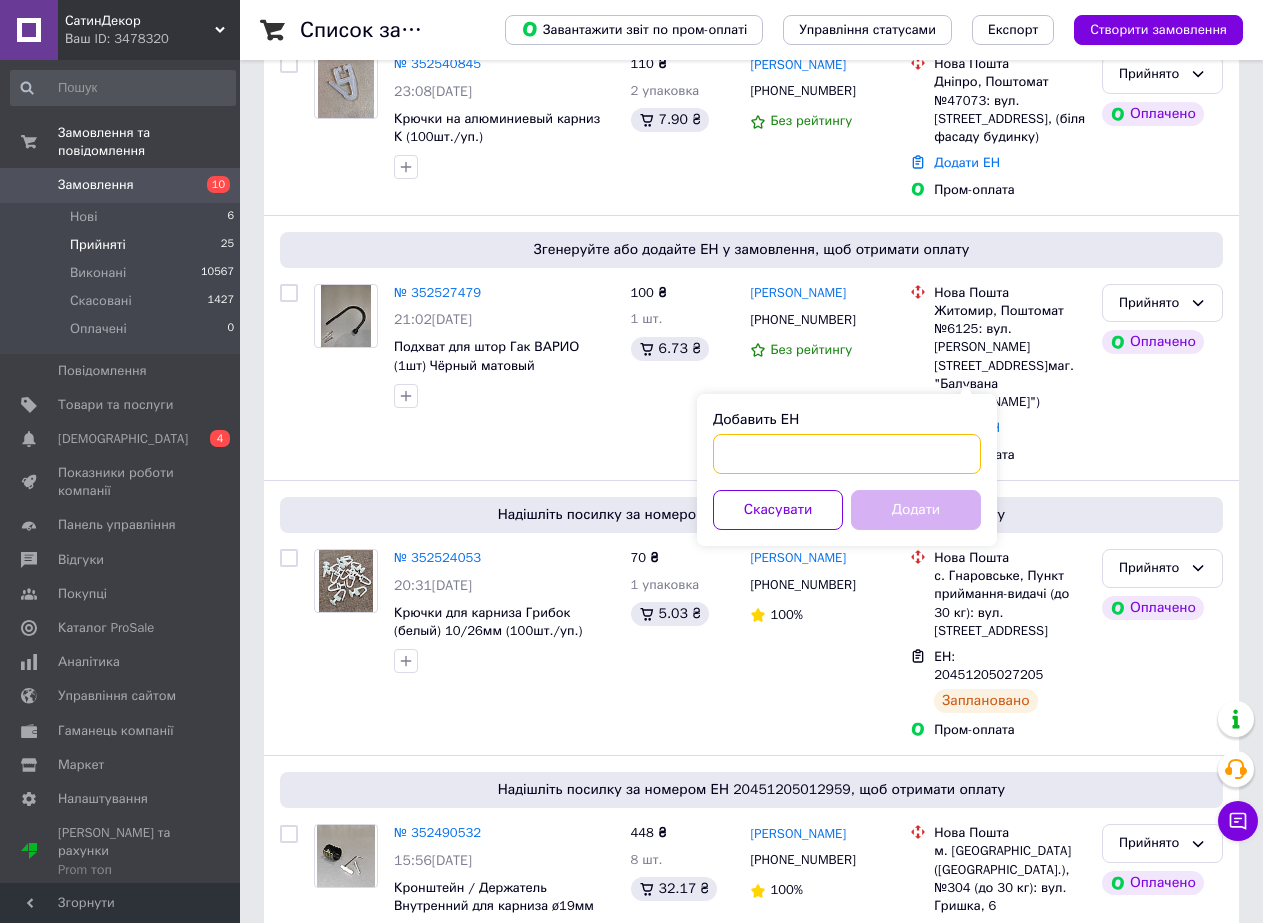 click on "Добавить ЕН" at bounding box center (847, 454) 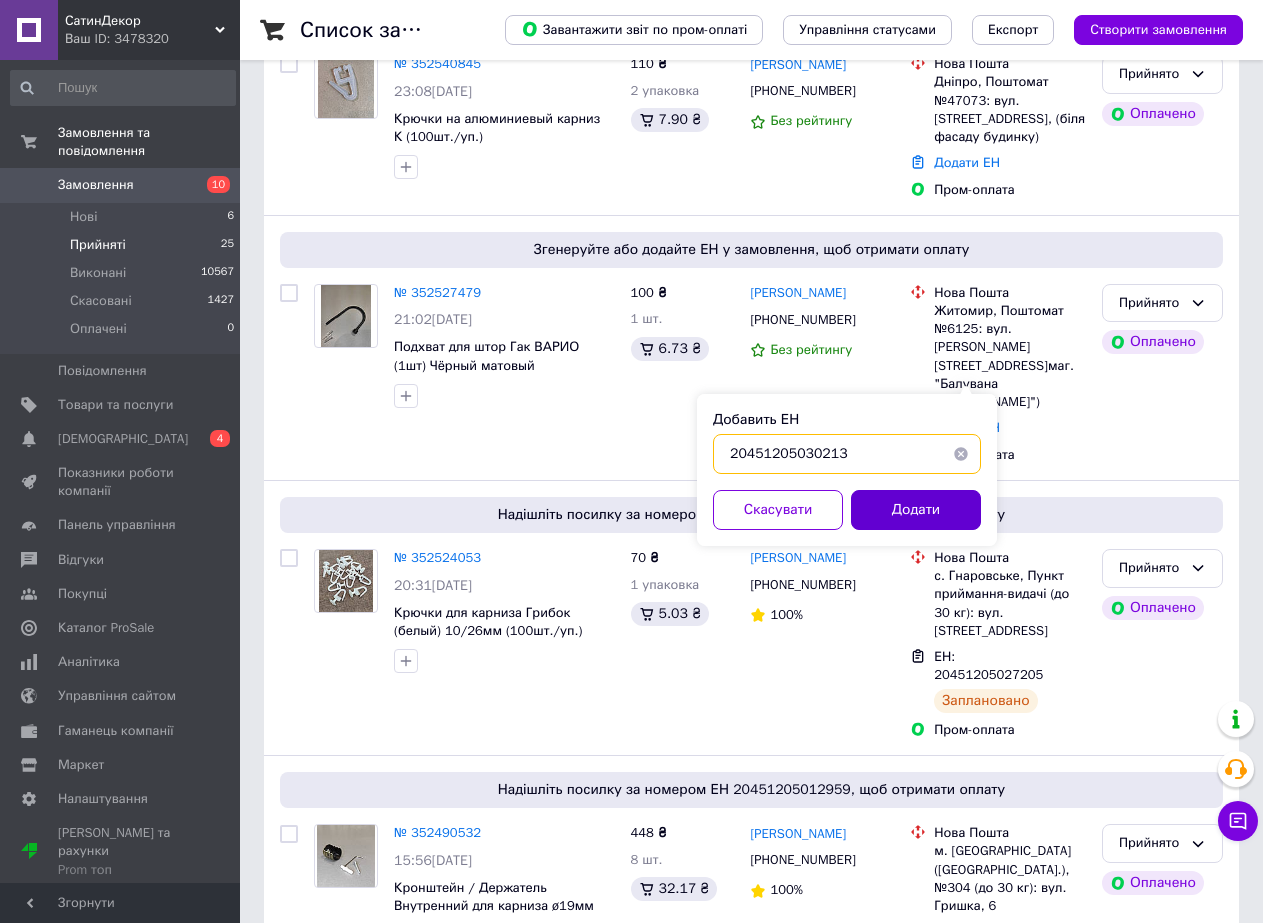type on "20451205030213" 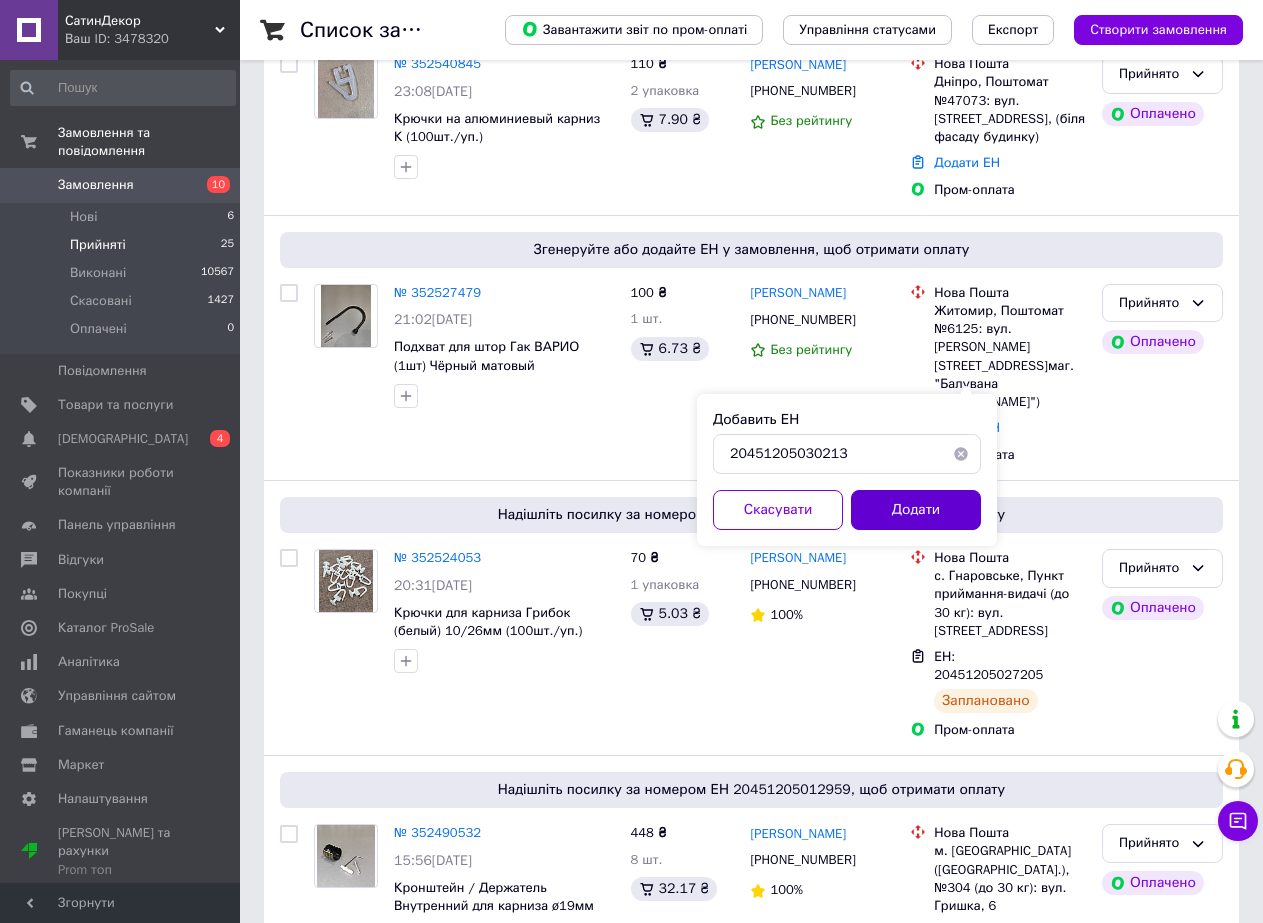 click on "Додати" at bounding box center [916, 510] 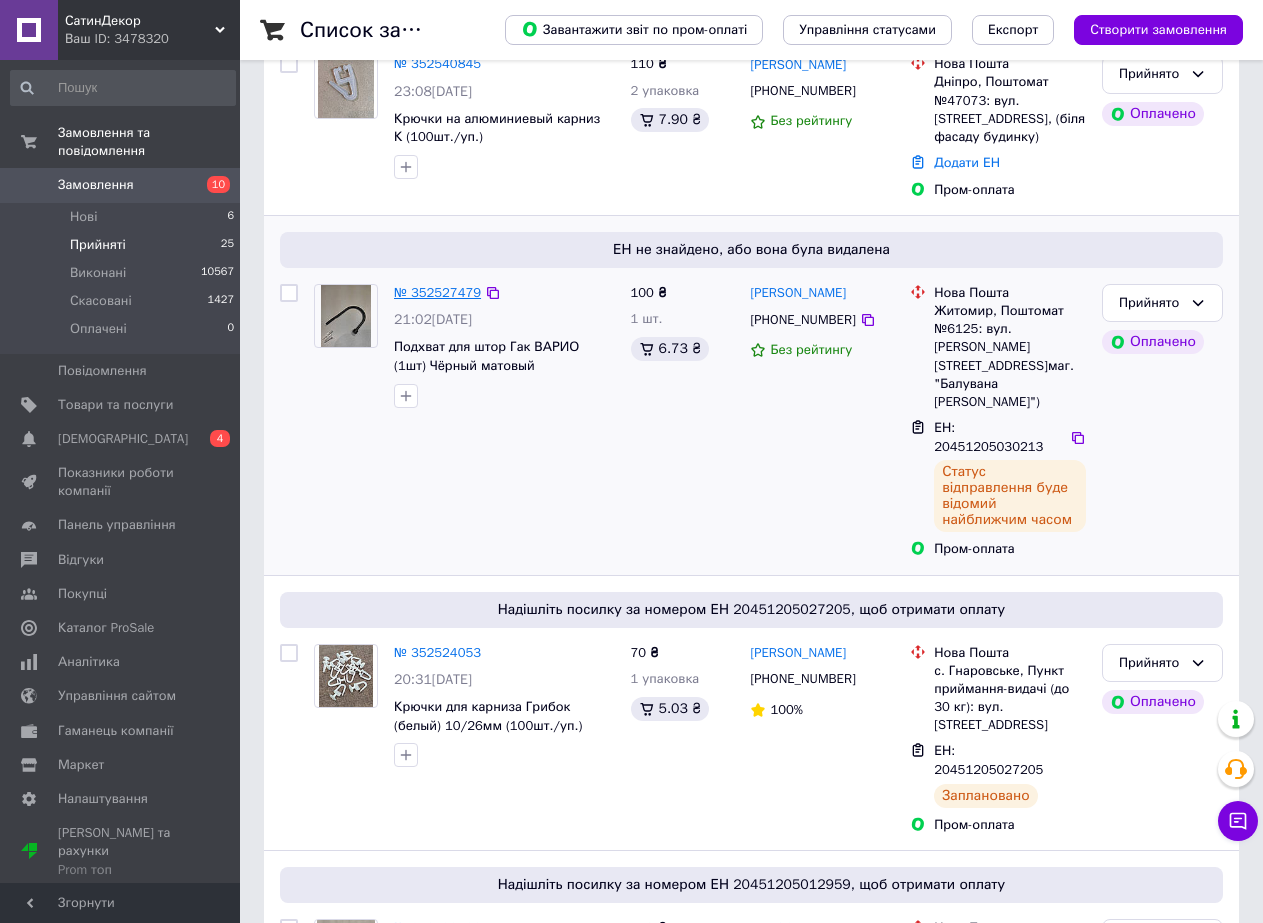 click on "№ 352527479" at bounding box center (437, 292) 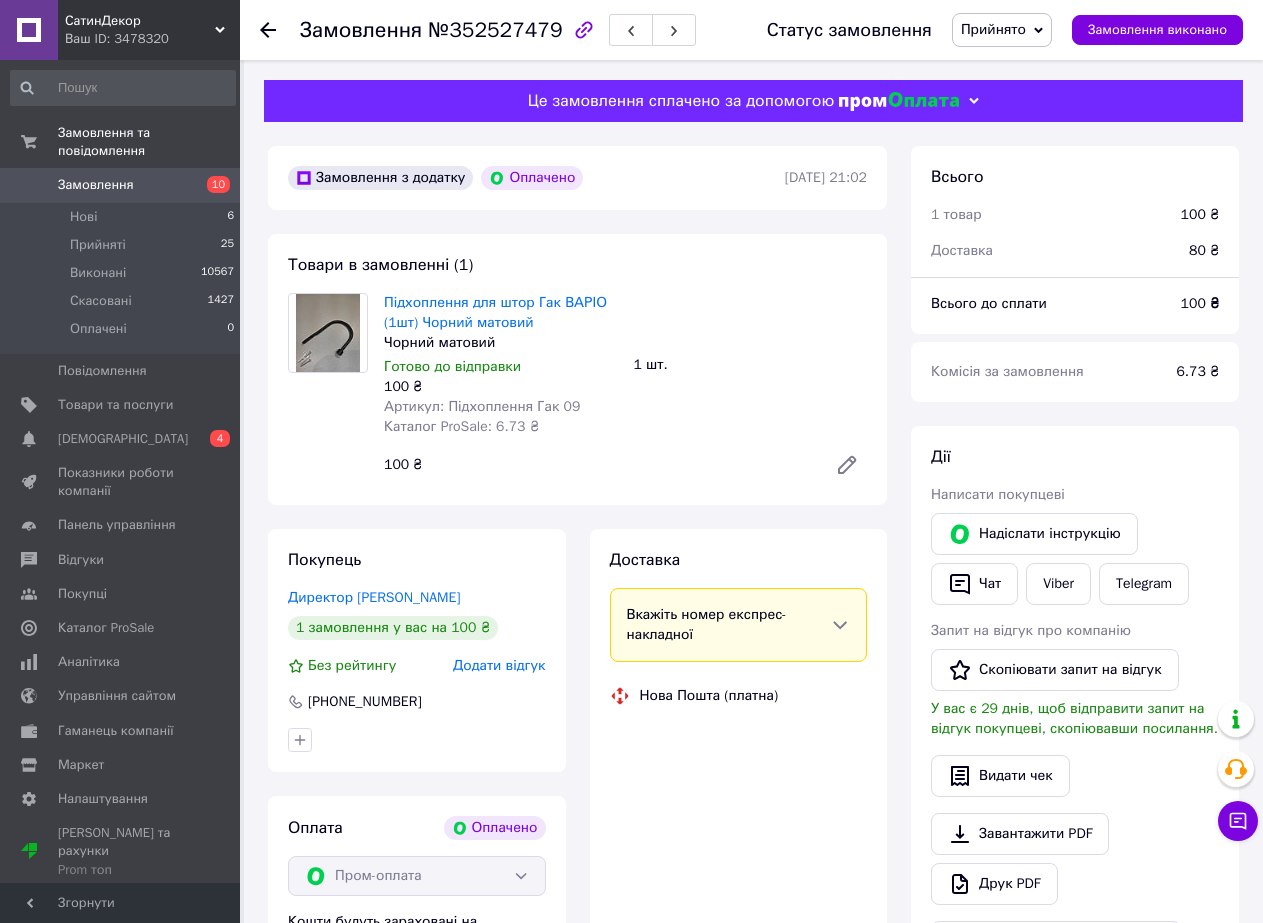 scroll, scrollTop: 400, scrollLeft: 0, axis: vertical 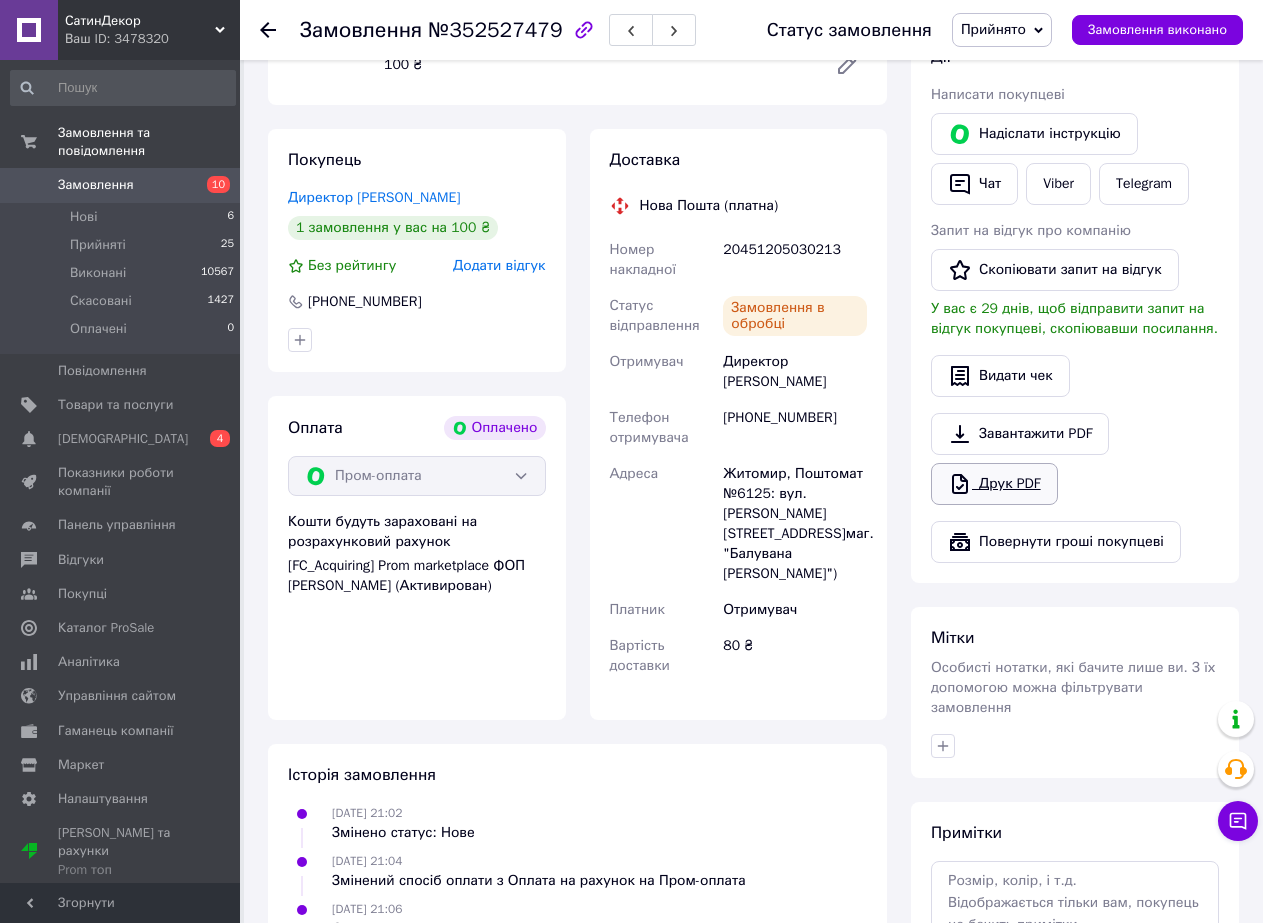 click on "Друк PDF" at bounding box center (994, 484) 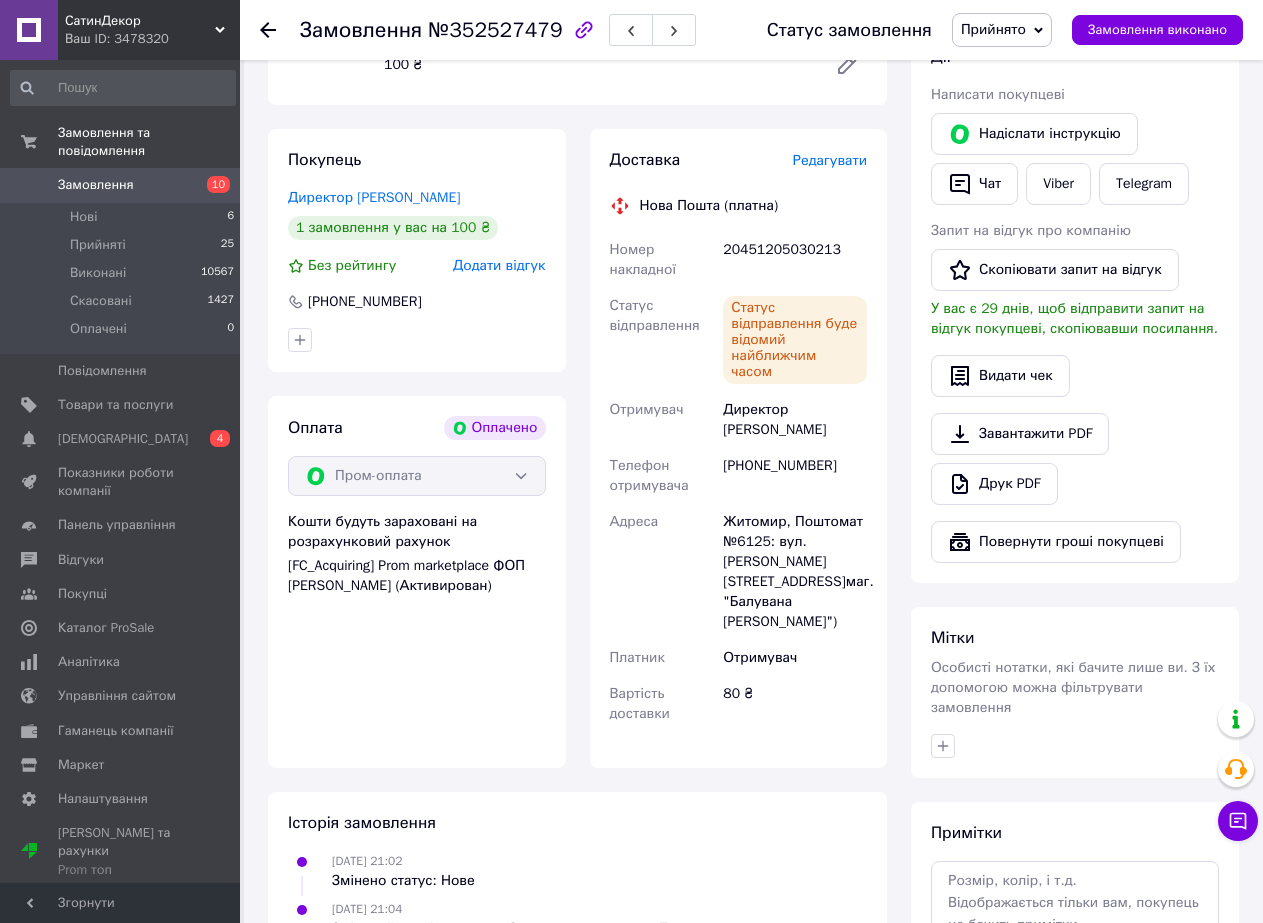 scroll, scrollTop: 200, scrollLeft: 0, axis: vertical 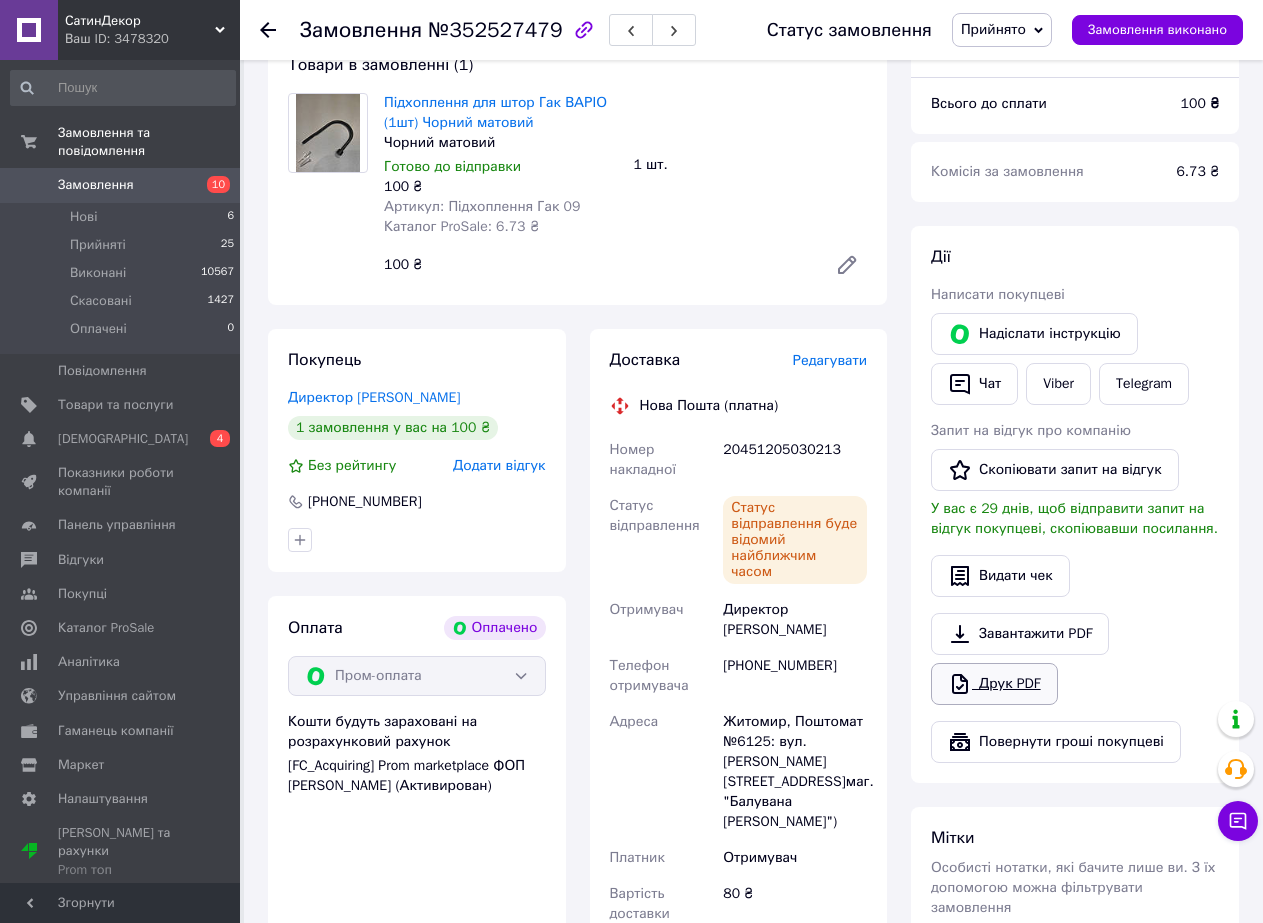click on "Друк PDF" at bounding box center (994, 684) 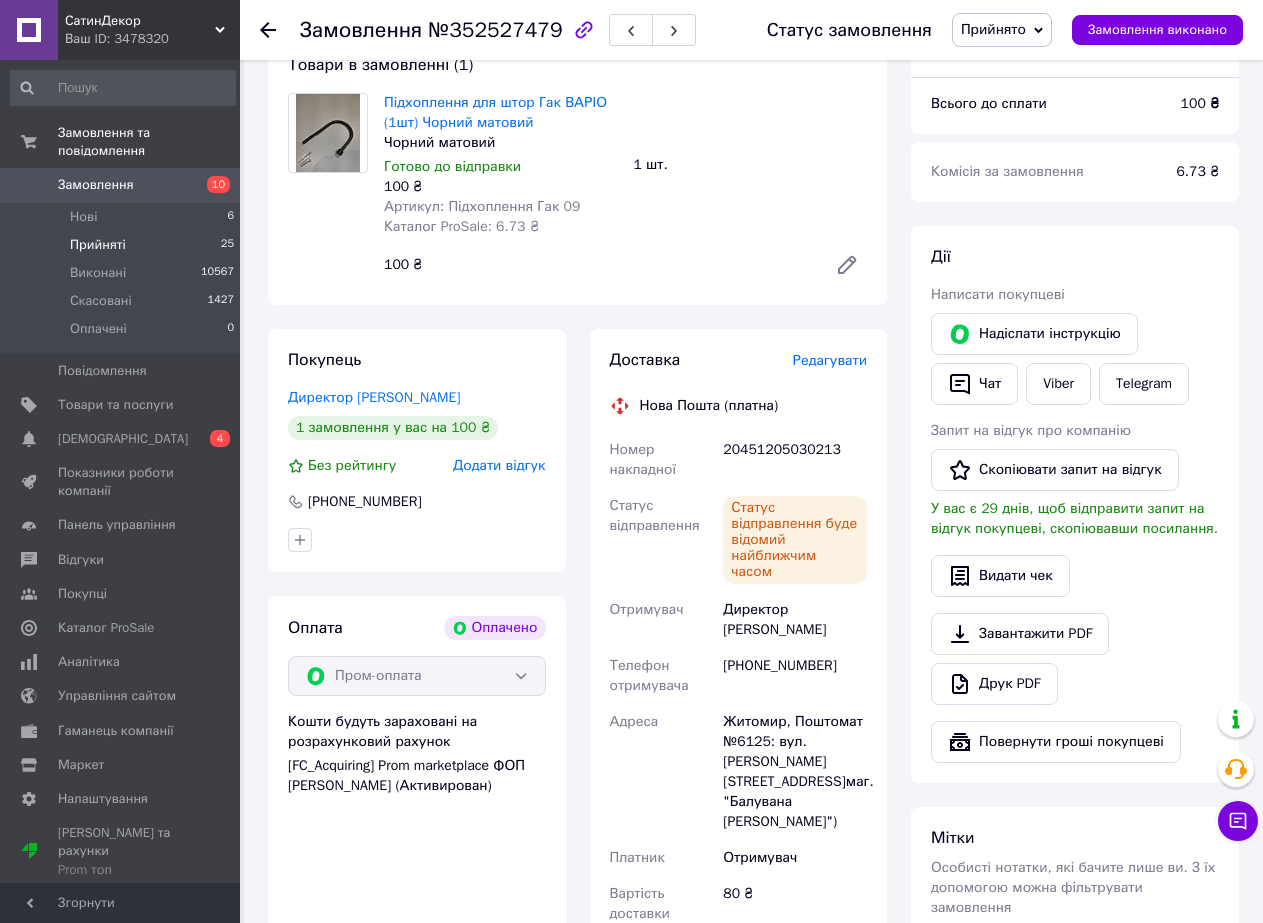 click on "Прийняті" at bounding box center [98, 245] 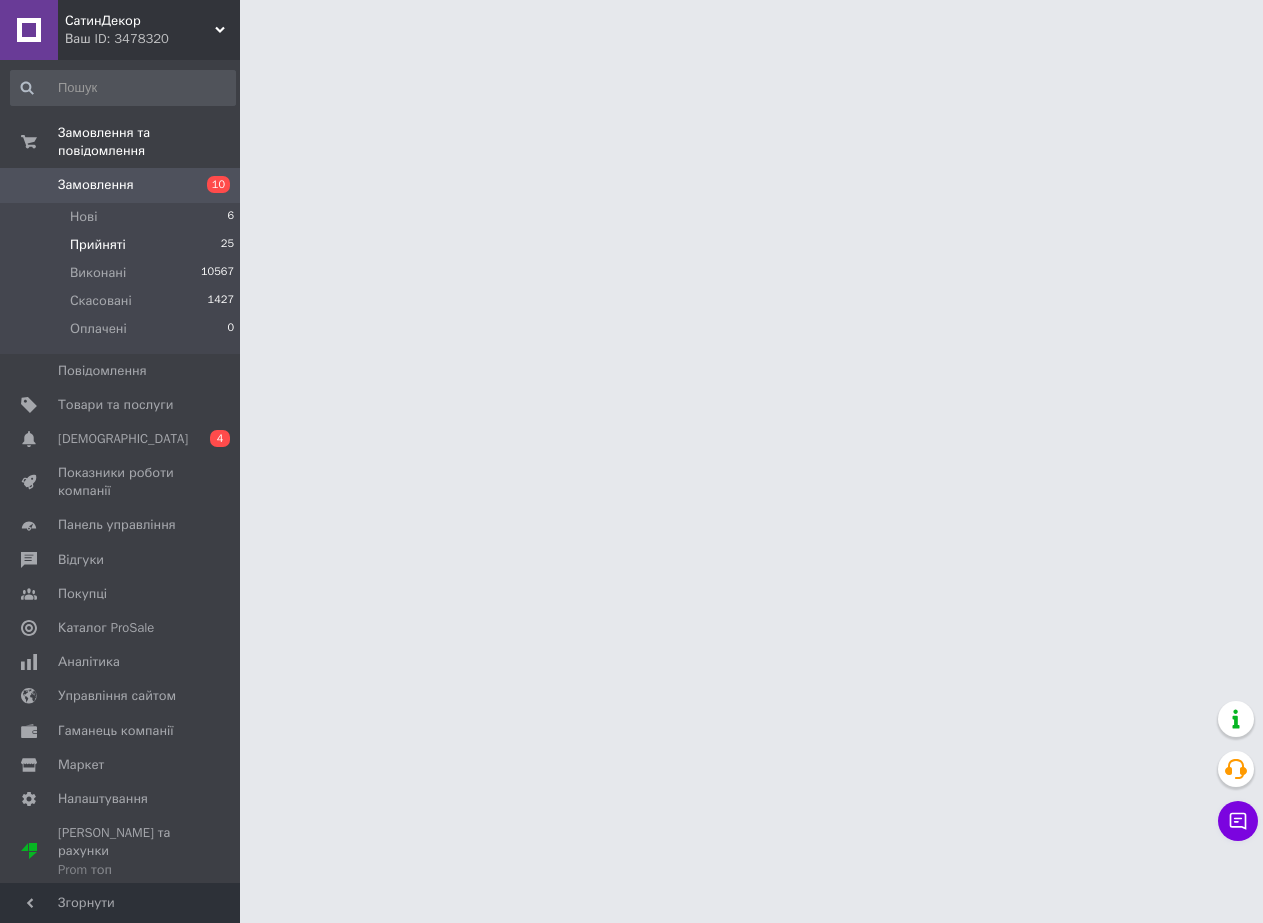 scroll, scrollTop: 0, scrollLeft: 0, axis: both 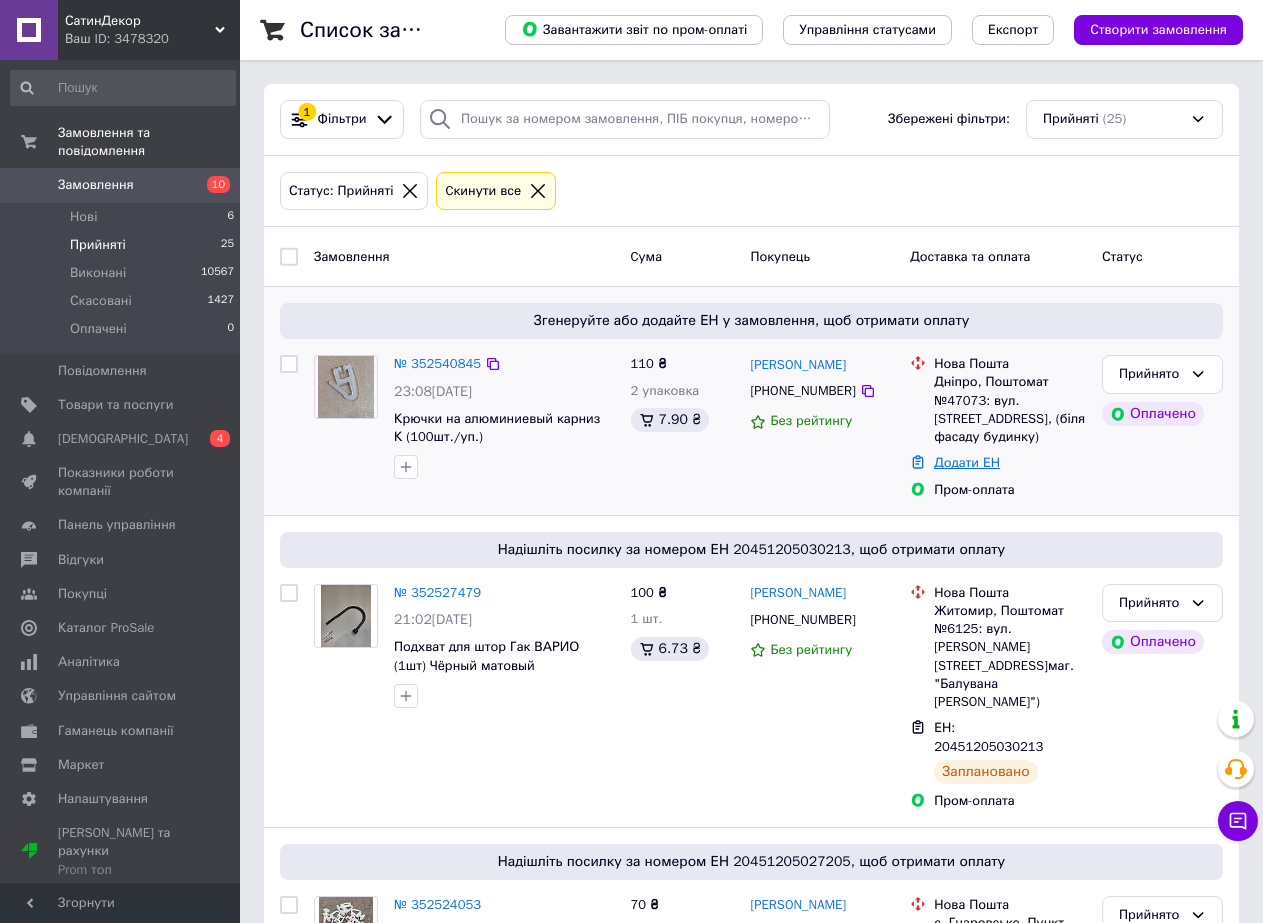 click on "Додати ЕН" at bounding box center [967, 462] 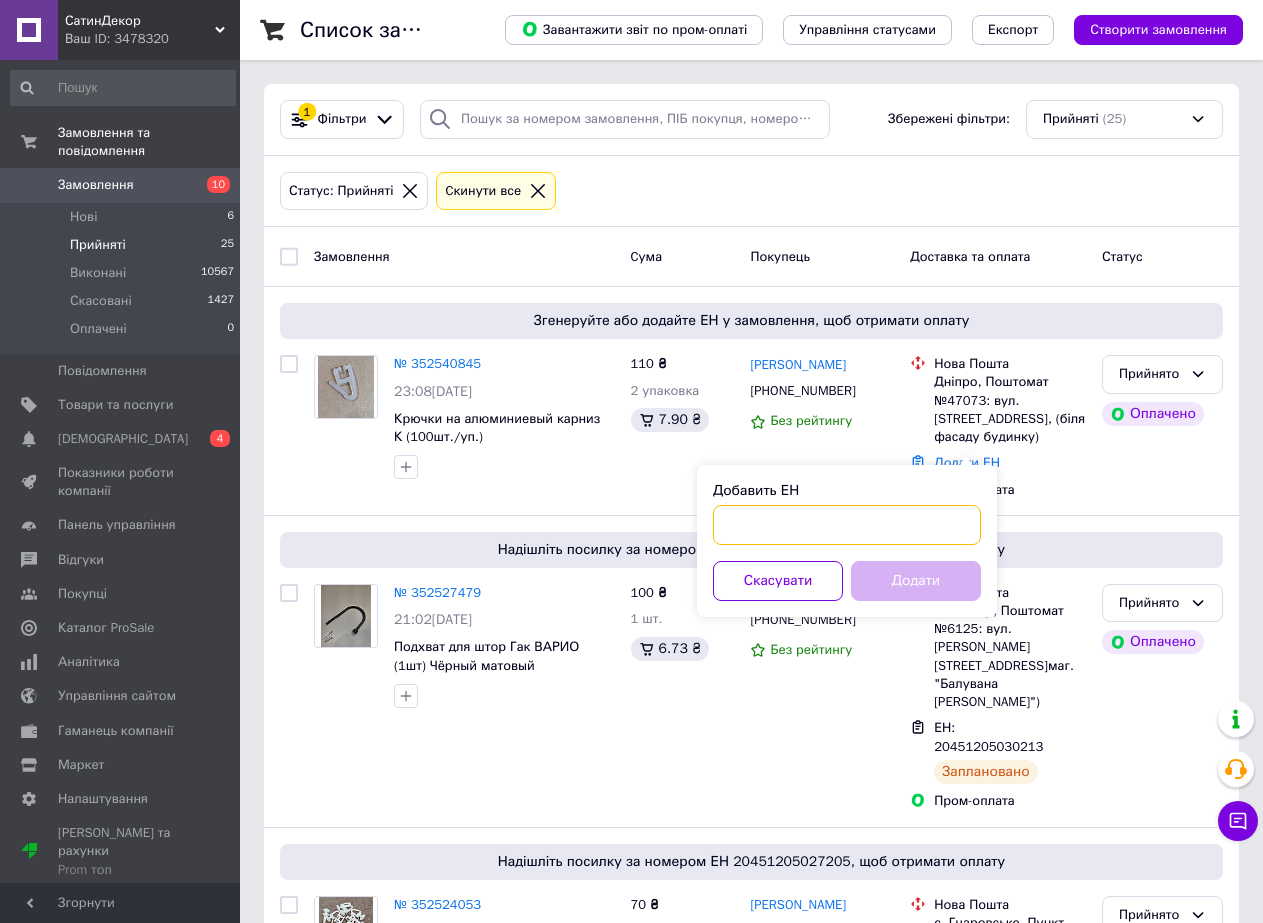 click on "Добавить ЕН" at bounding box center [847, 525] 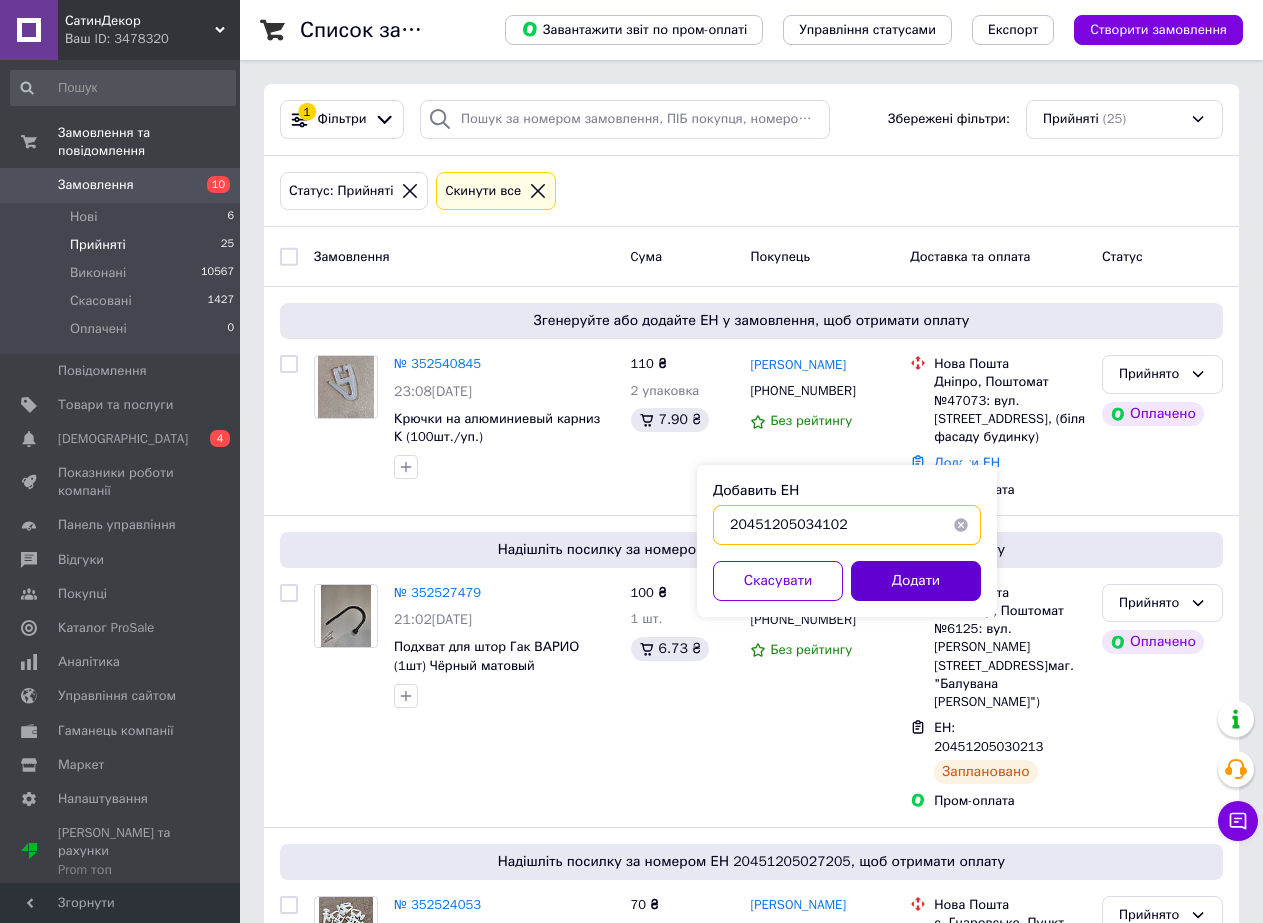 type on "20451205034102" 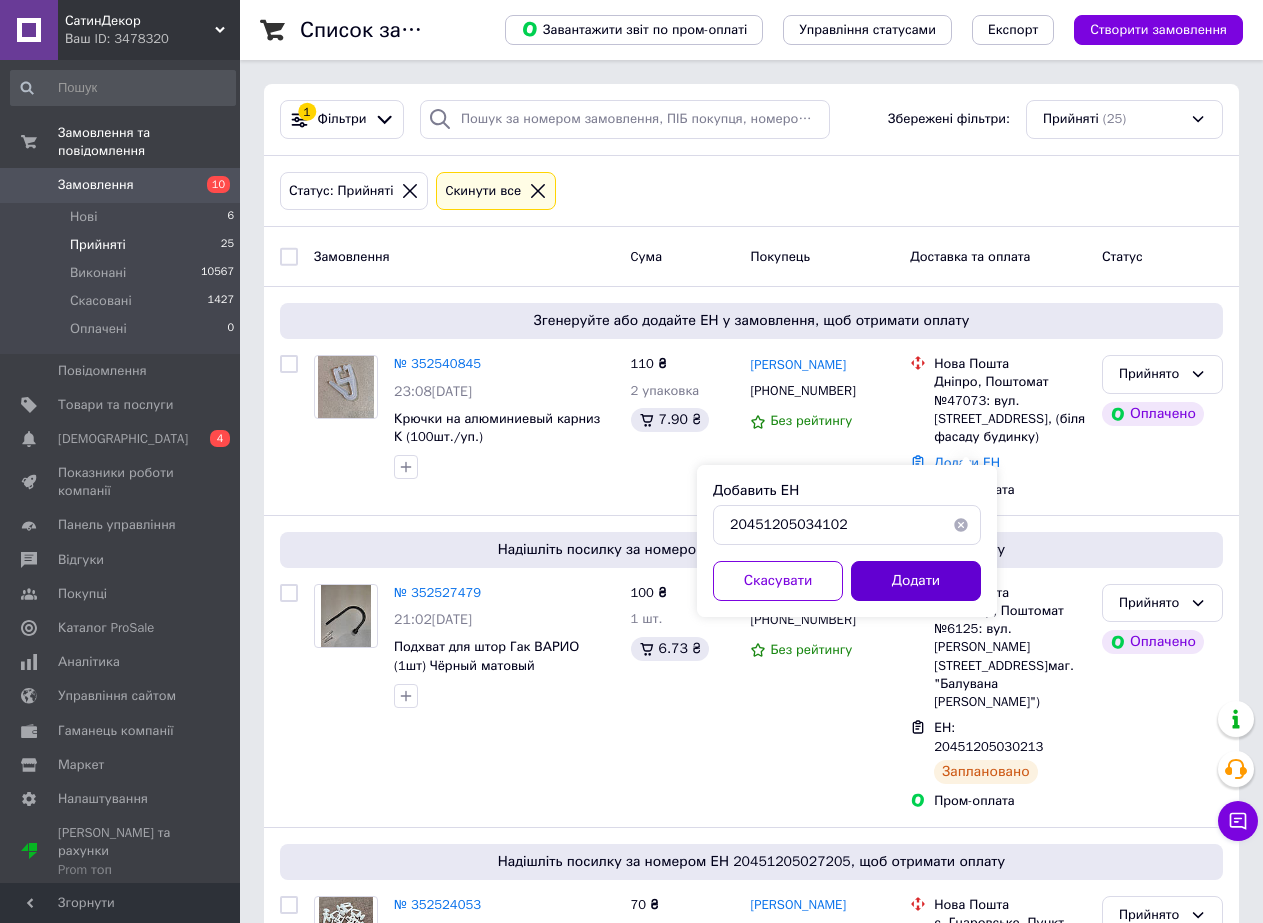 click on "Додати" at bounding box center [916, 581] 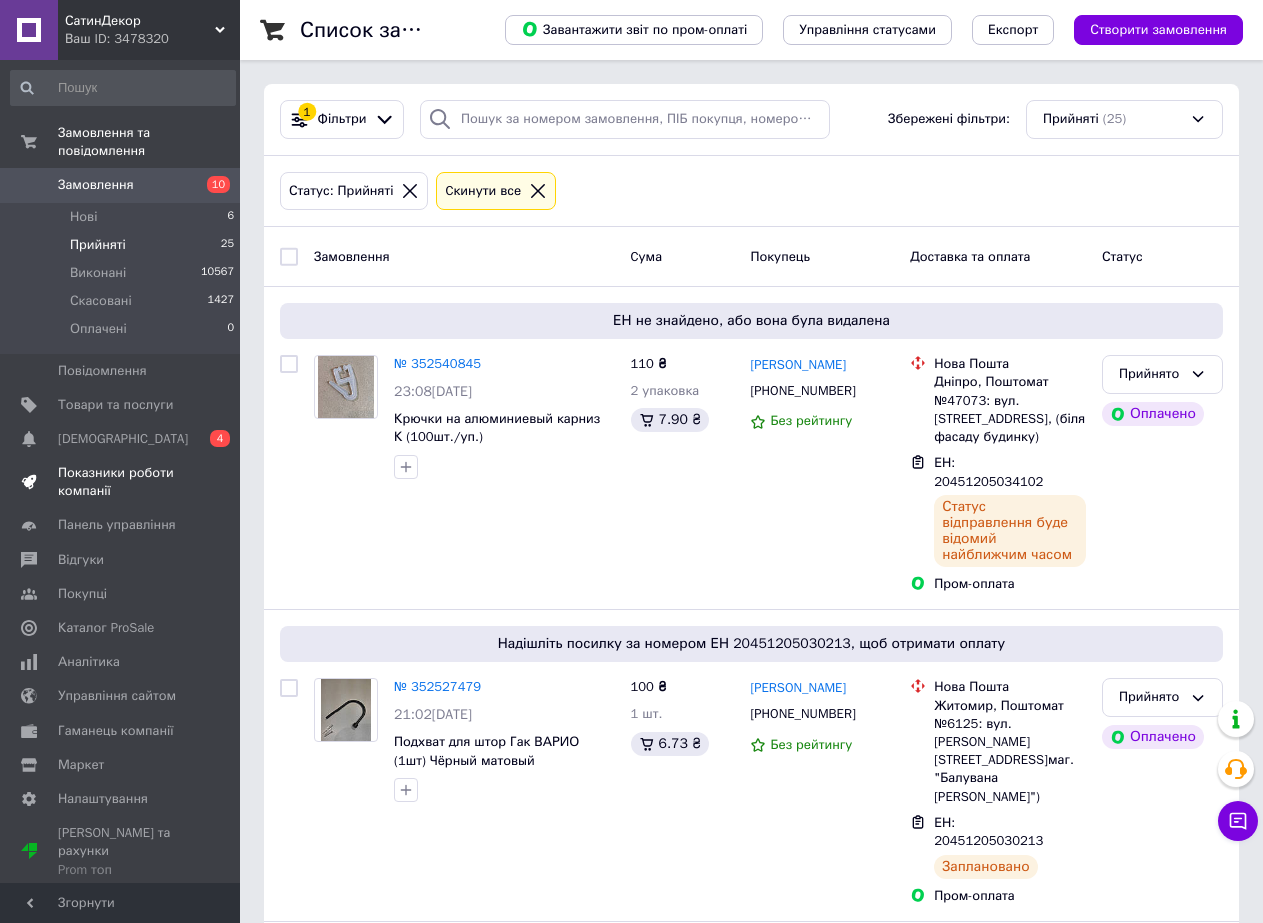 click on "Показники роботи компанії" at bounding box center (123, 482) 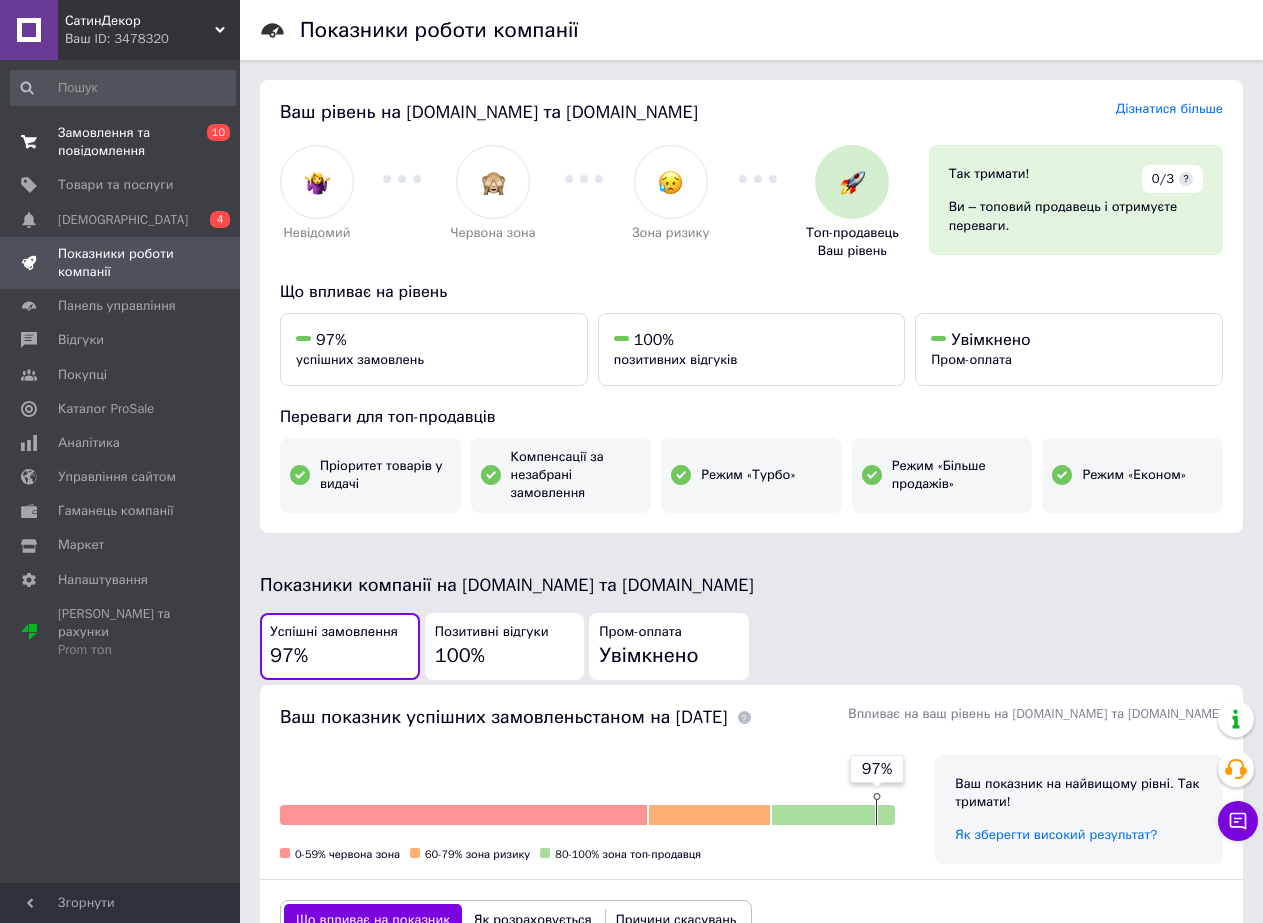 click on "Замовлення та повідомлення" at bounding box center [121, 142] 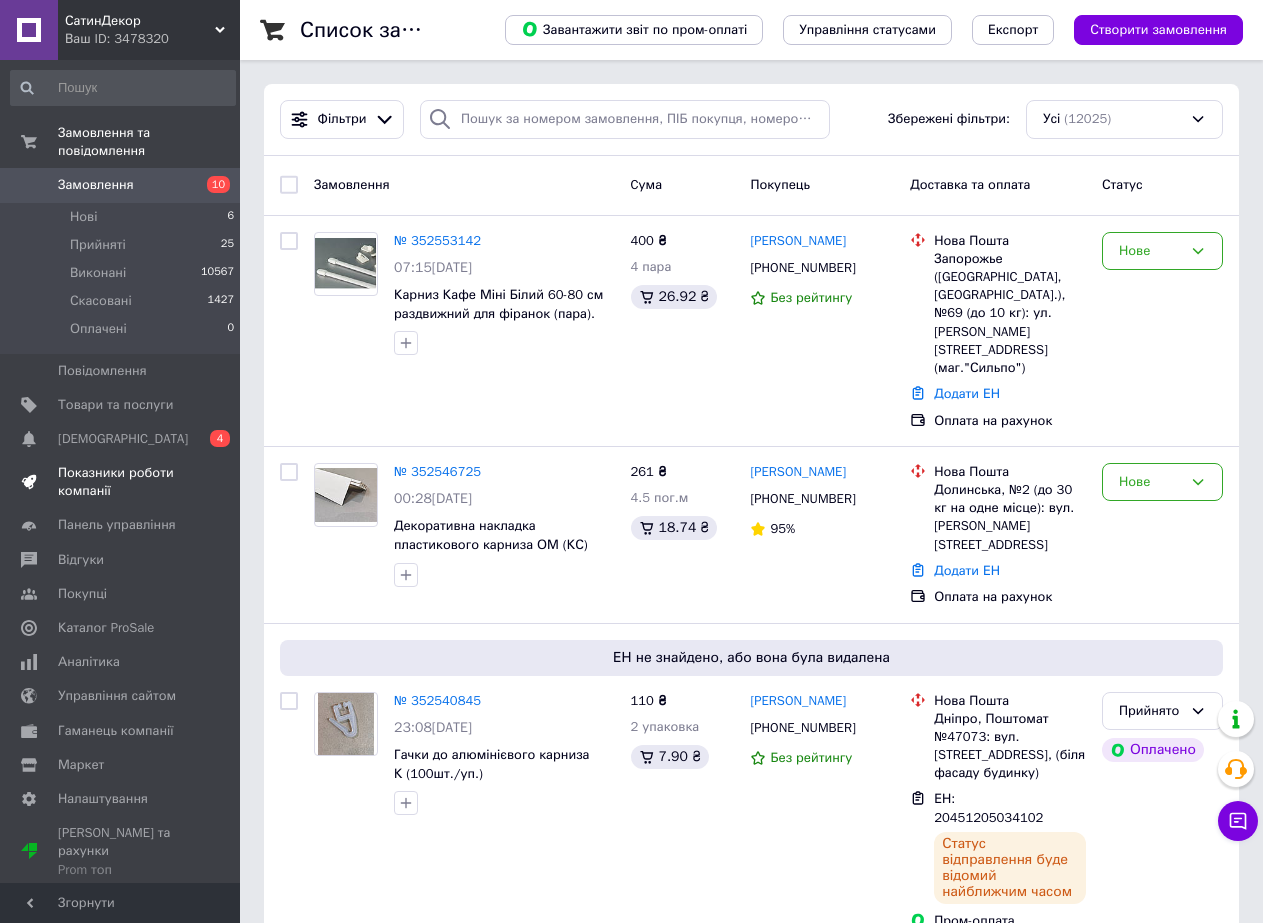 click on "Показники роботи компанії" at bounding box center [121, 482] 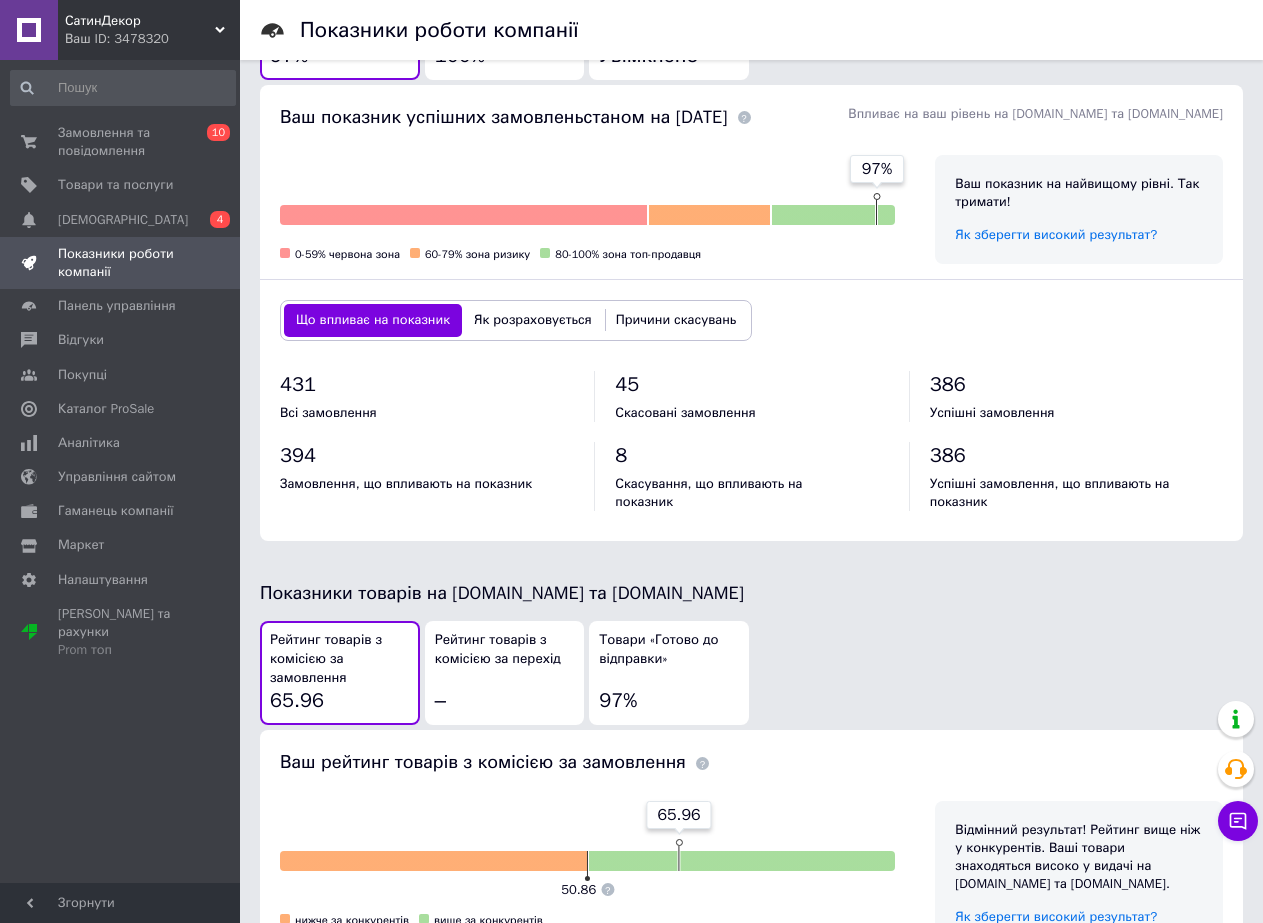 scroll, scrollTop: 800, scrollLeft: 0, axis: vertical 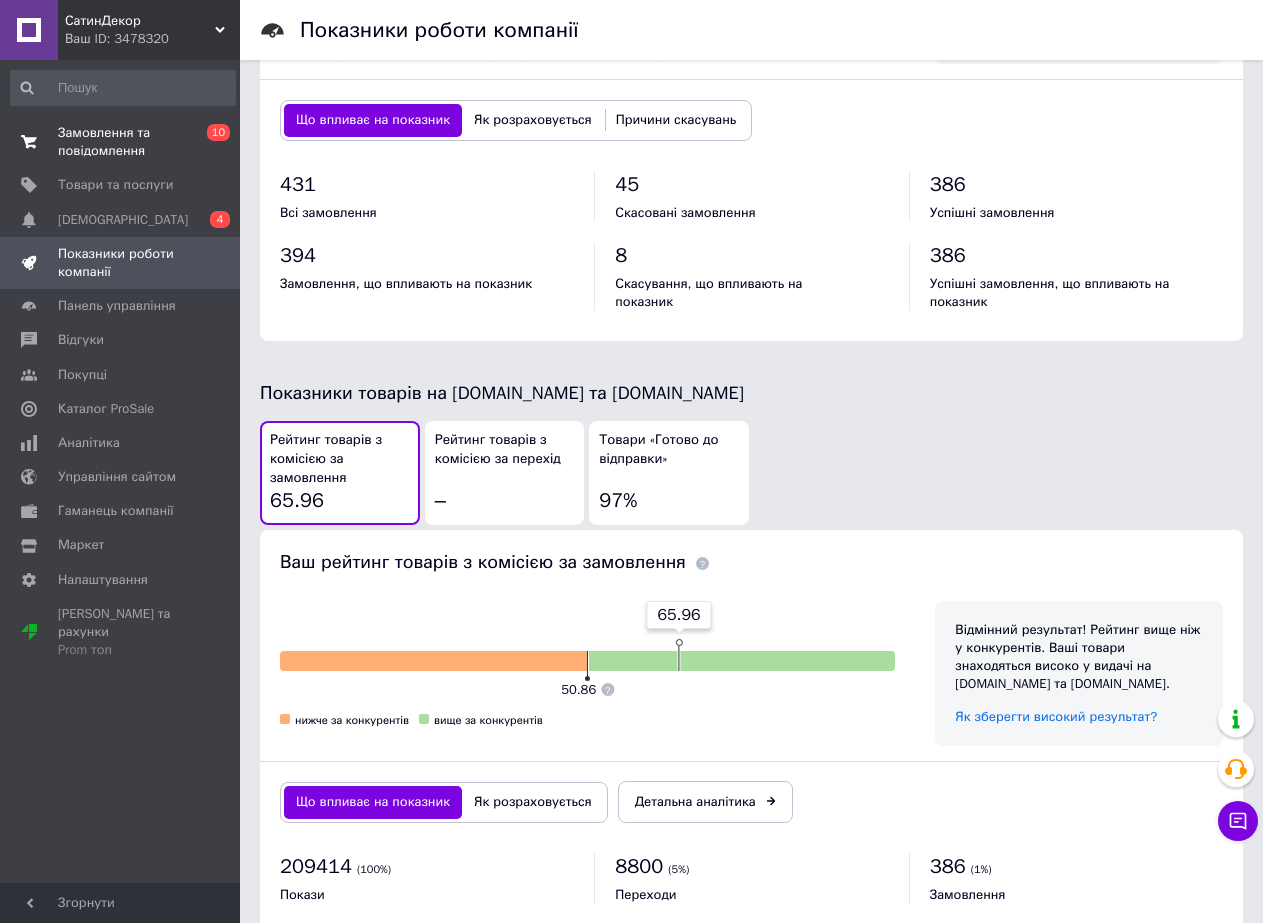 click on "Замовлення та повідомлення" at bounding box center [121, 142] 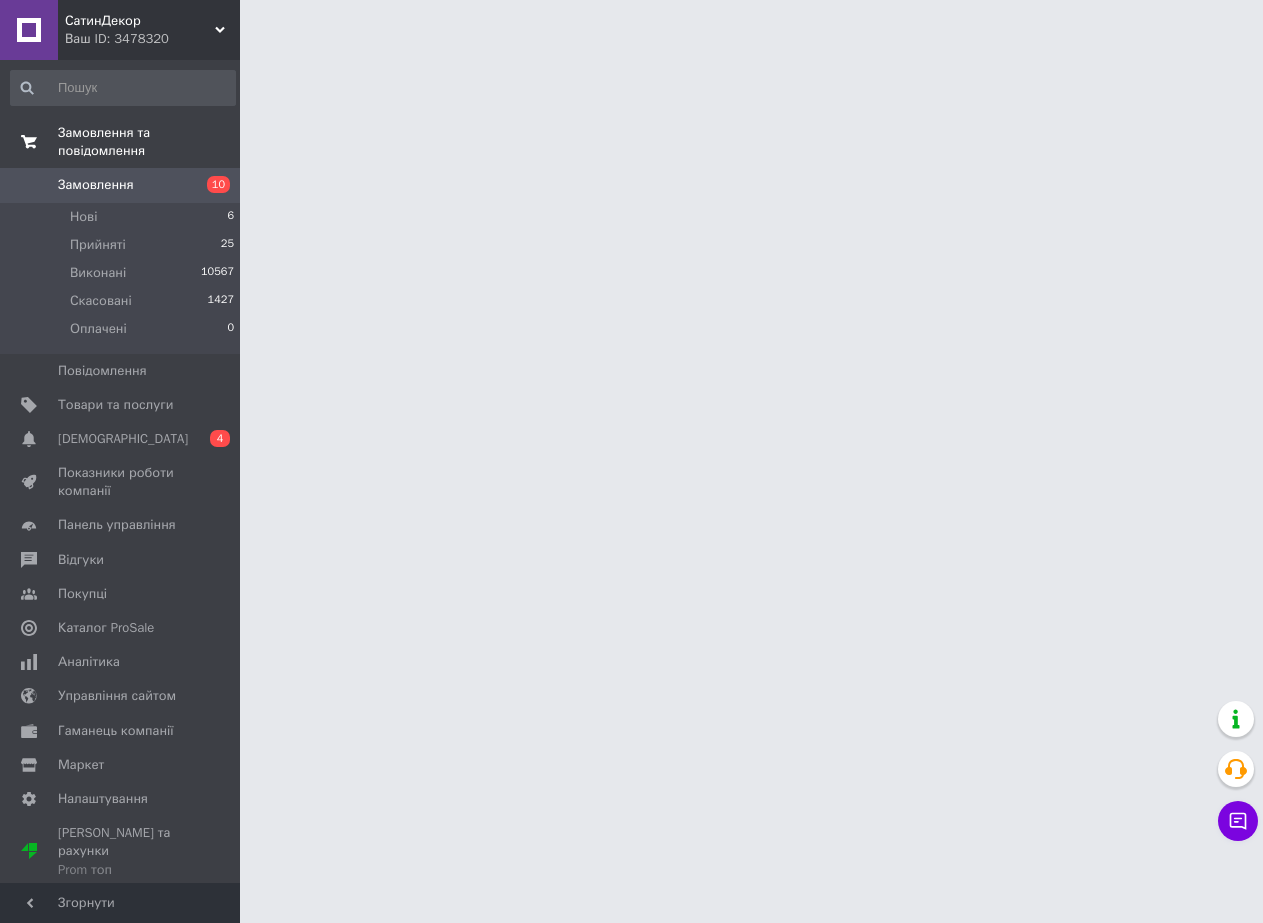 scroll, scrollTop: 0, scrollLeft: 0, axis: both 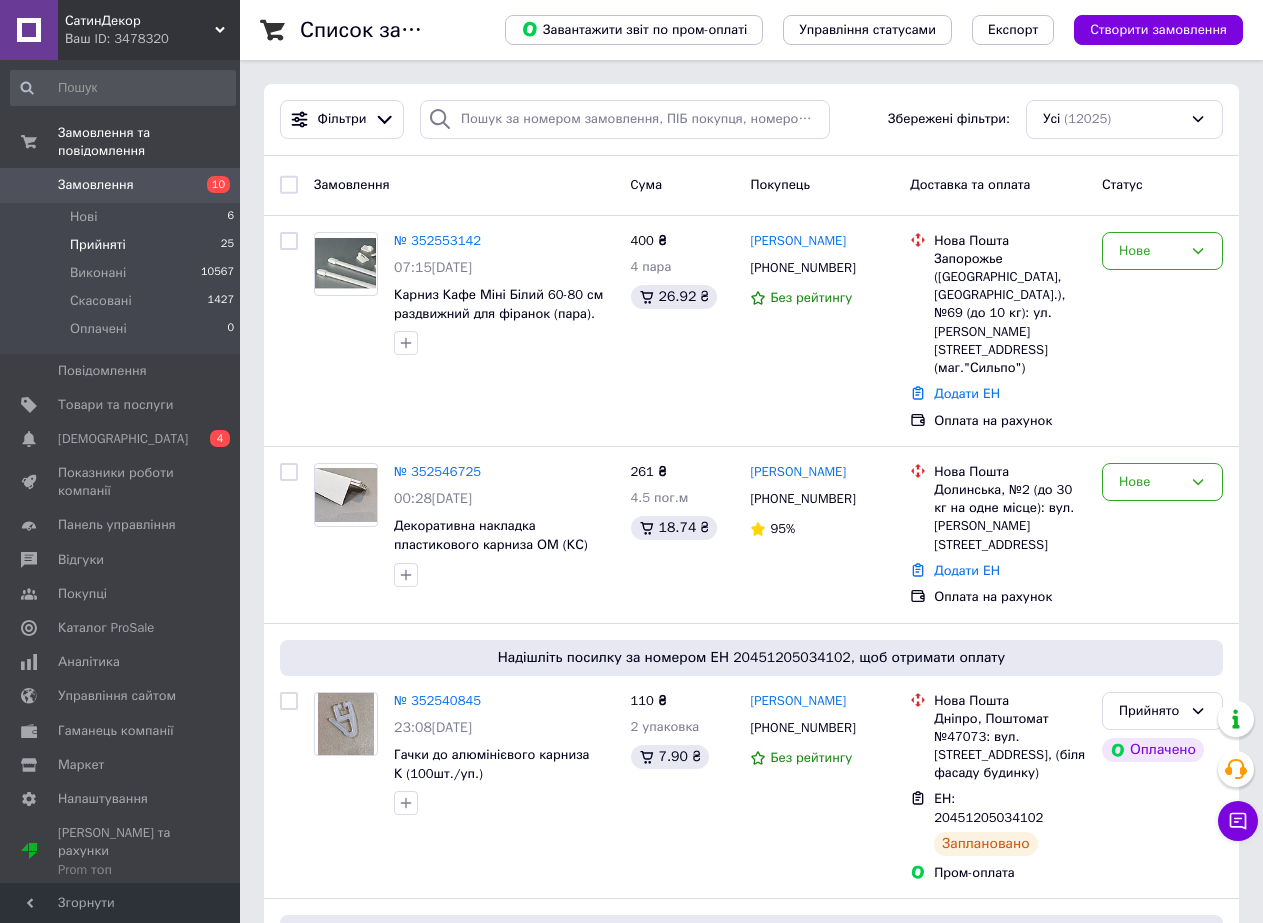 click on "Прийняті 25" at bounding box center (123, 245) 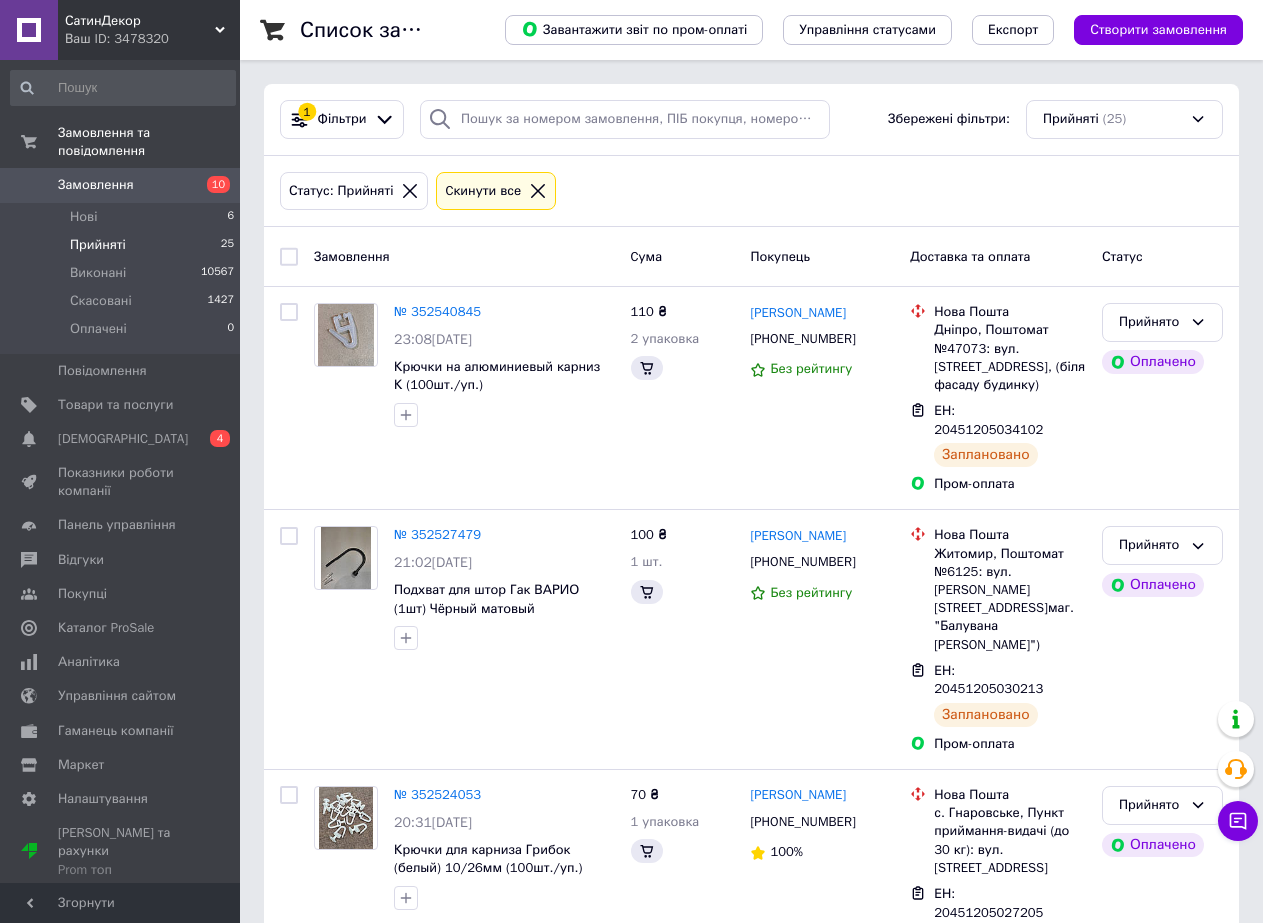 click on "Прийняті" at bounding box center (98, 245) 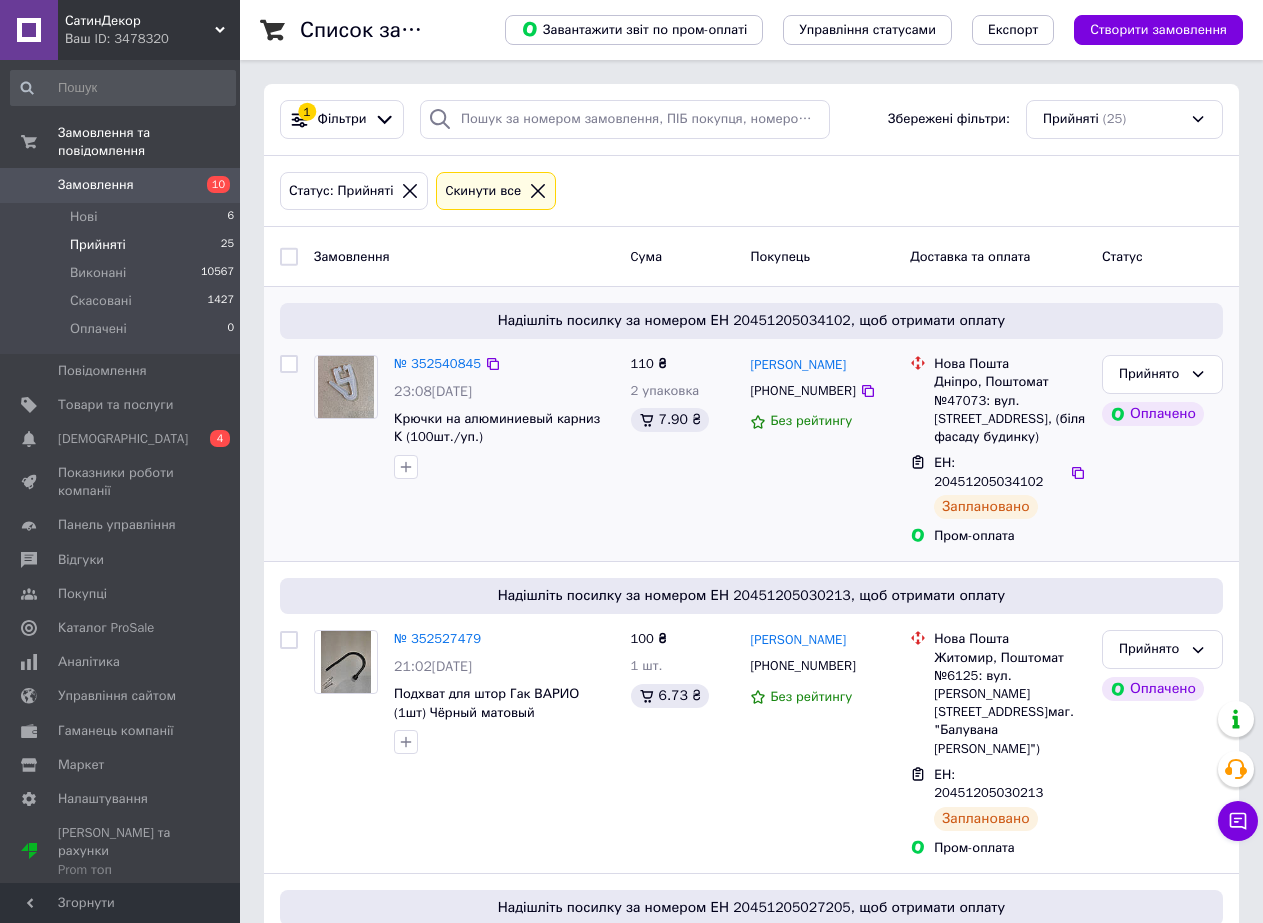 click on "№ 352540845 23:08[DATE] Крючки на алюминиевый карниз К (100шт./уп.)" at bounding box center (504, 417) 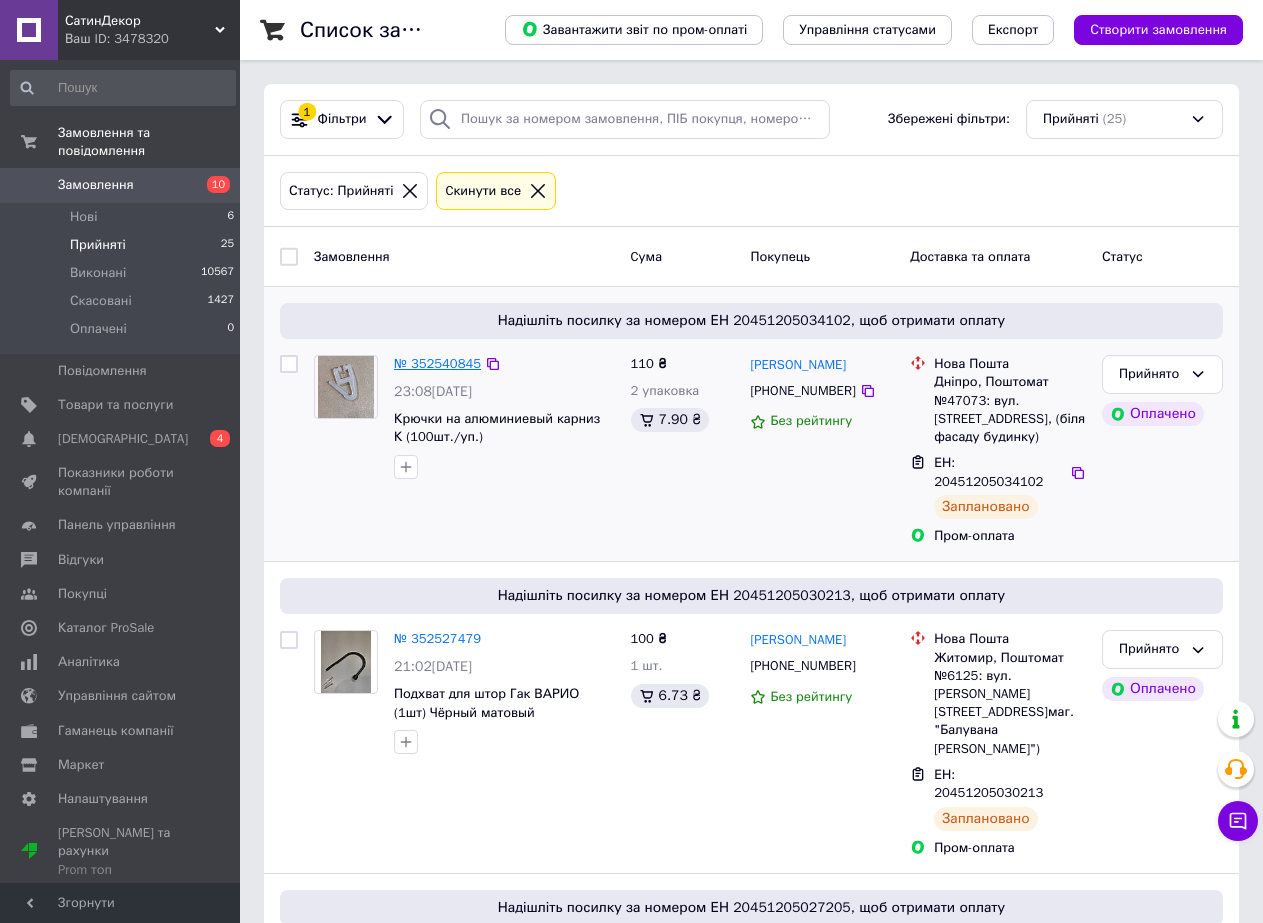 click on "№ 352540845" at bounding box center [437, 363] 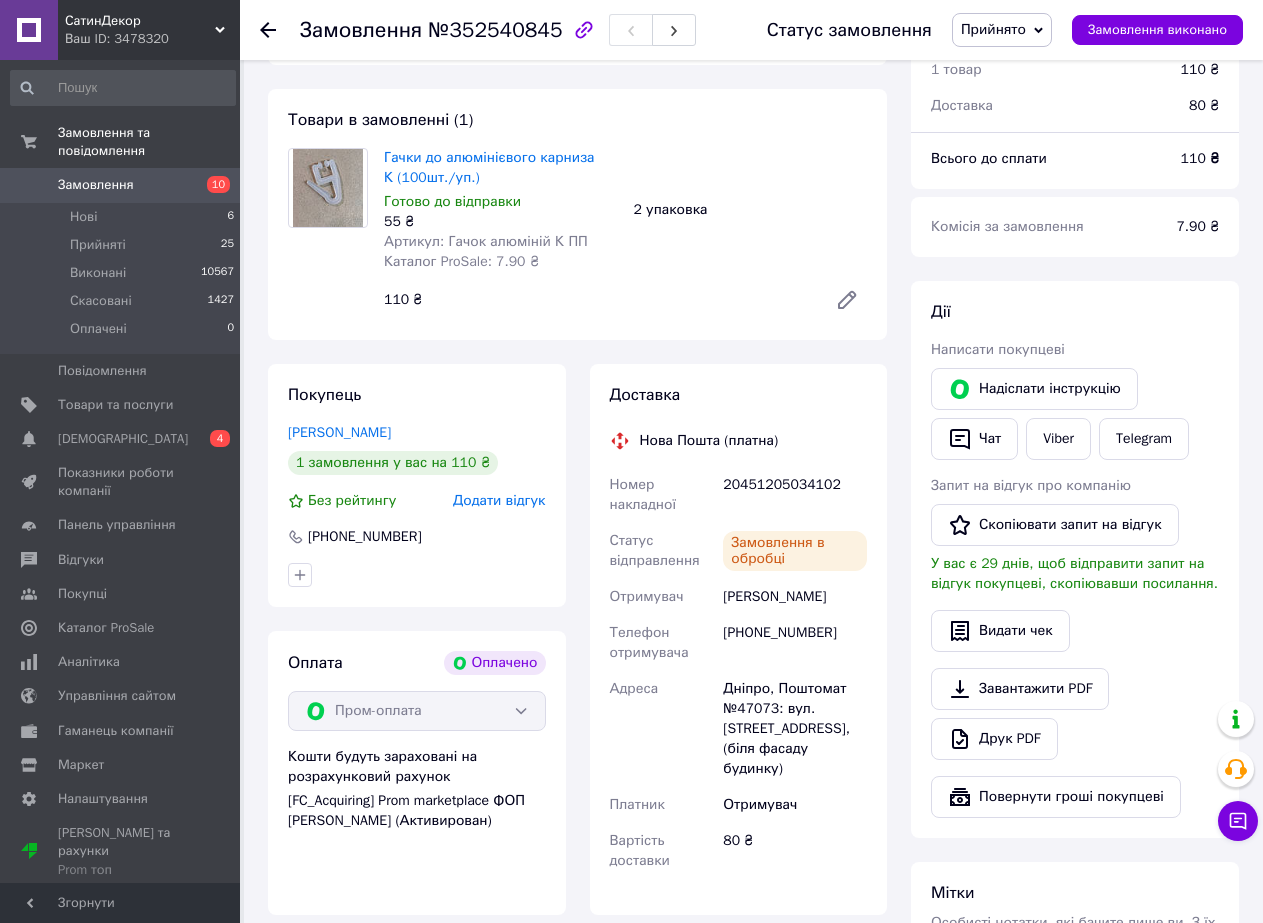 scroll, scrollTop: 345, scrollLeft: 0, axis: vertical 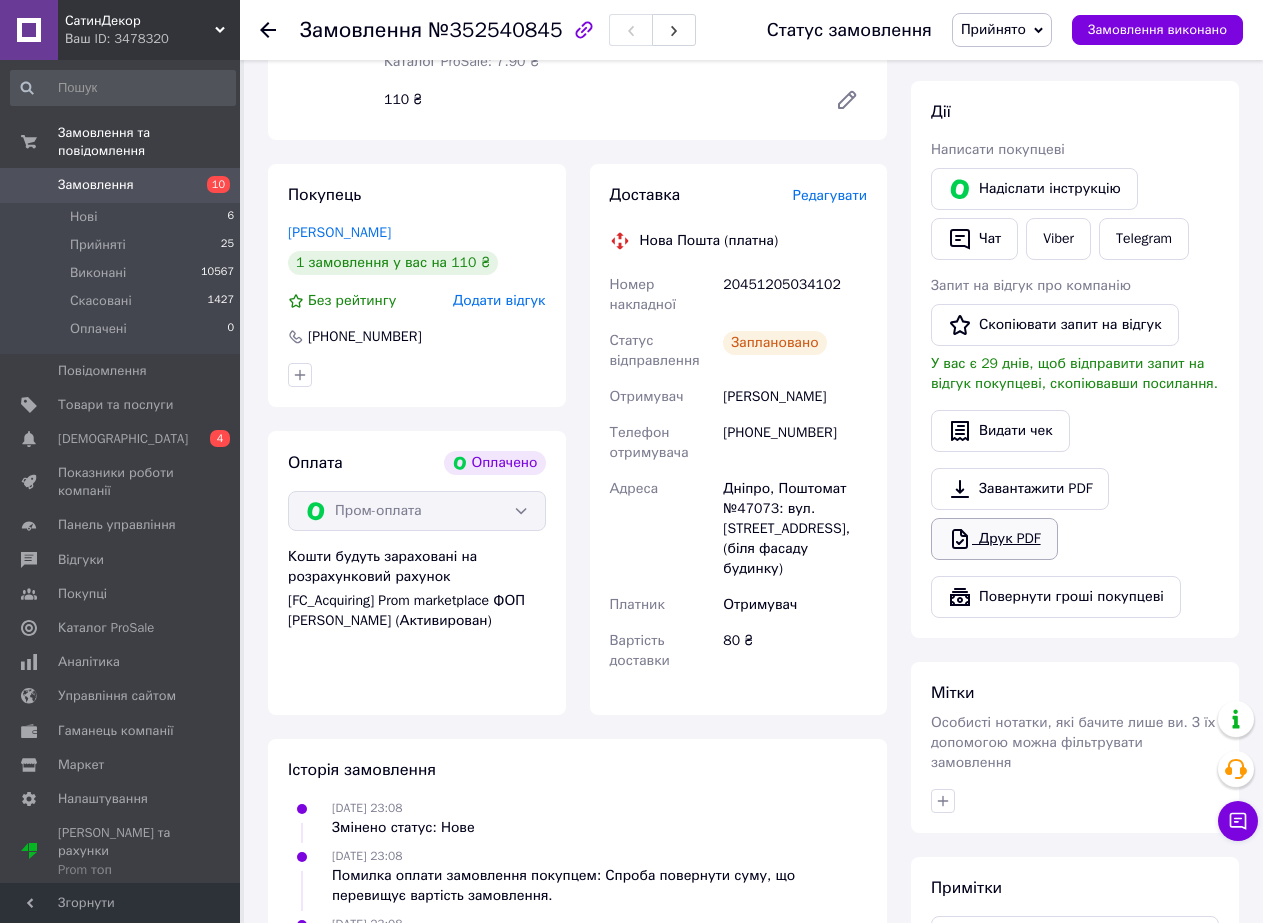 click on "Друк PDF" at bounding box center (994, 539) 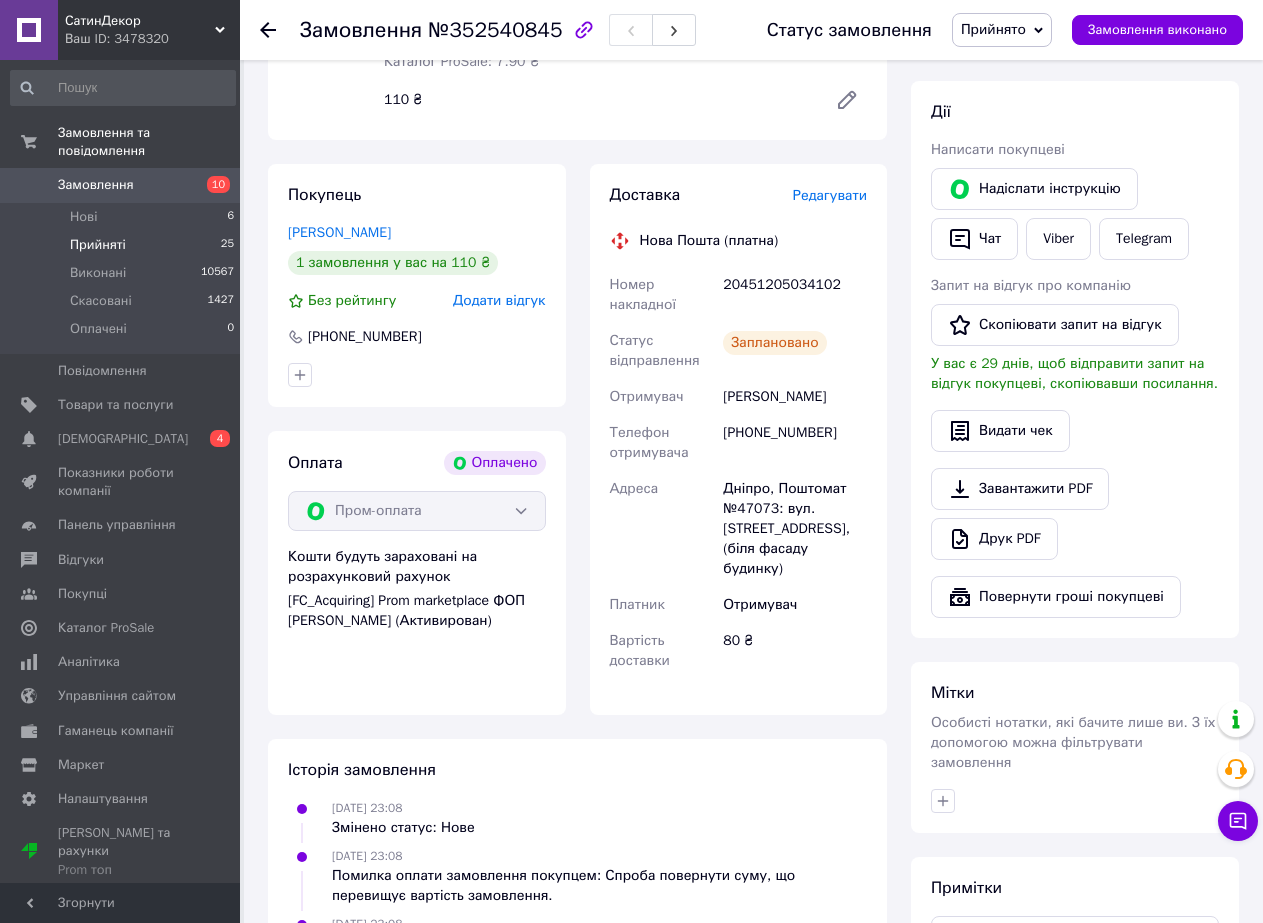 click on "Прийняті" at bounding box center (98, 245) 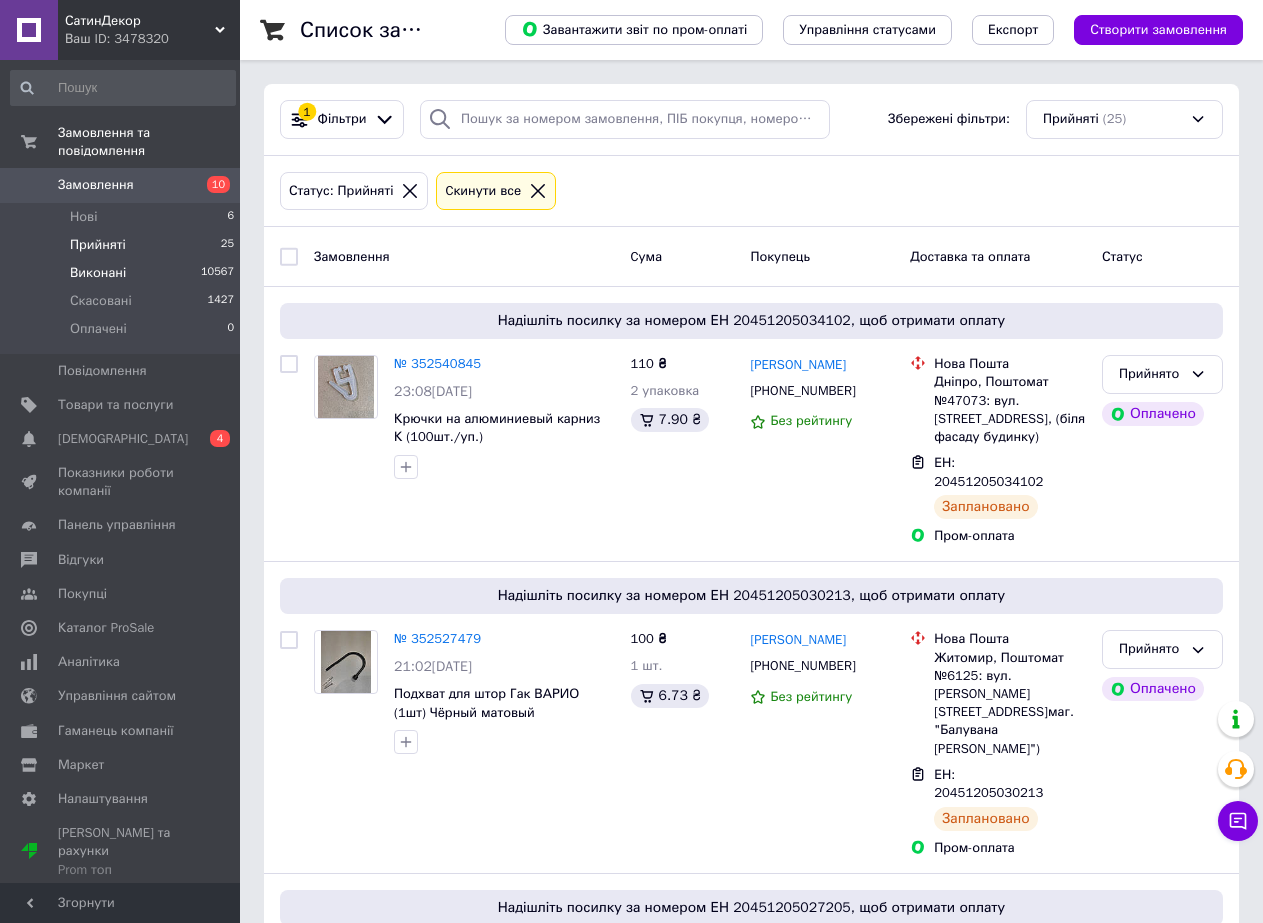 click on "Виконані 10567" at bounding box center (123, 273) 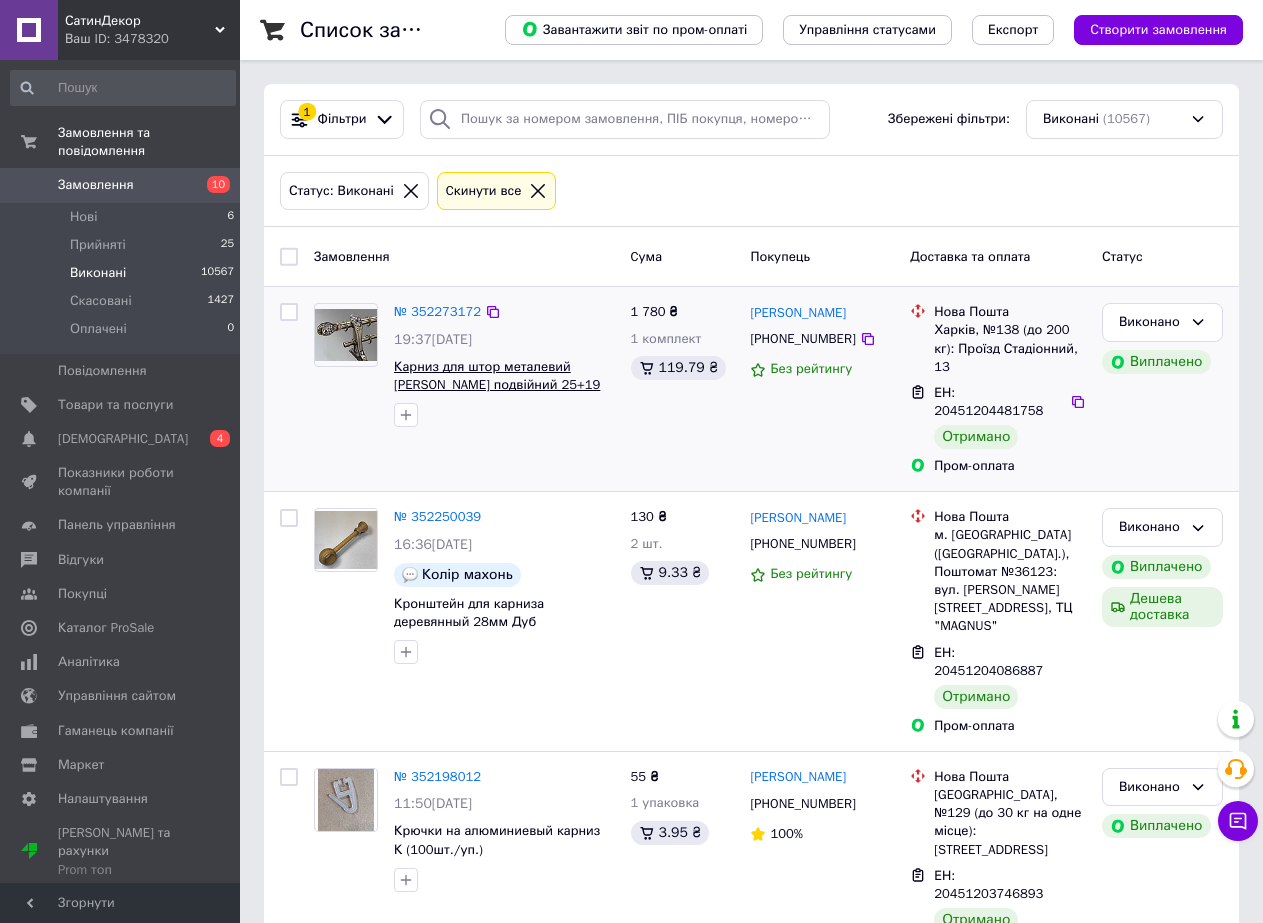 click on "Карниз для штор металевий [PERSON_NAME] подвійний 25+19 мм РЕТРО 3.0м Античне золото" at bounding box center (497, 385) 